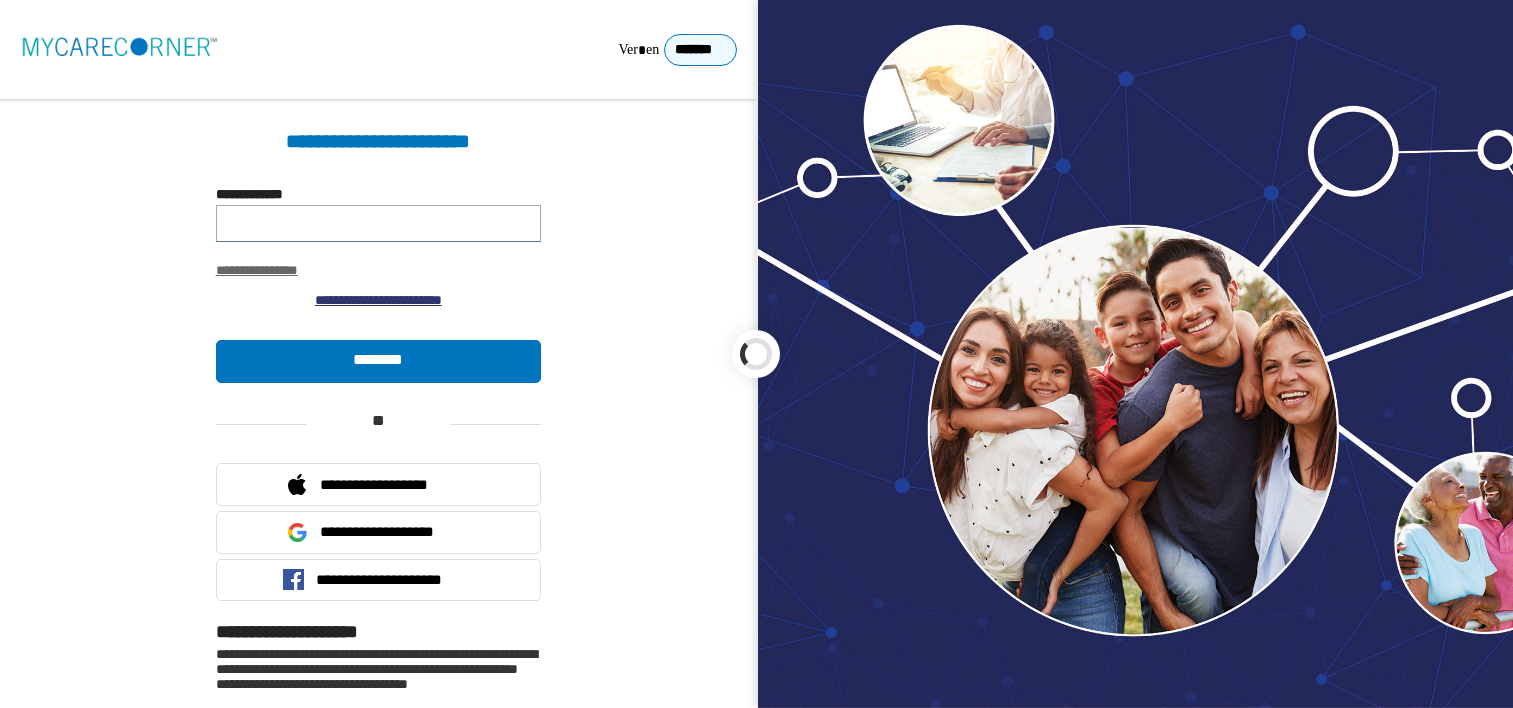 scroll, scrollTop: 0, scrollLeft: 0, axis: both 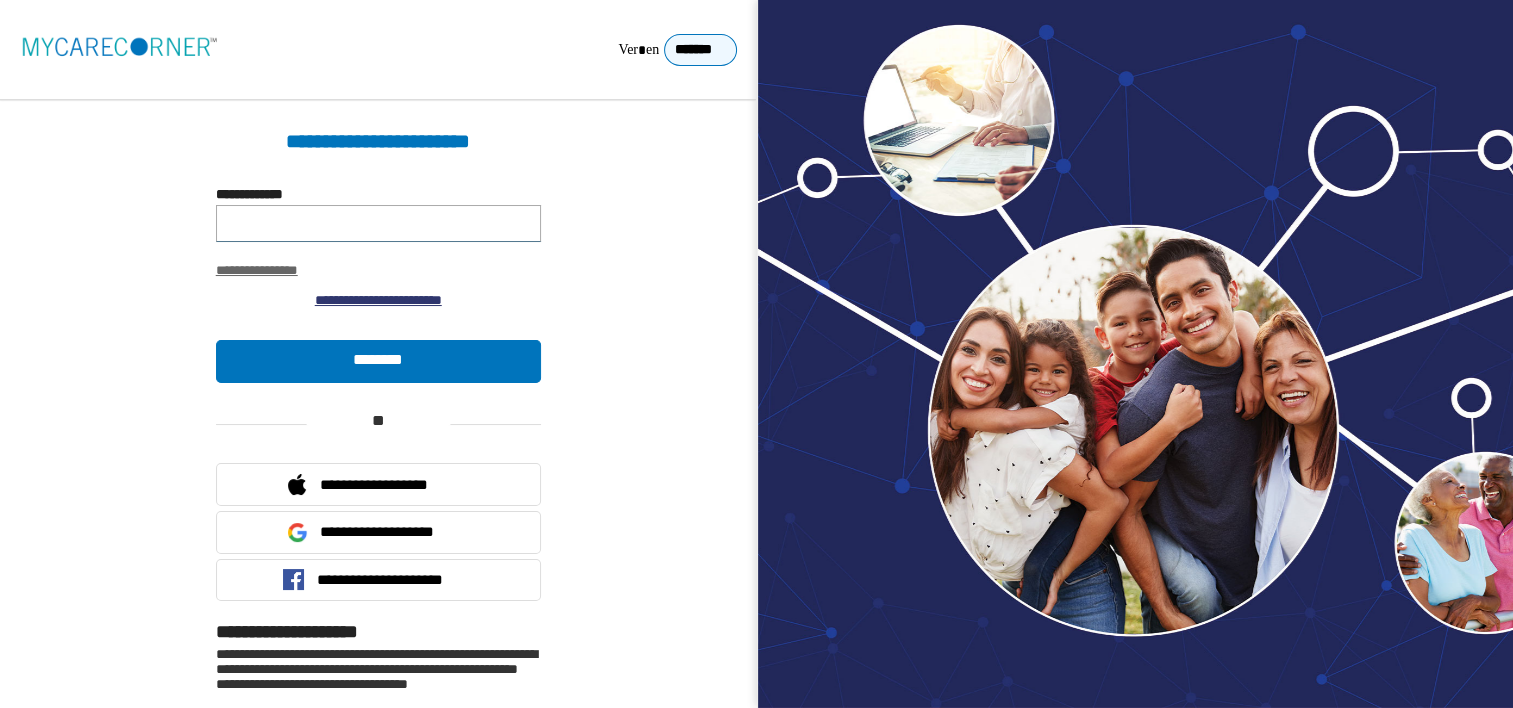 click on "**********" at bounding box center (378, 223) 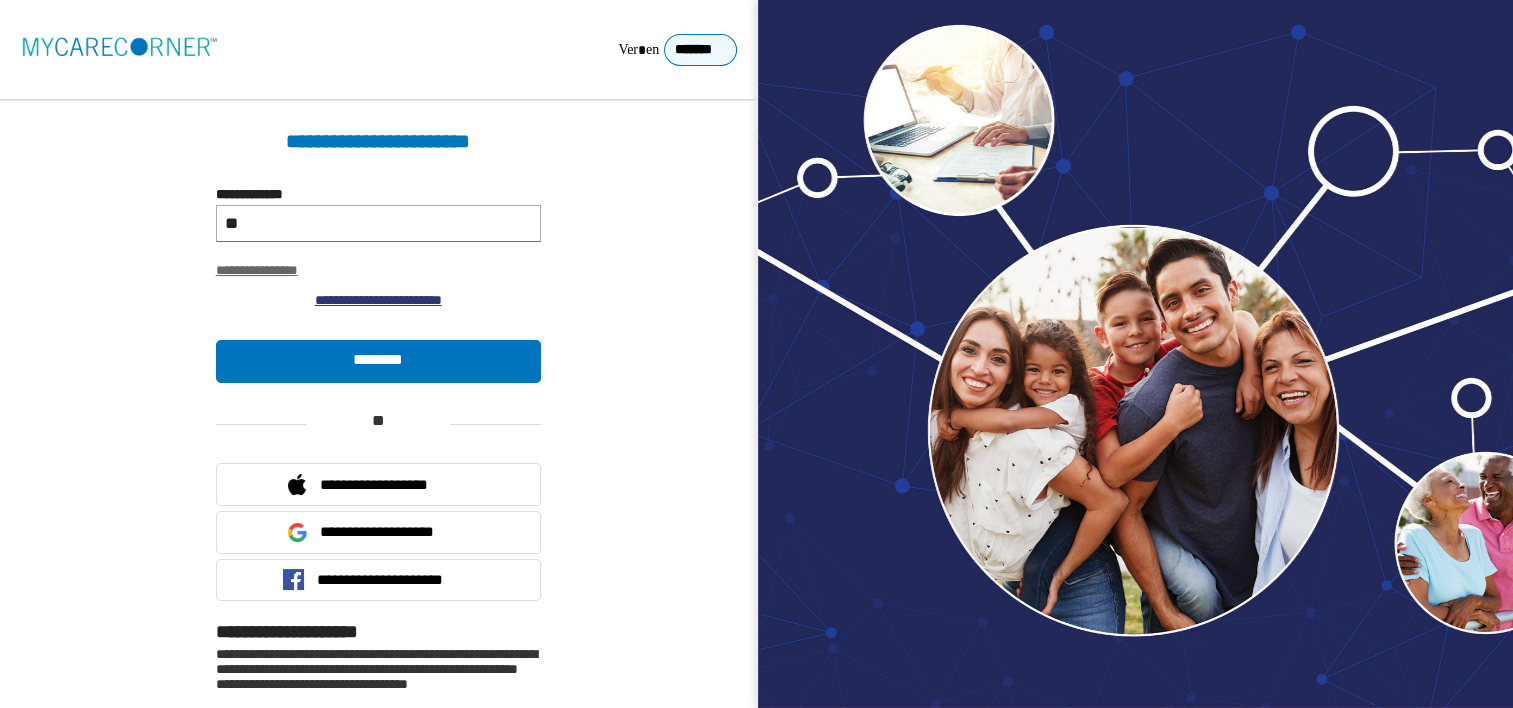 type on "*" 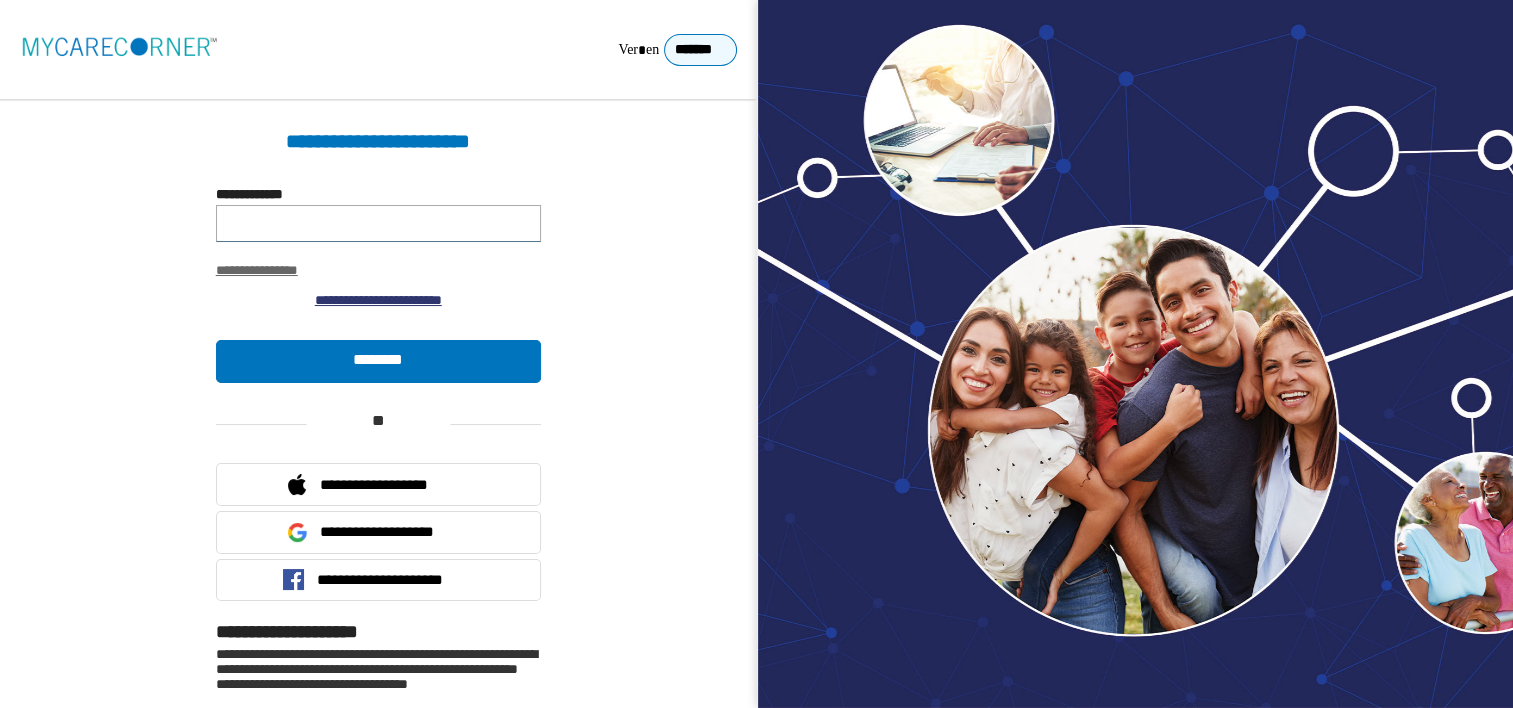 paste on "**********" 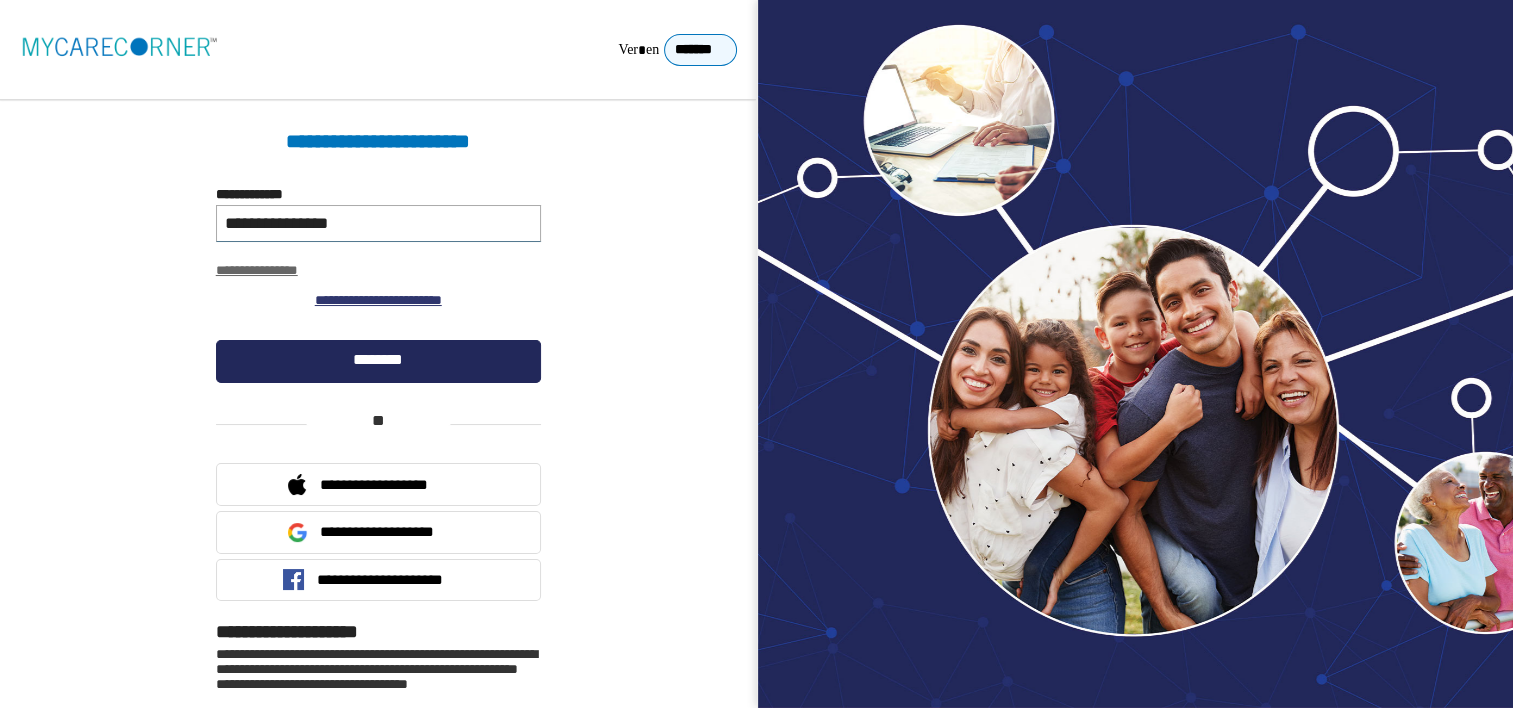 type on "**********" 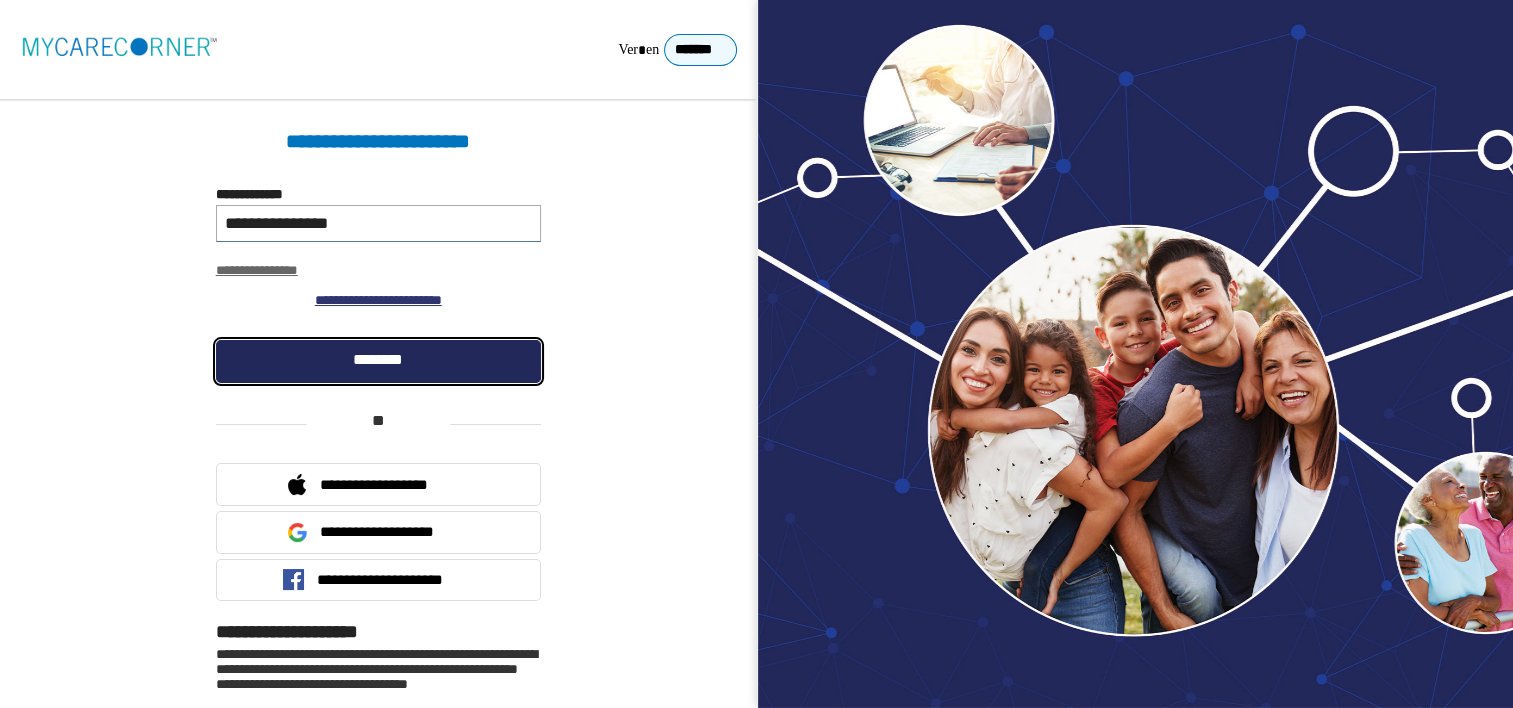 click on "********" at bounding box center (378, 361) 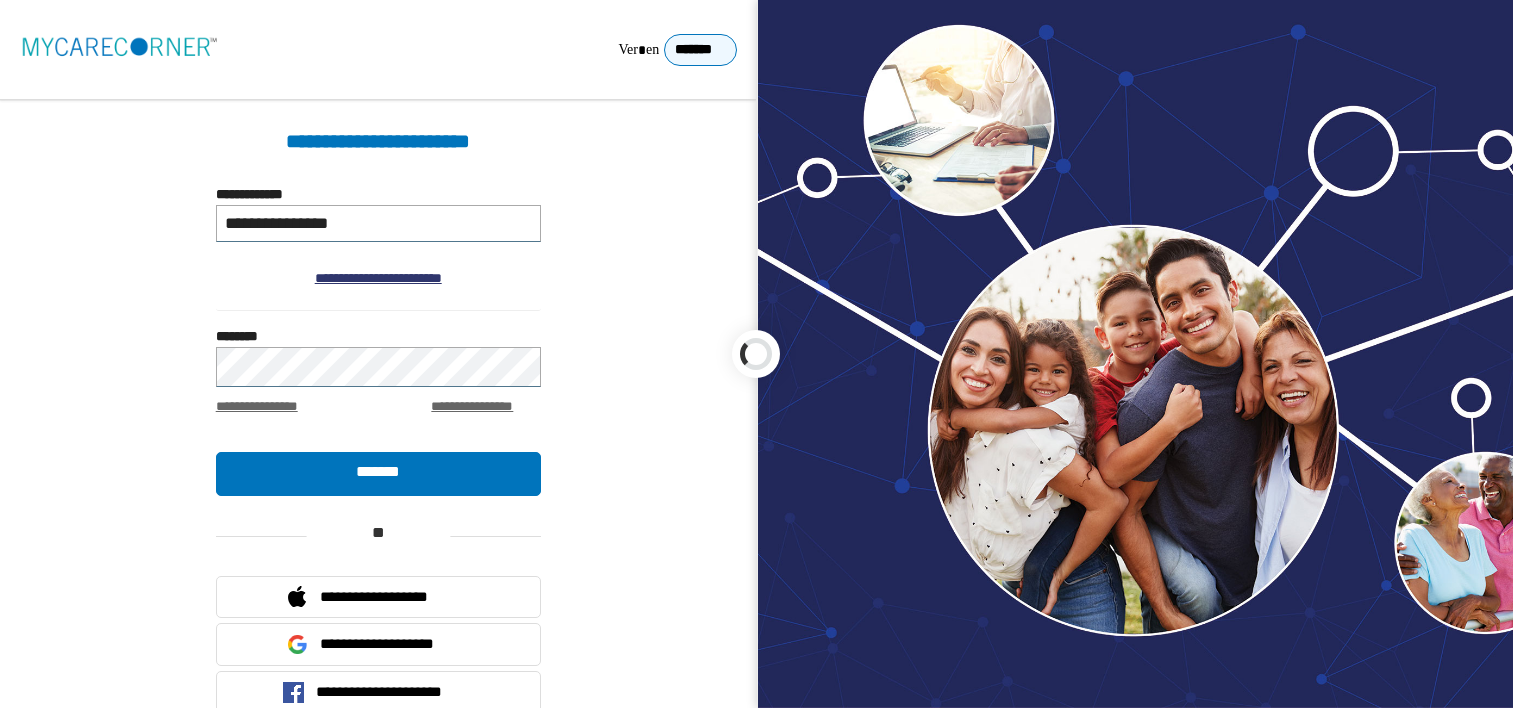 scroll, scrollTop: 0, scrollLeft: 0, axis: both 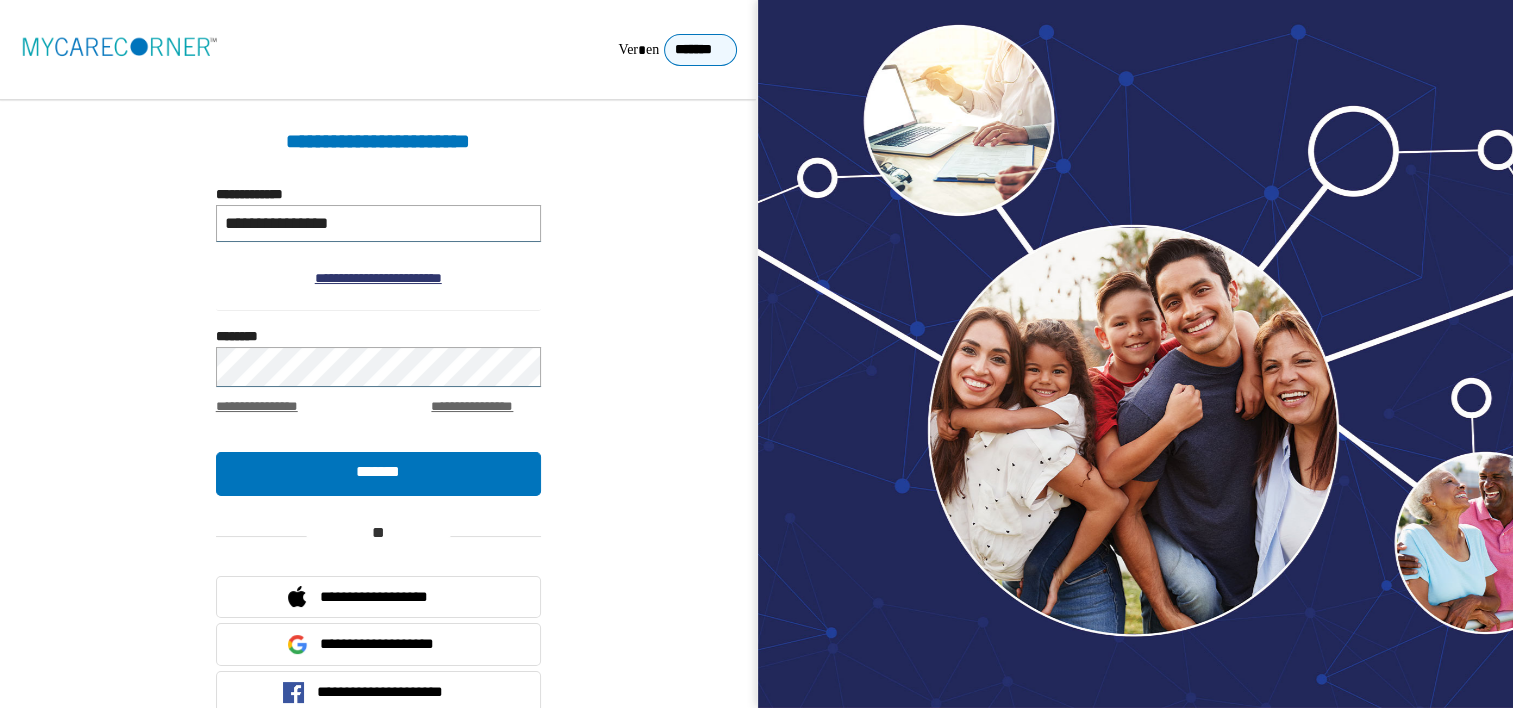 click on "**********" at bounding box center [756, 458] 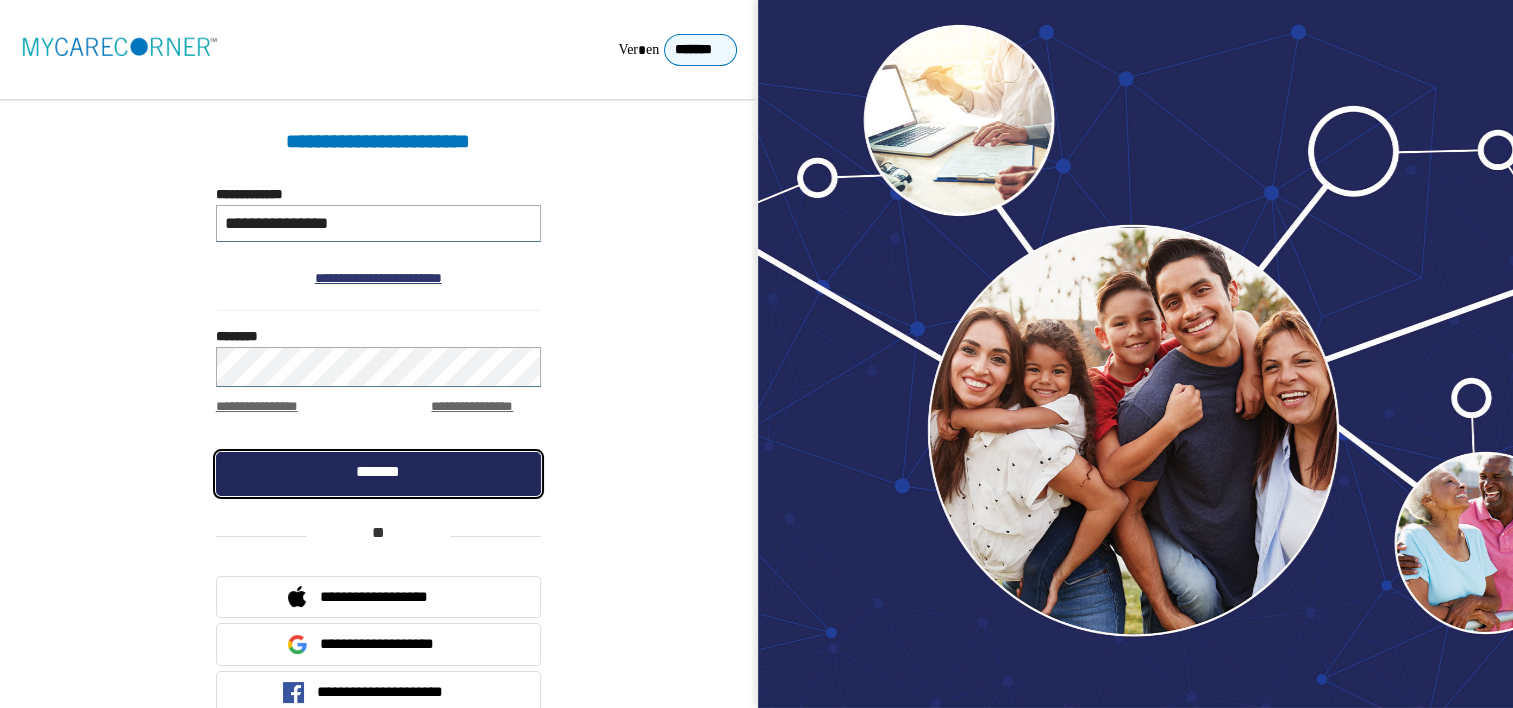 click on "*******" at bounding box center (378, 473) 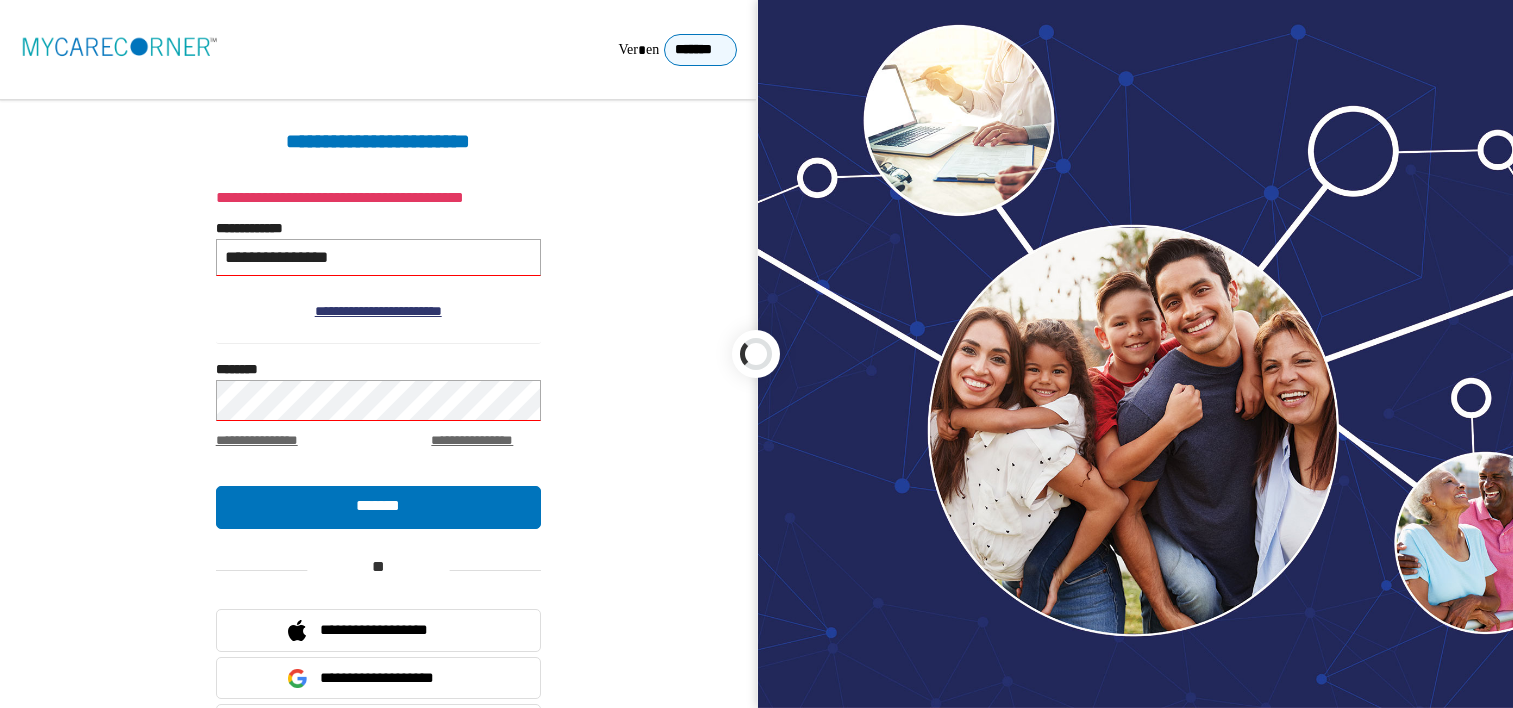 scroll, scrollTop: 0, scrollLeft: 0, axis: both 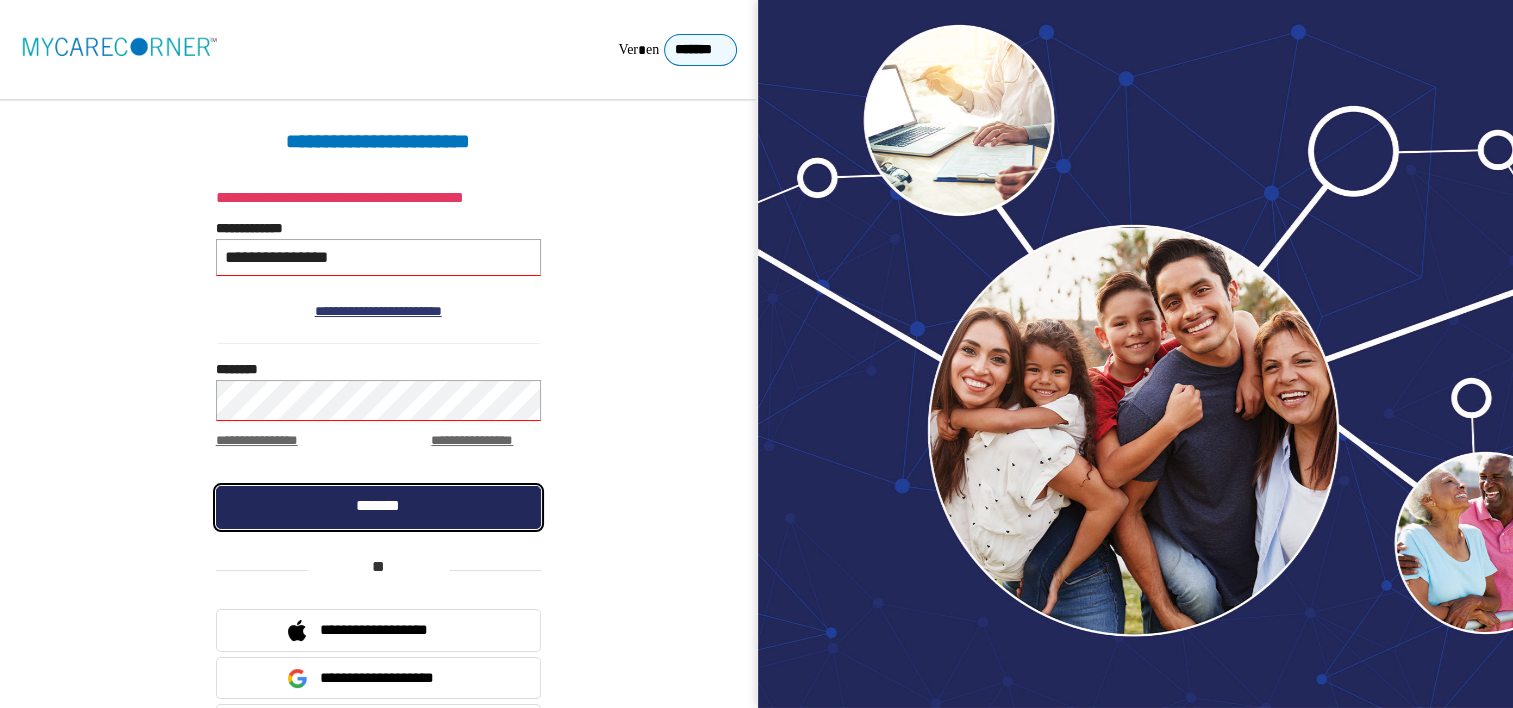 click on "*******" at bounding box center [378, 507] 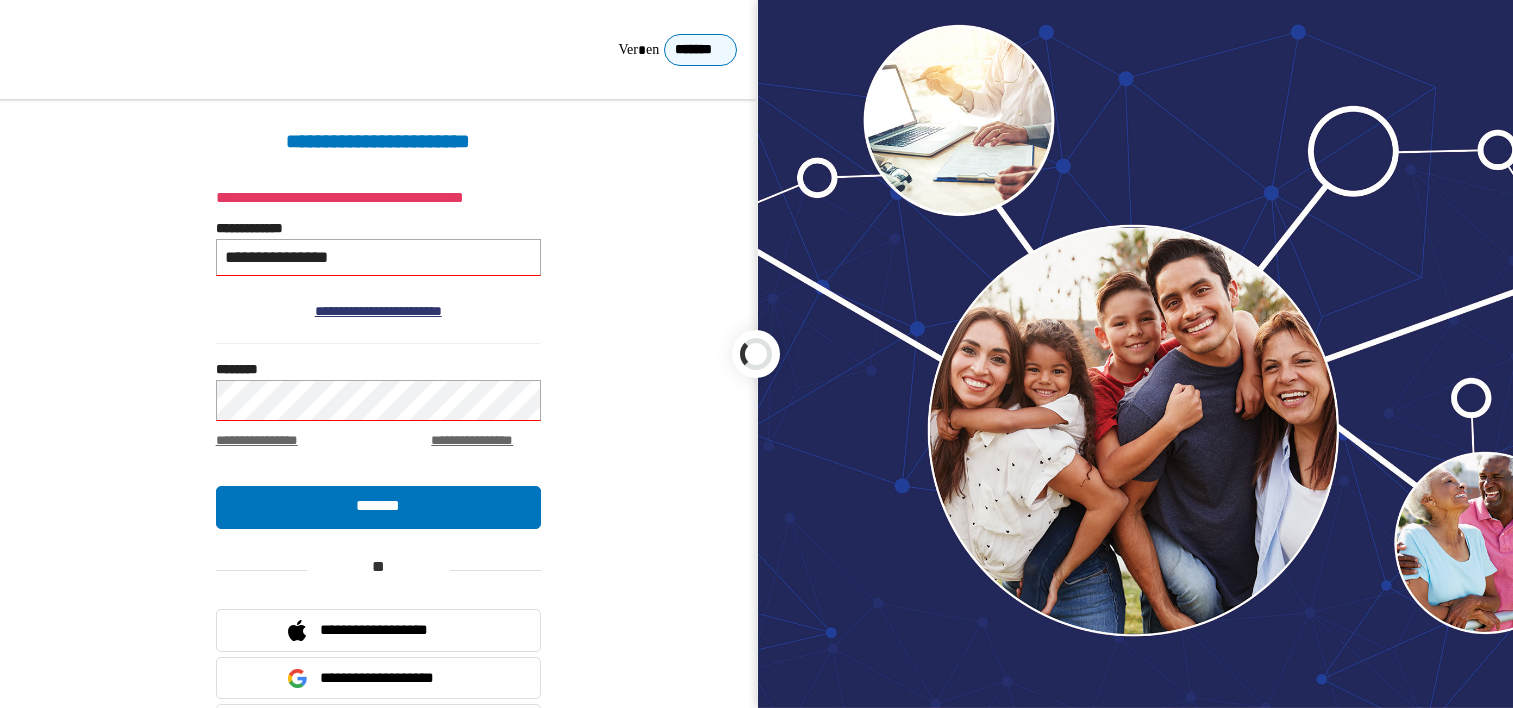 scroll, scrollTop: 0, scrollLeft: 0, axis: both 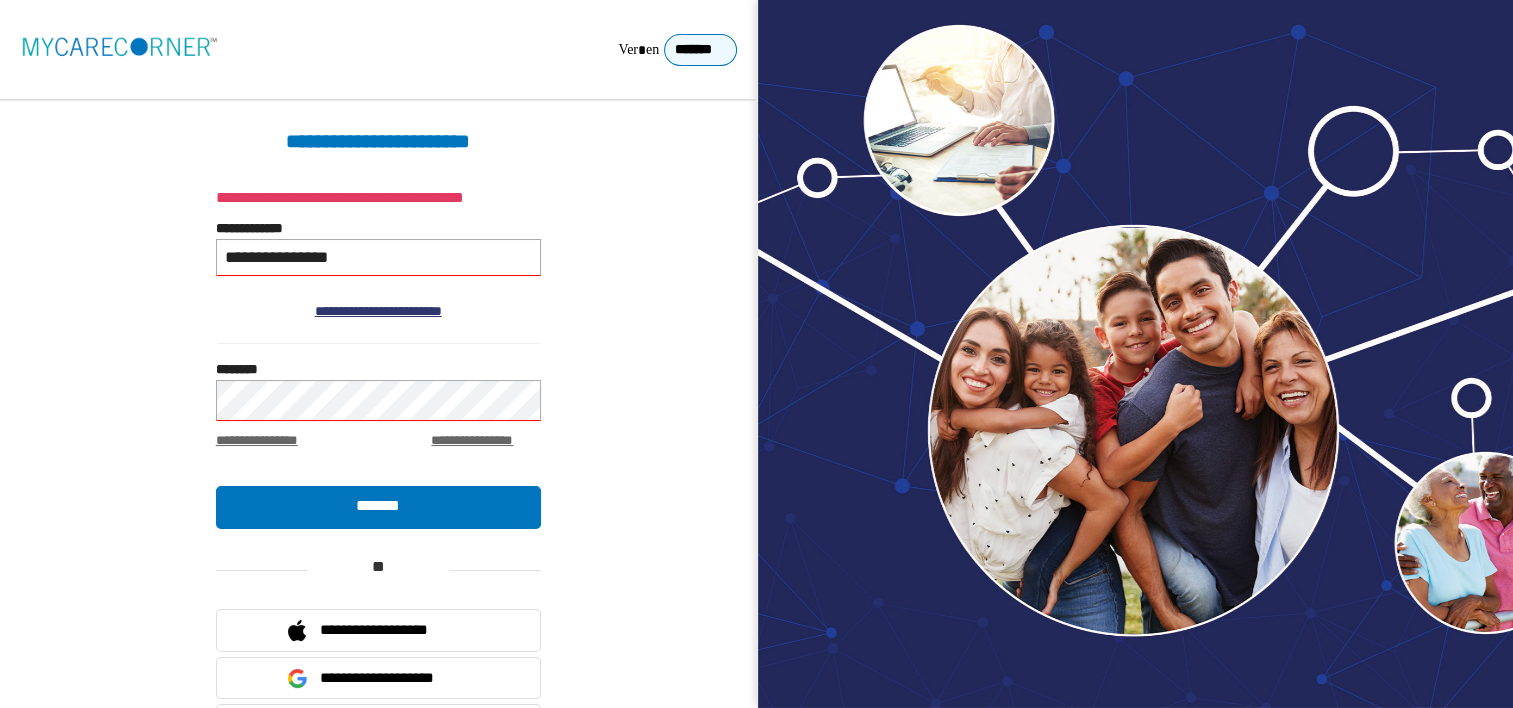 click on "**********" at bounding box center (378, 257) 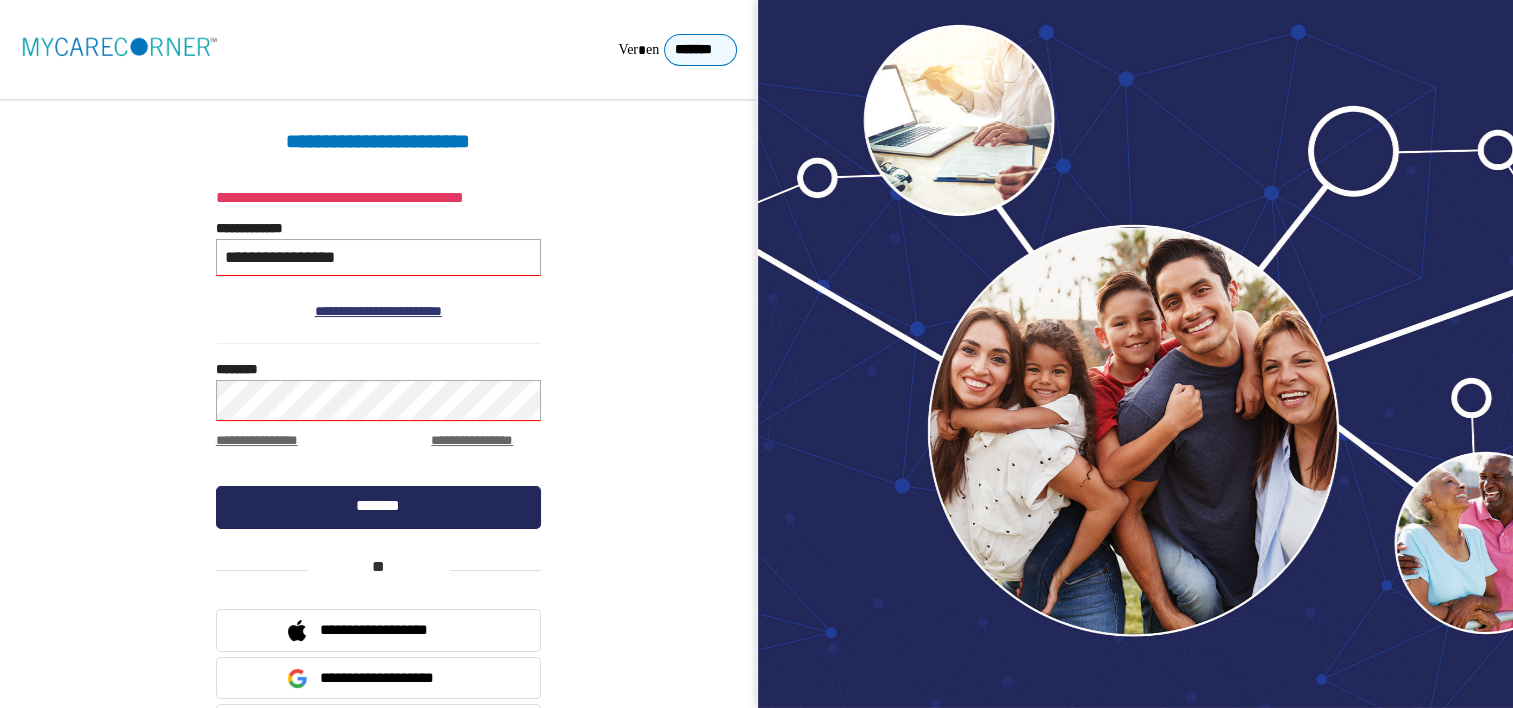 type on "**********" 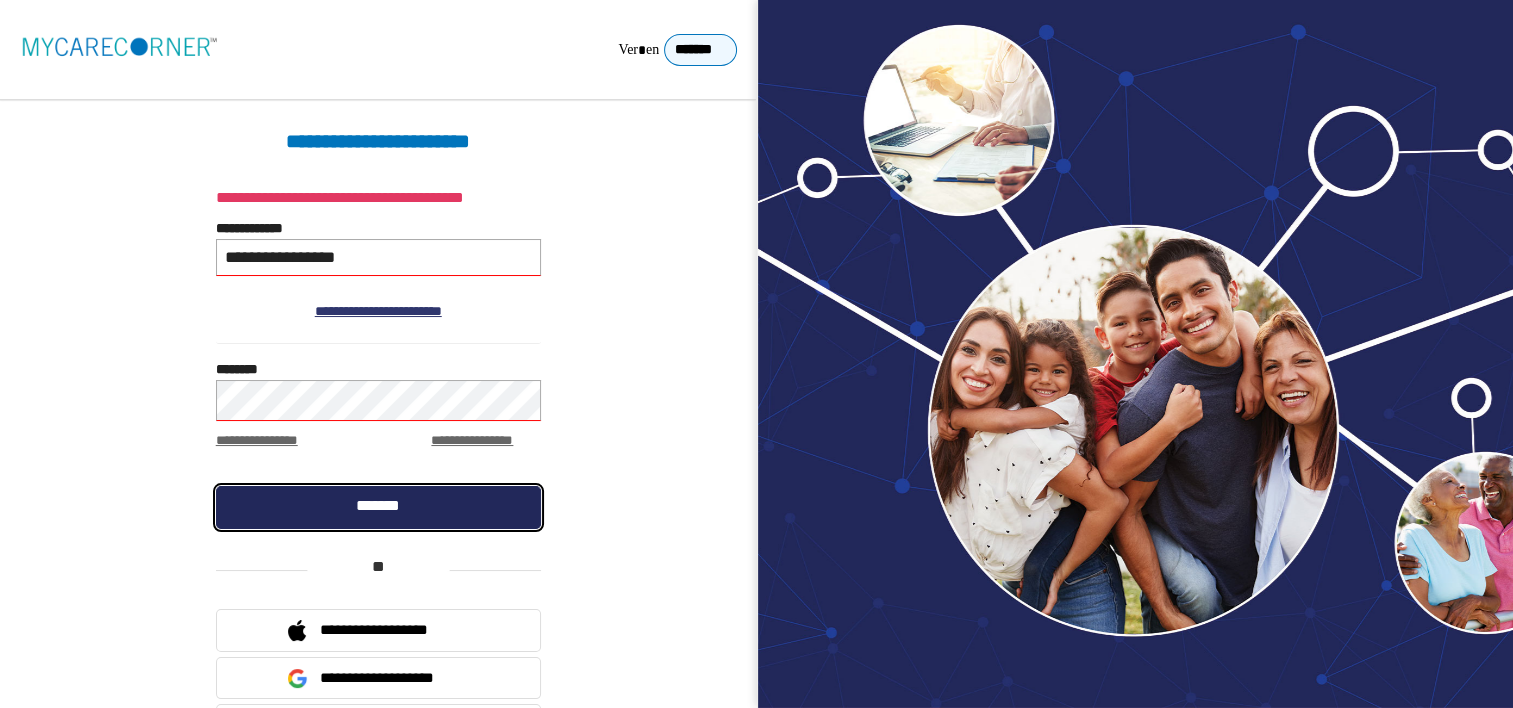 click on "*******" at bounding box center (378, 507) 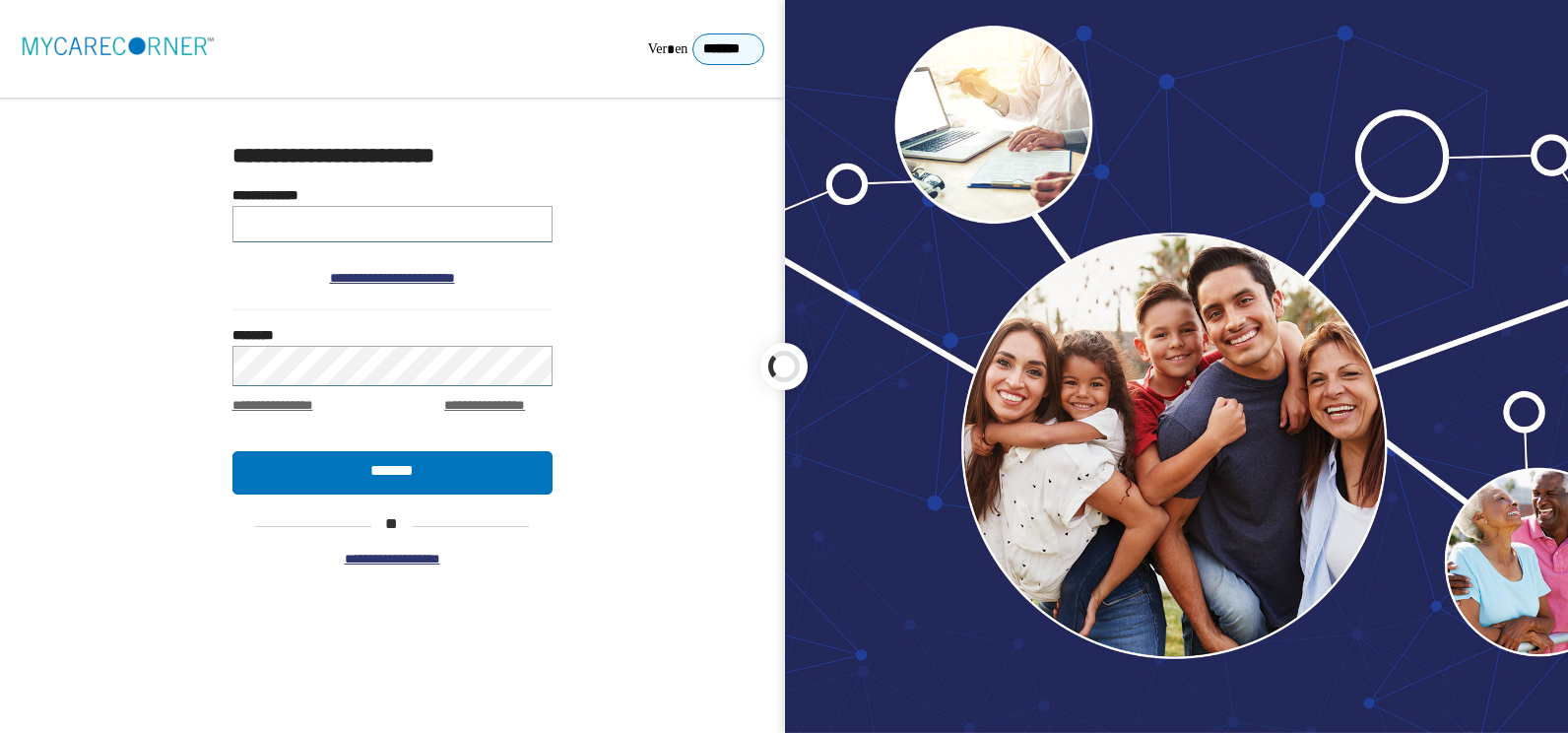 scroll, scrollTop: 0, scrollLeft: 0, axis: both 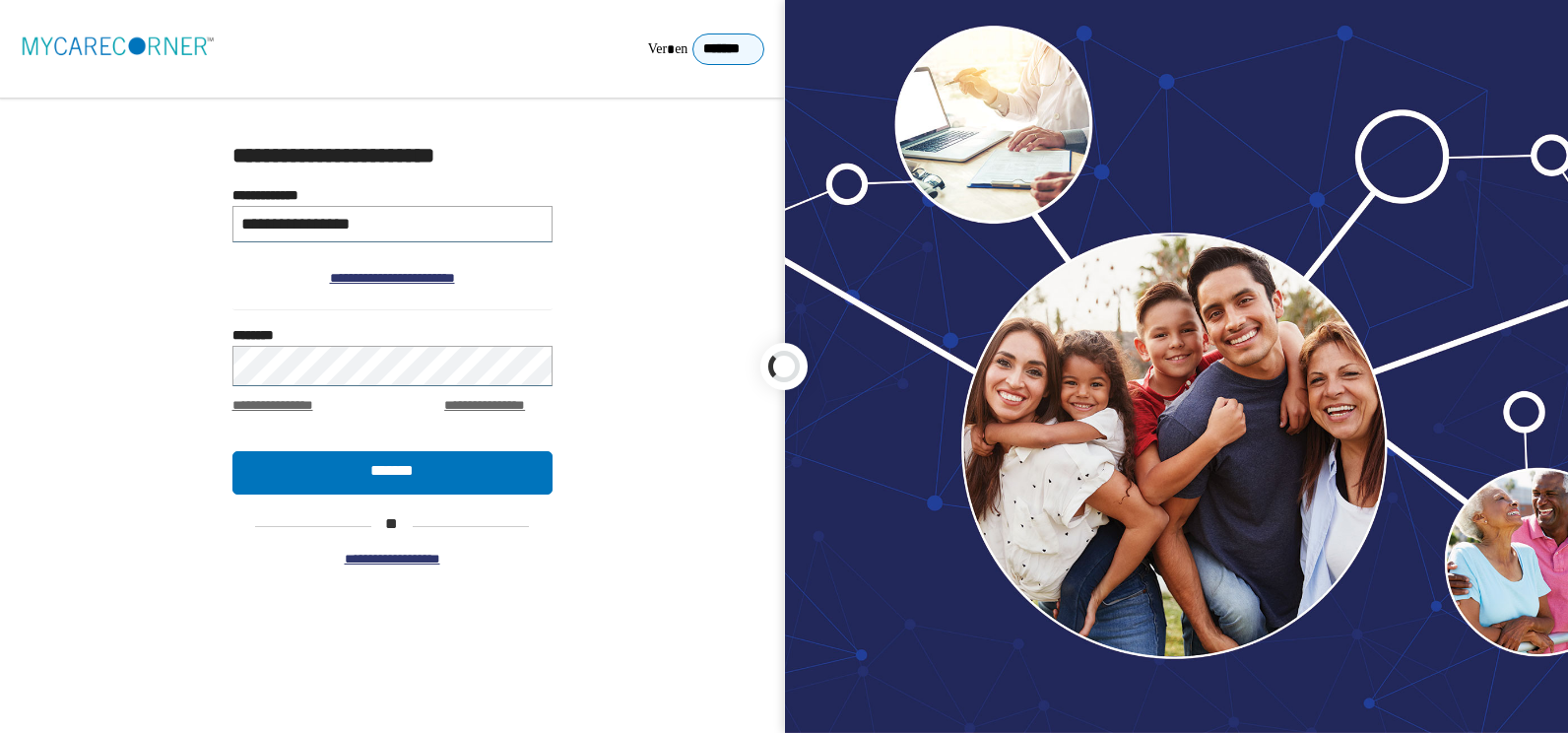 click at bounding box center (784, 366) 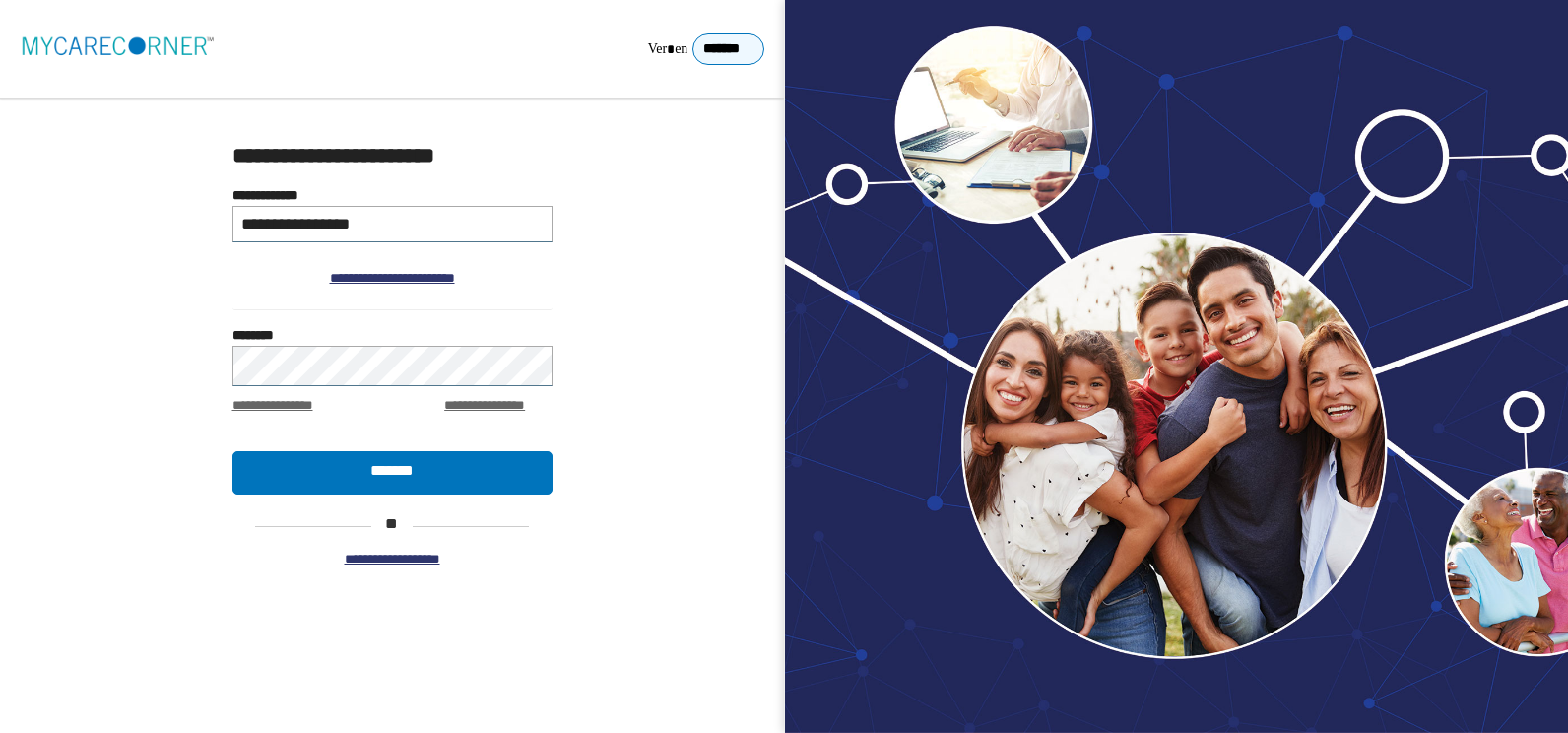 click on "**********" at bounding box center (392, 224) 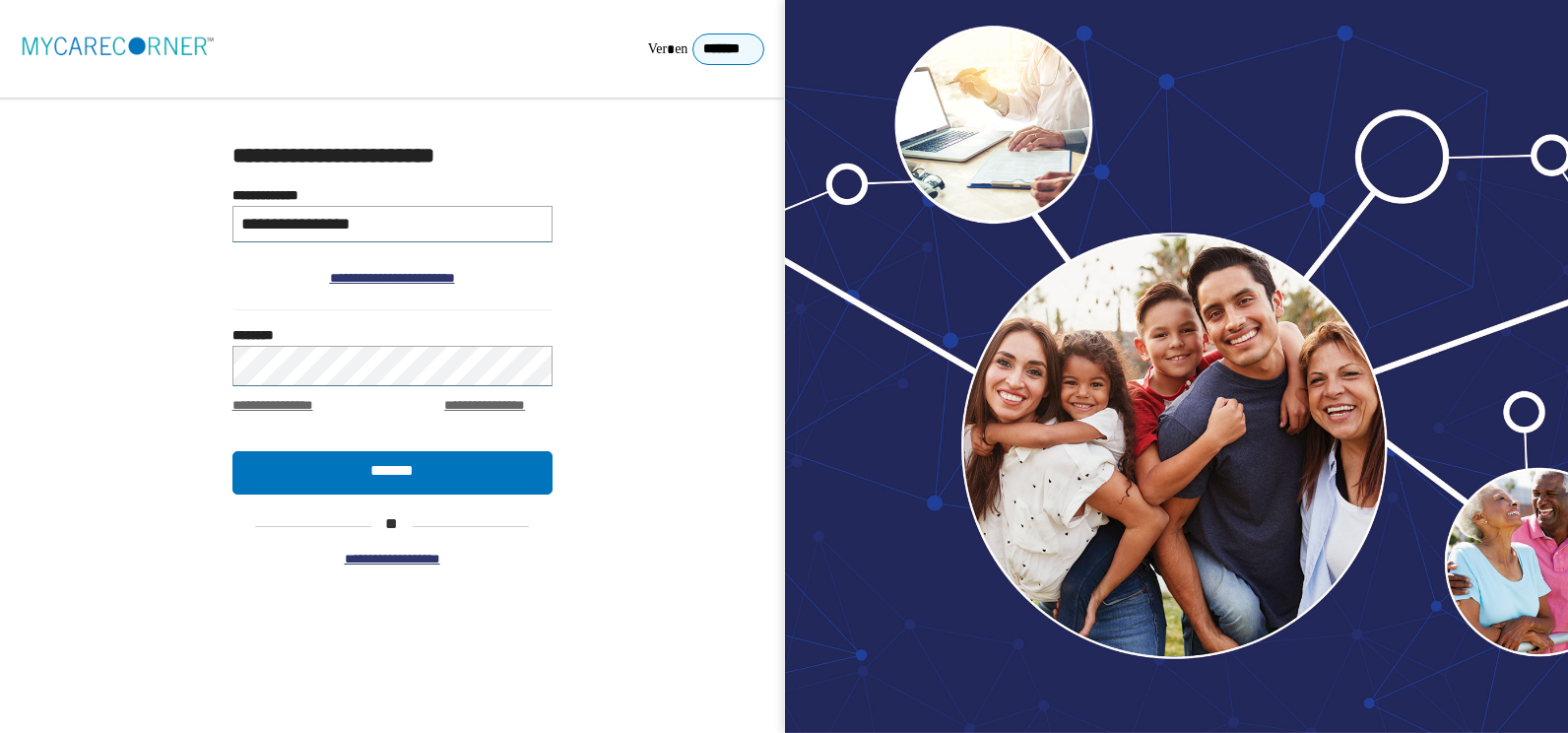 type on "**********" 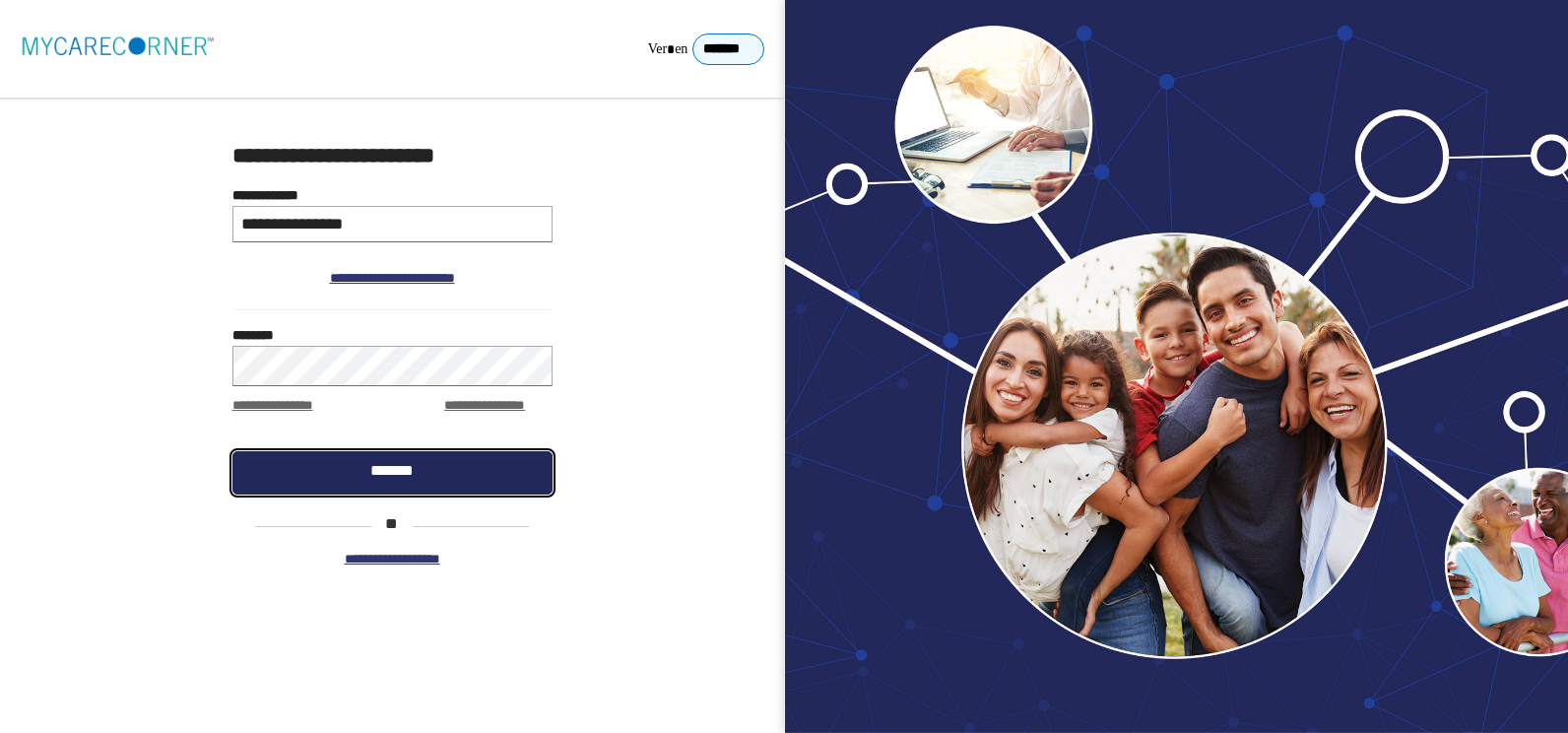 click on "*******" at bounding box center (392, 473) 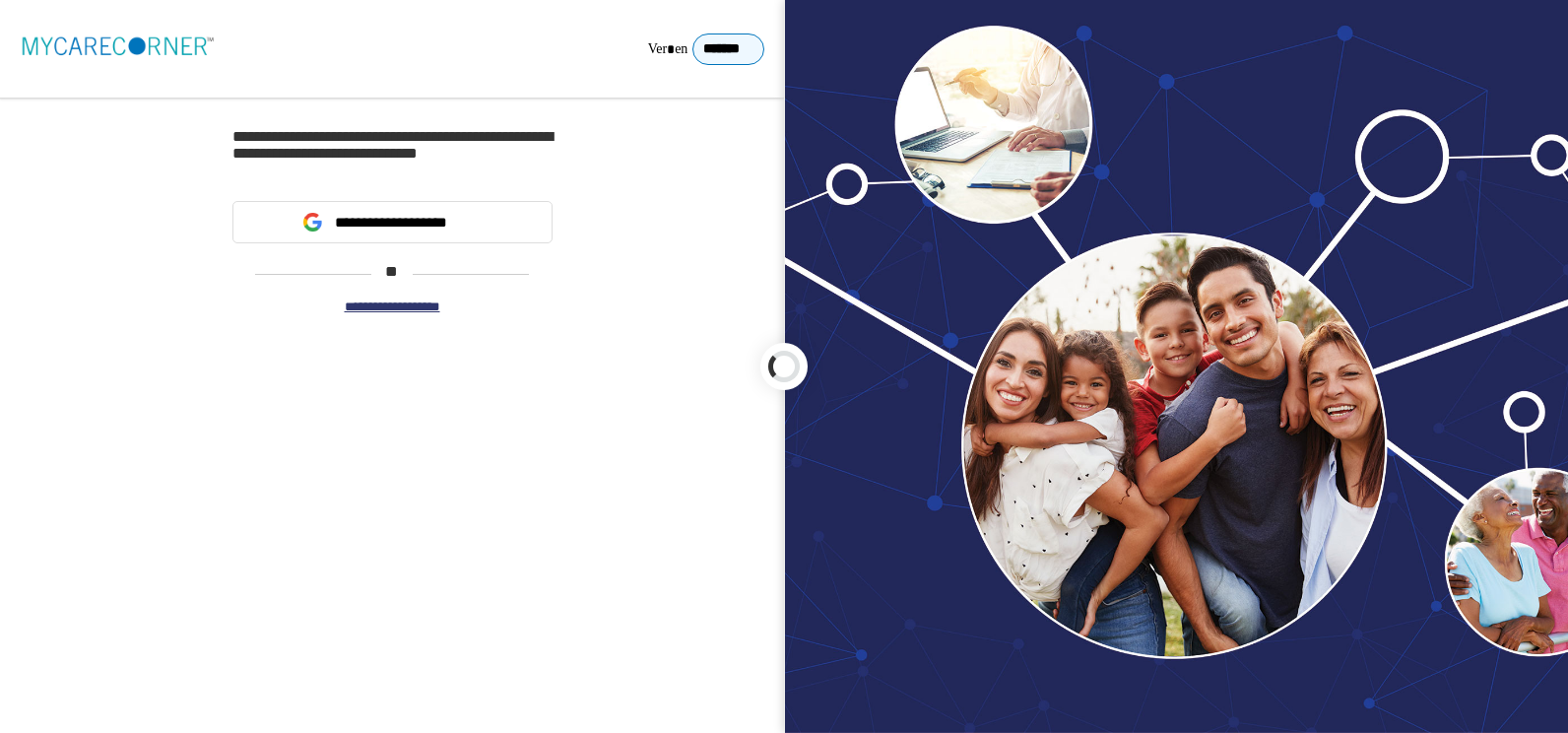 scroll, scrollTop: 0, scrollLeft: 0, axis: both 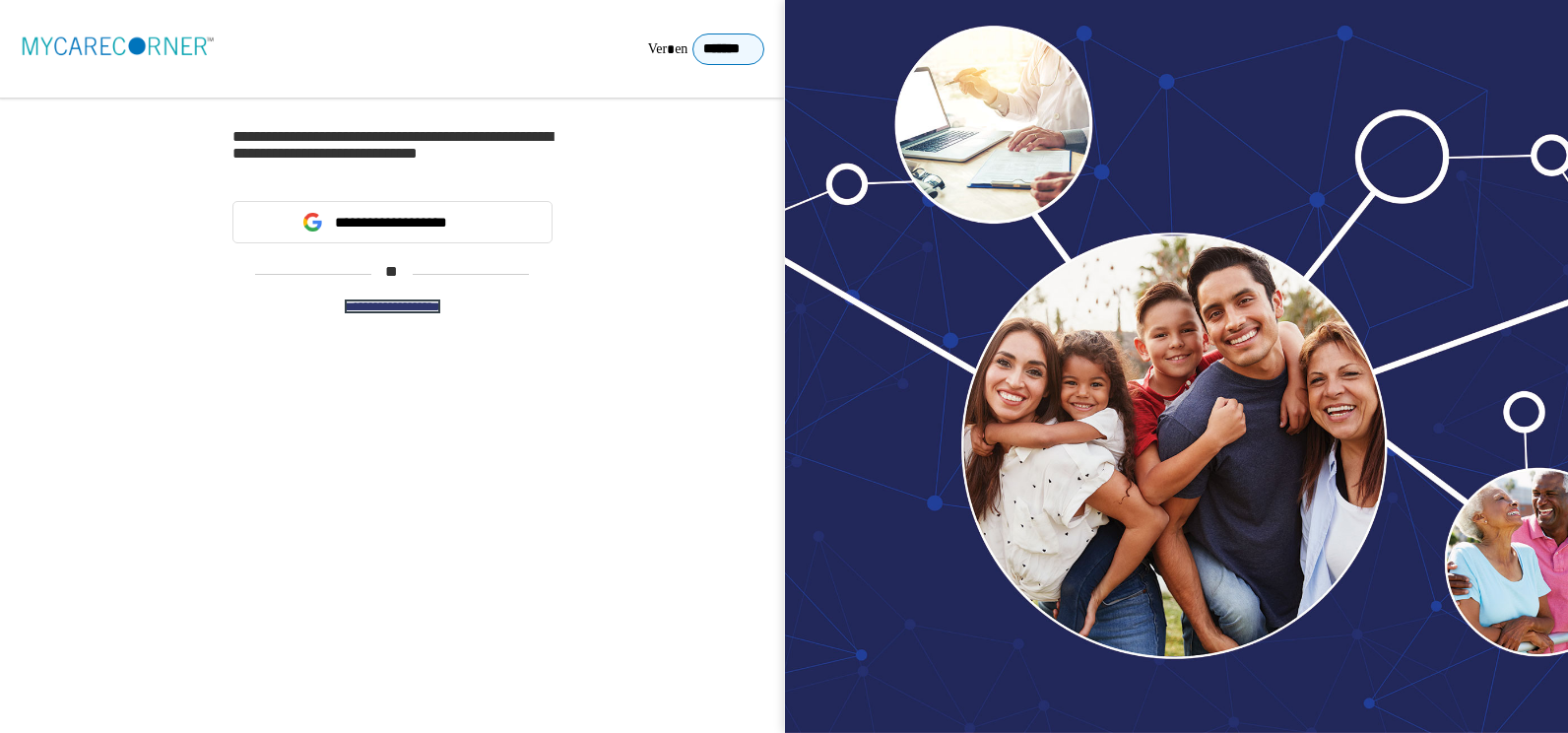 click on "**********" at bounding box center (392, 306) 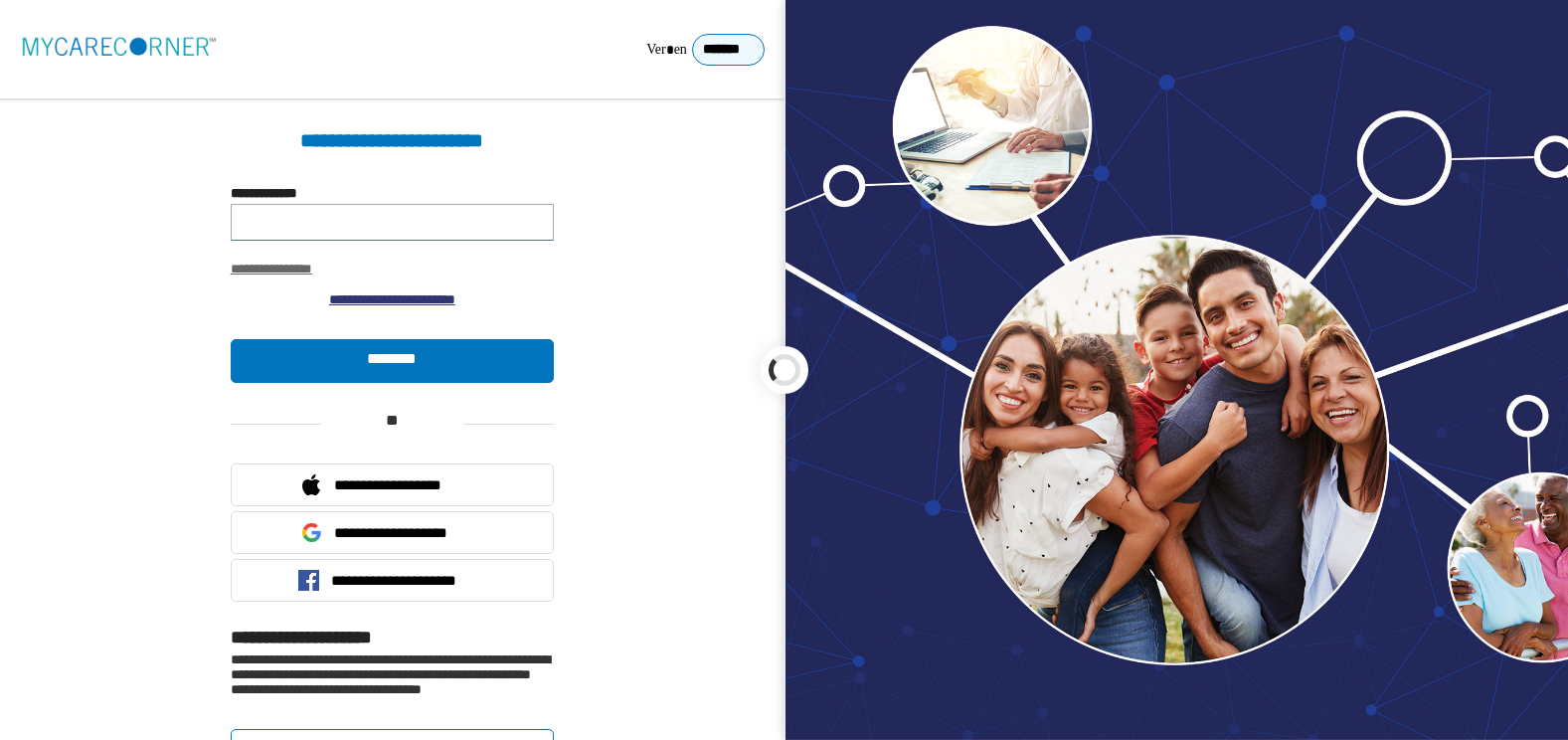 scroll, scrollTop: 0, scrollLeft: 0, axis: both 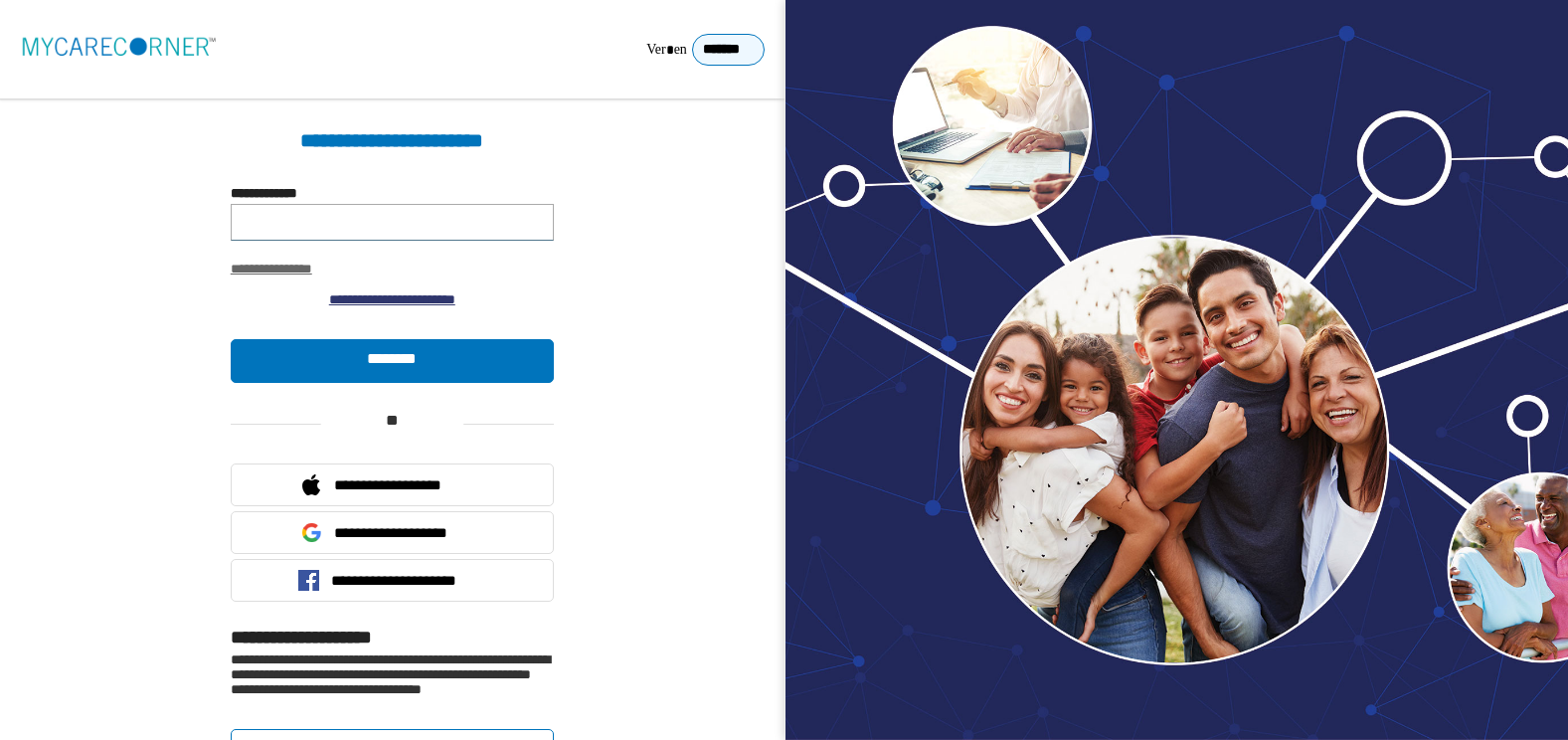 click on "**********" at bounding box center [392, 222] 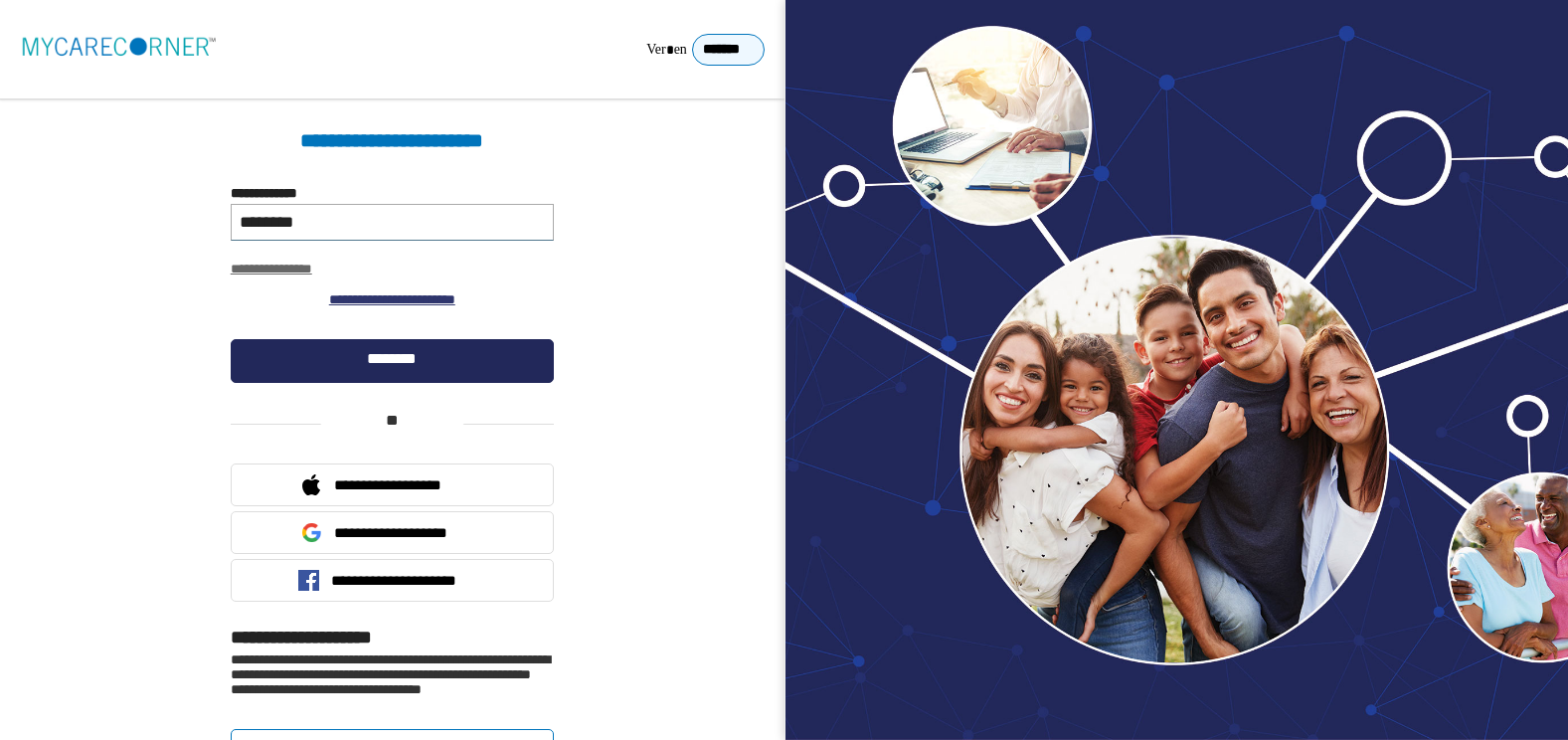 type on "********" 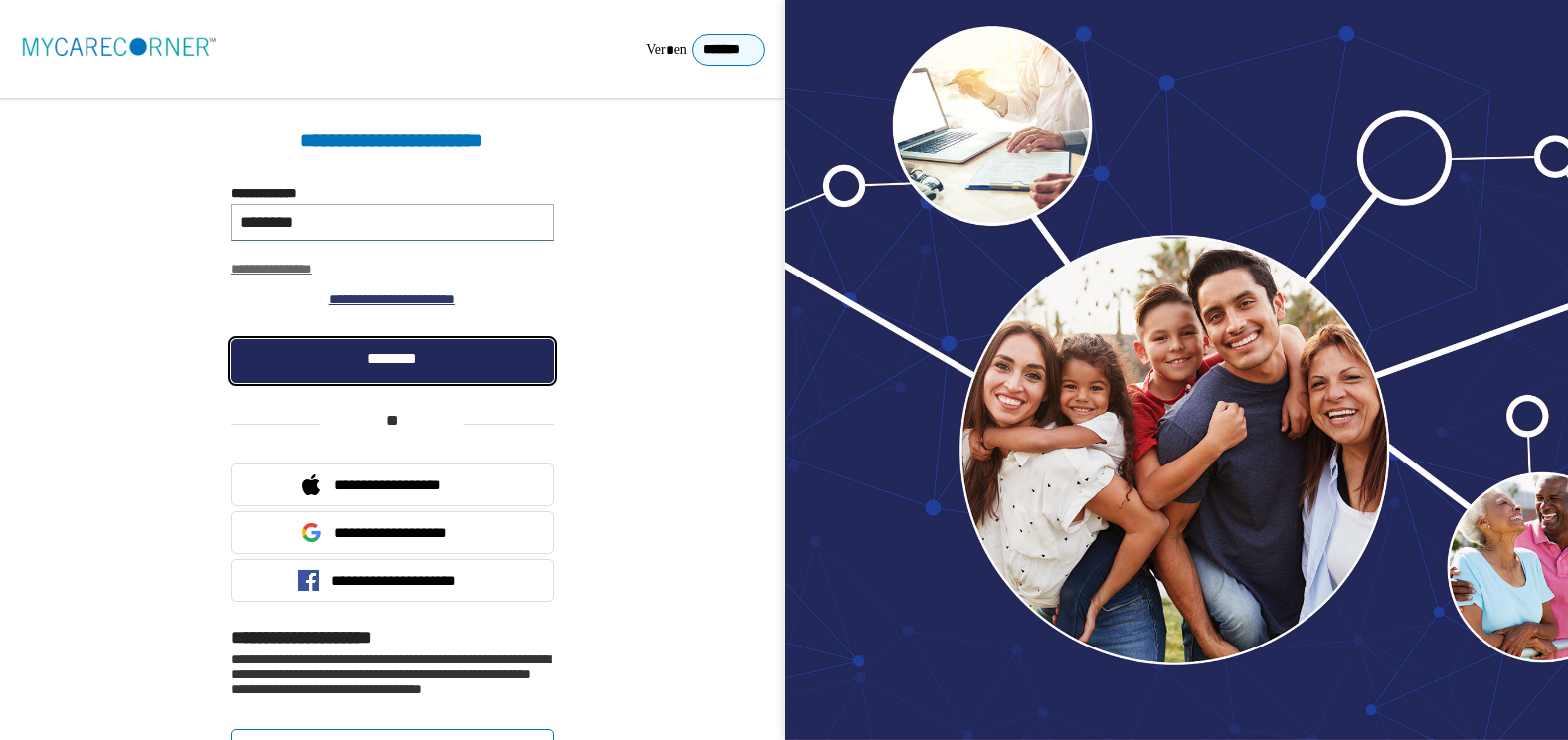 click on "********" at bounding box center (392, 361) 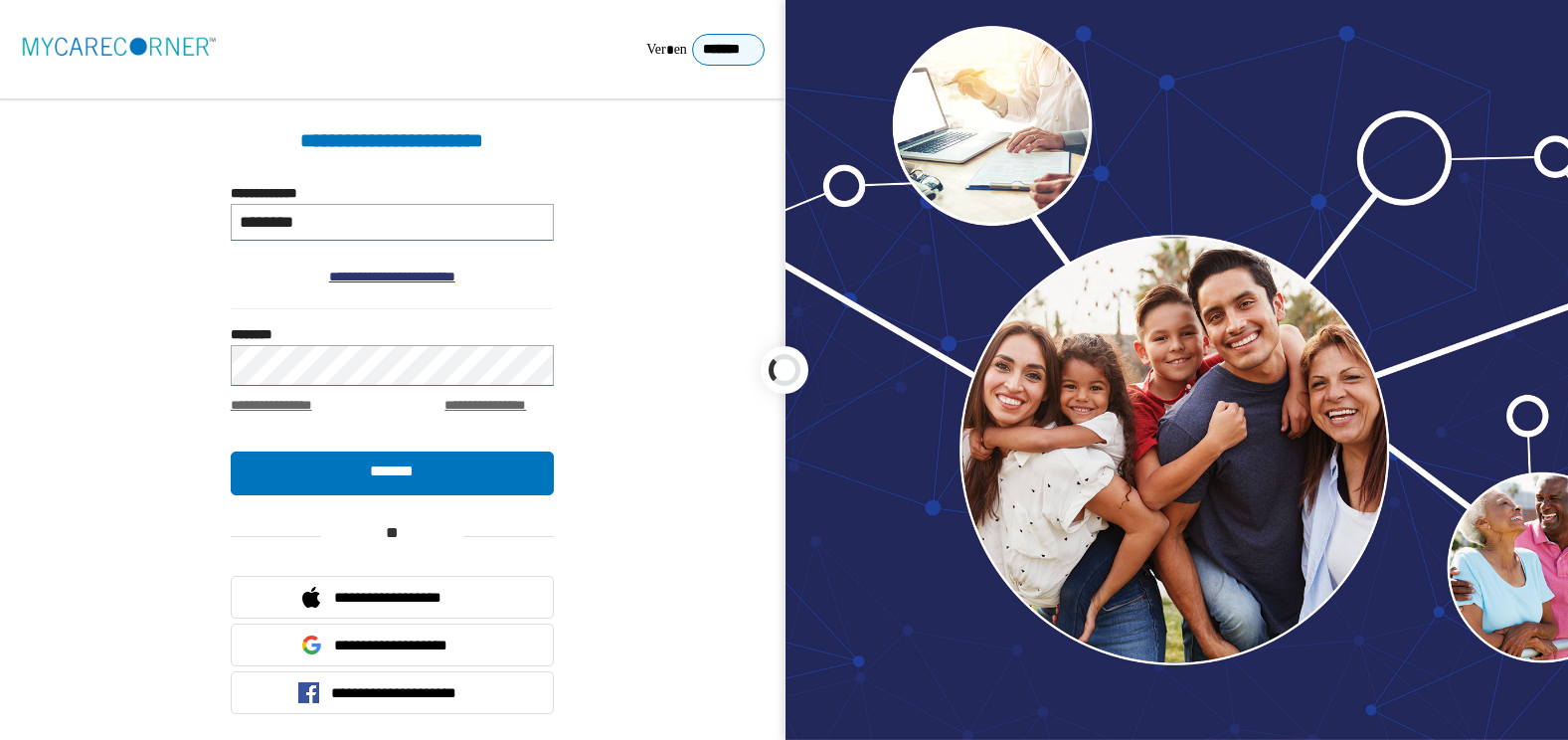 scroll, scrollTop: 0, scrollLeft: 0, axis: both 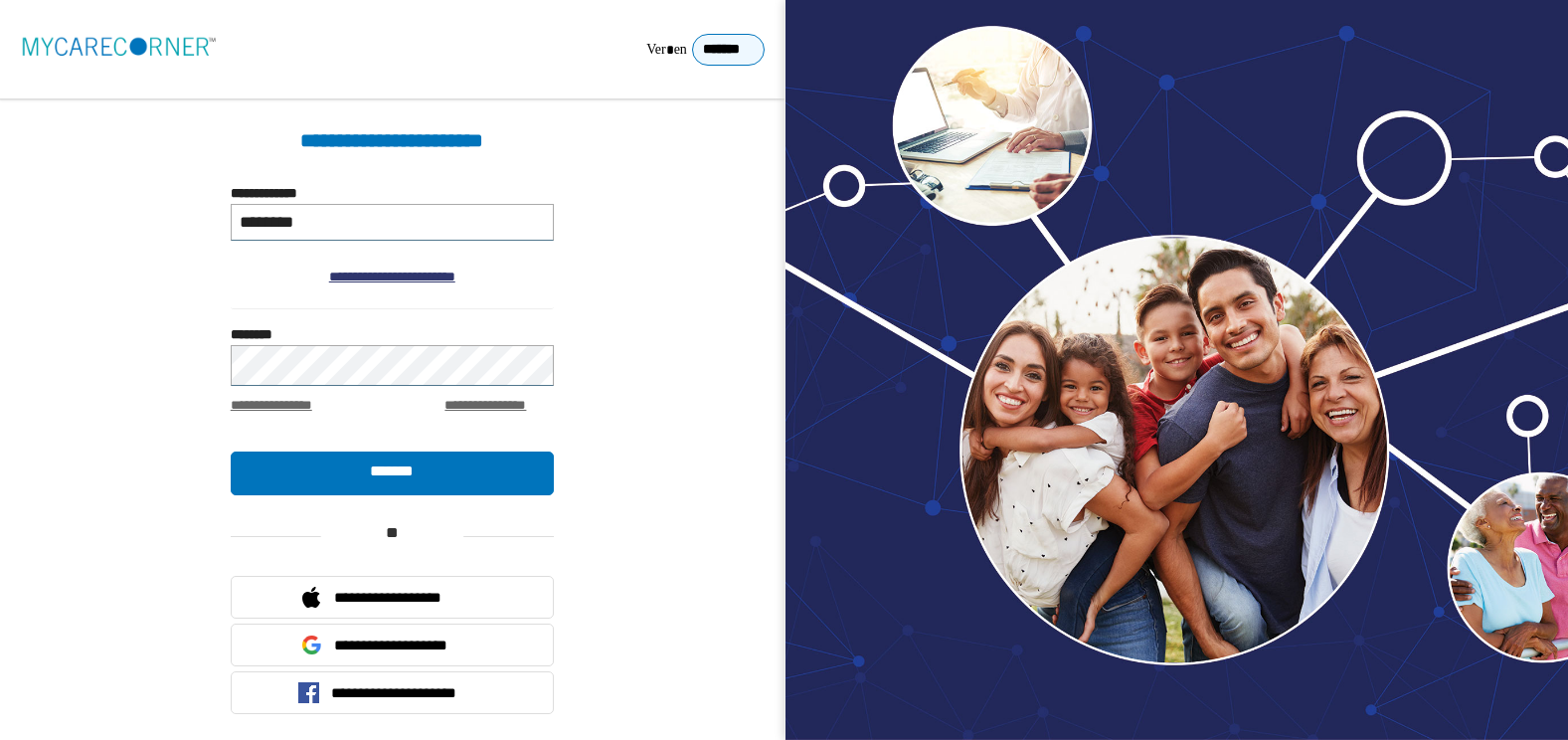 click on "********" at bounding box center (392, 222) 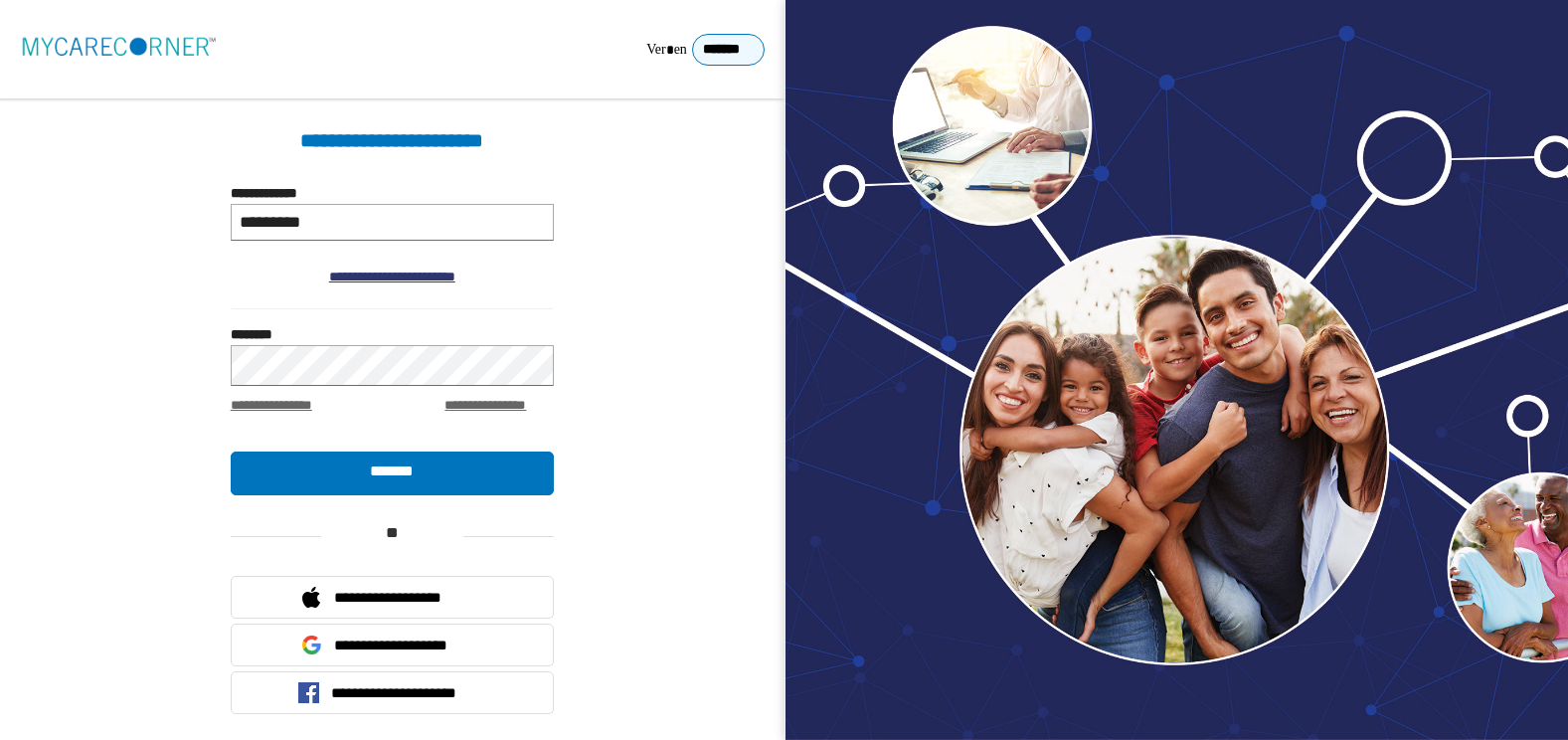 type on "**********" 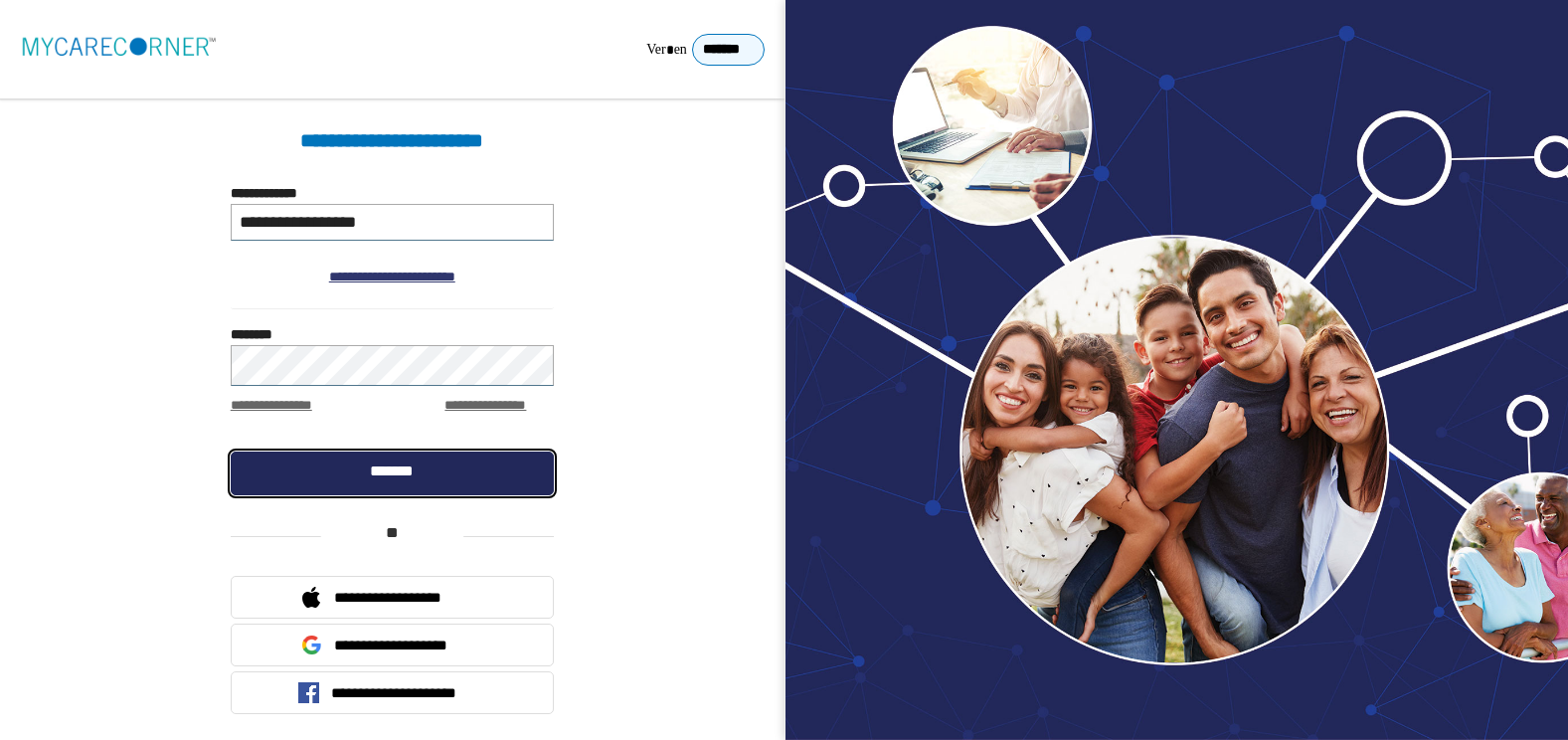 click on "*******" at bounding box center (392, 473) 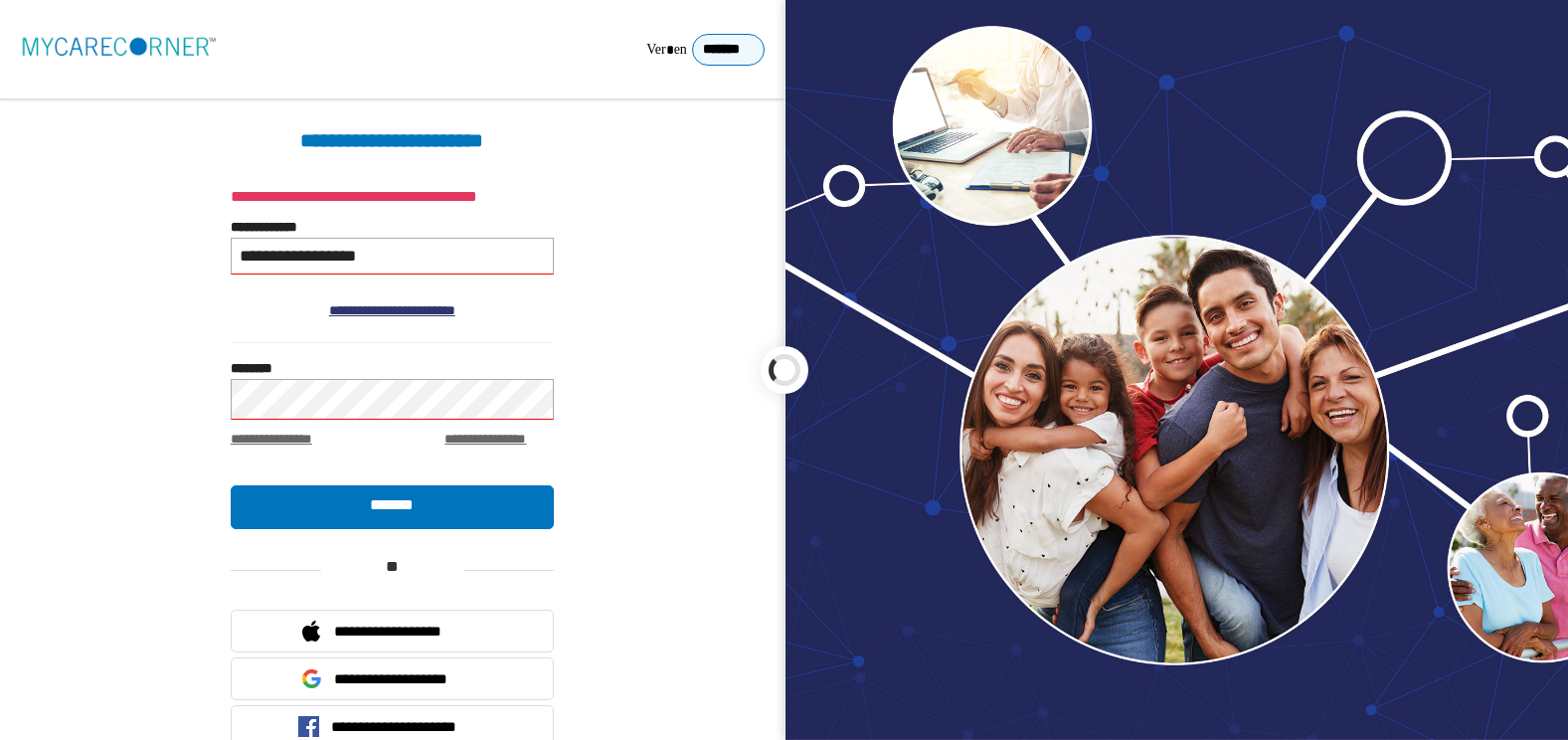 scroll, scrollTop: 0, scrollLeft: 0, axis: both 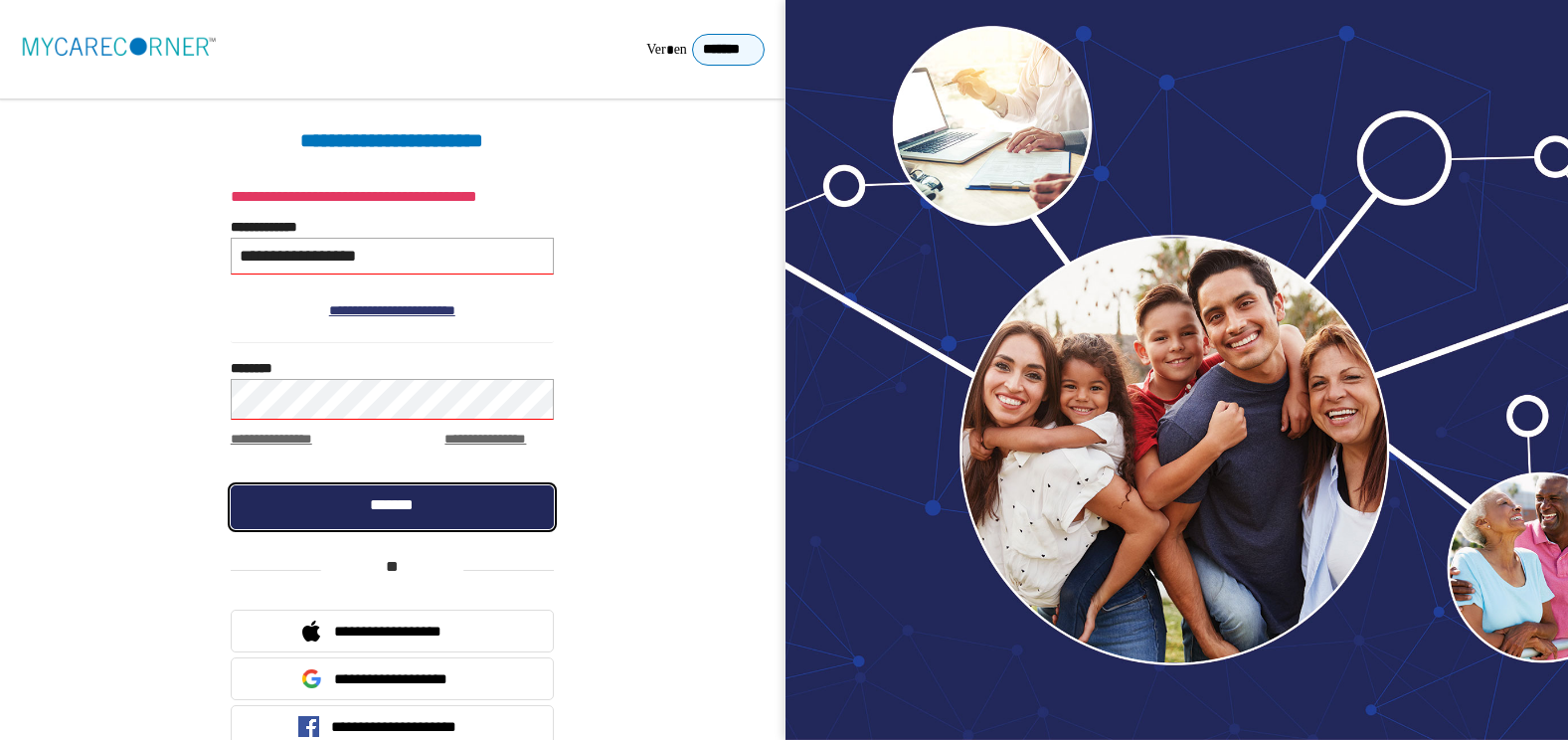 click on "*******" at bounding box center [392, 507] 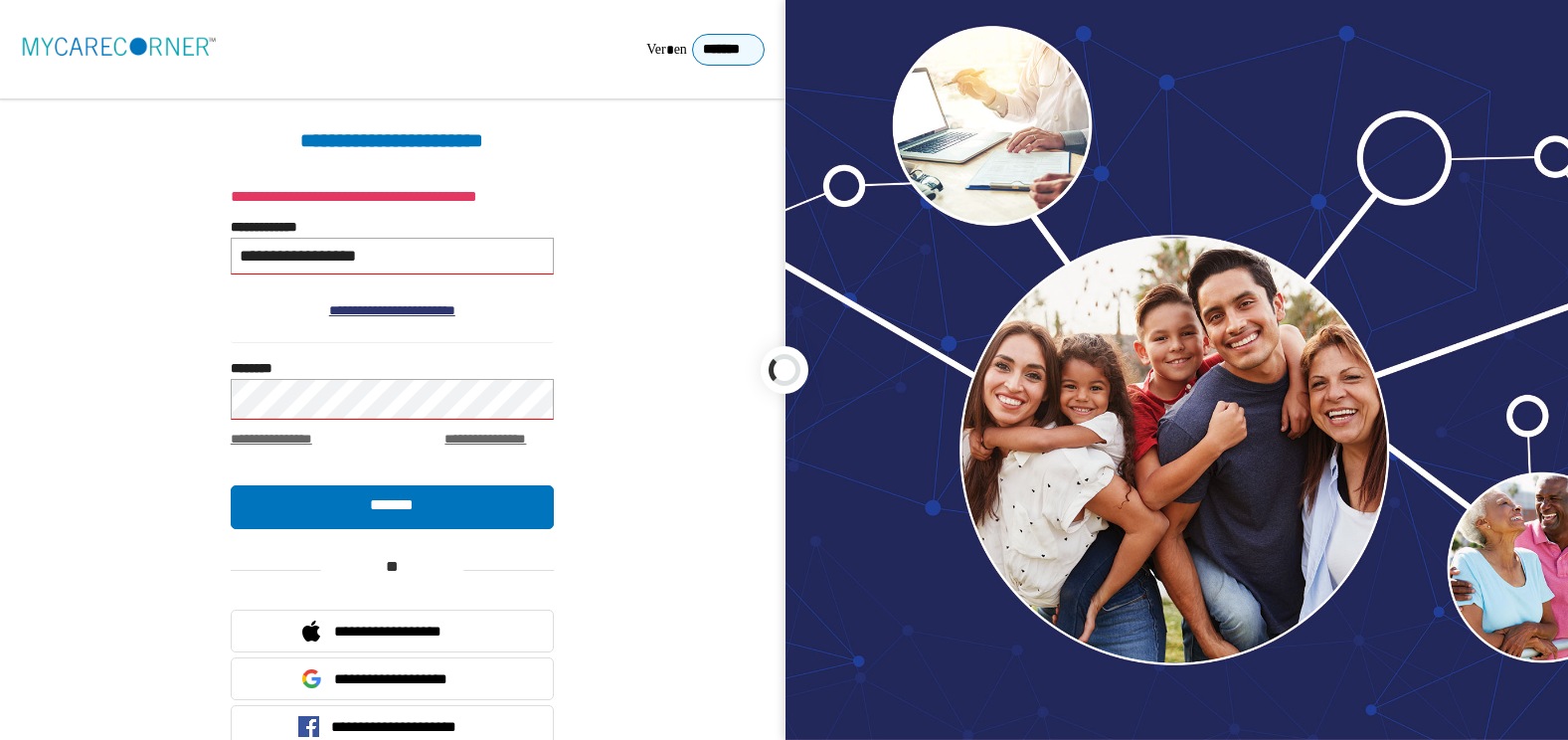 scroll, scrollTop: 0, scrollLeft: 0, axis: both 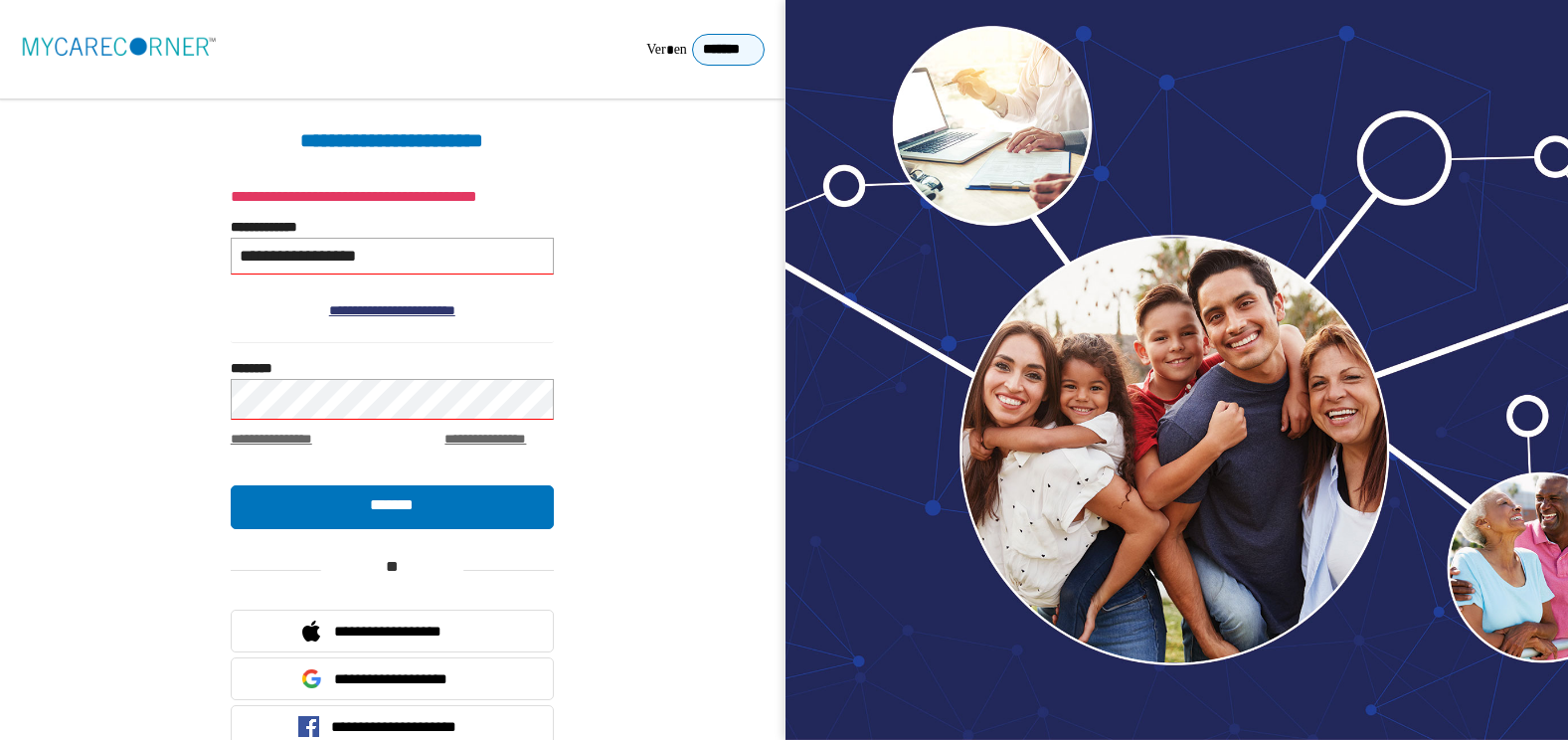 click on "**********" at bounding box center (392, 256) 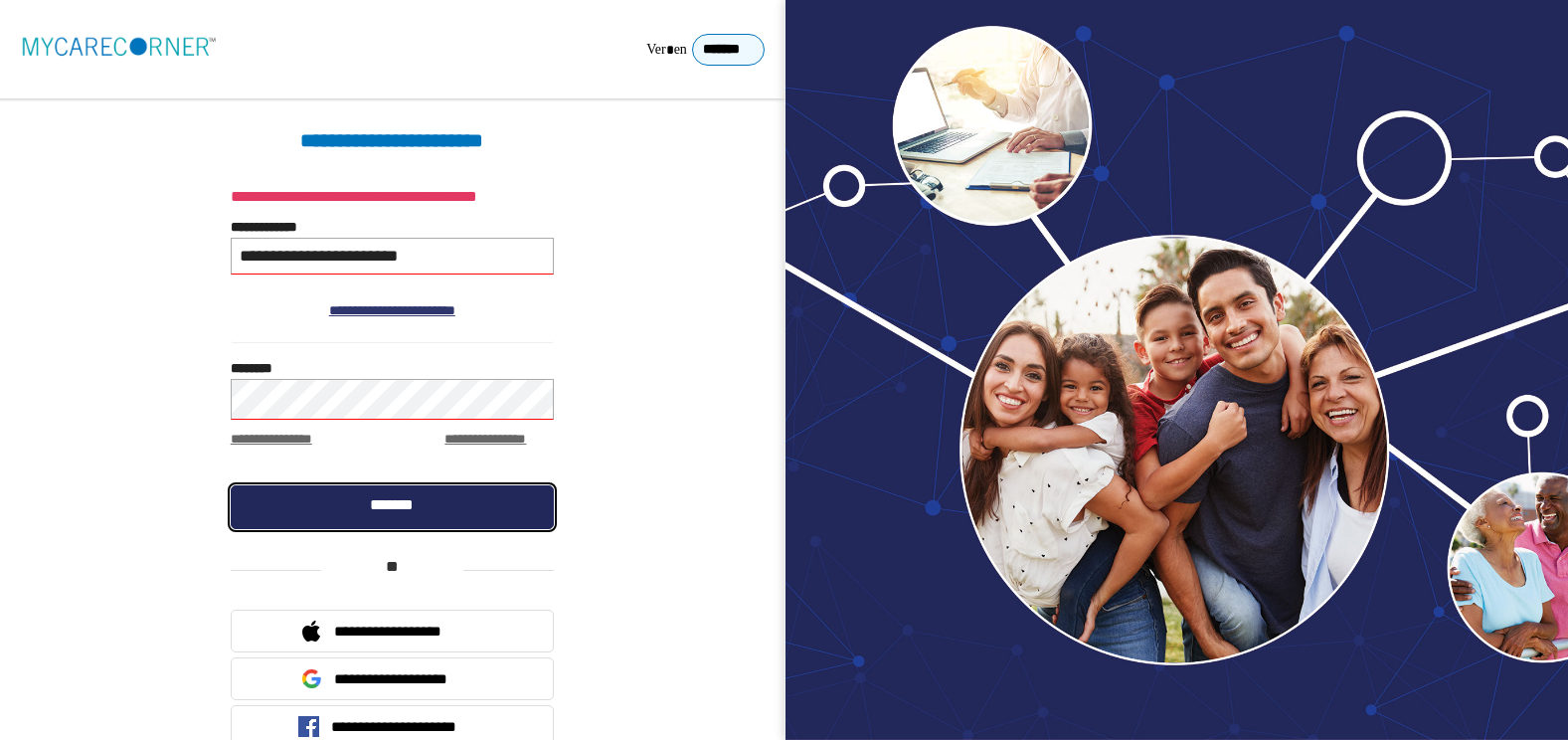click on "*******" at bounding box center (392, 507) 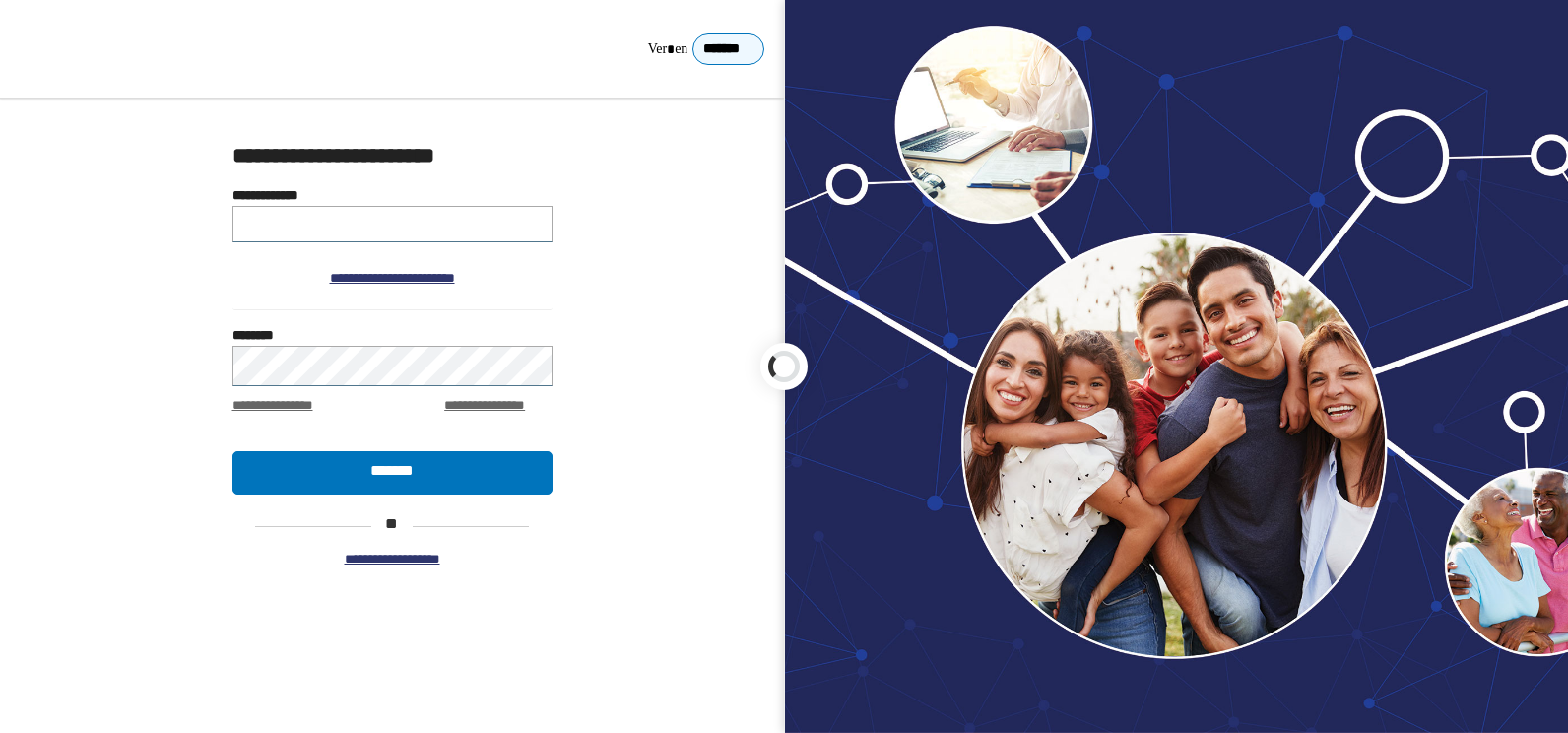 scroll, scrollTop: 0, scrollLeft: 0, axis: both 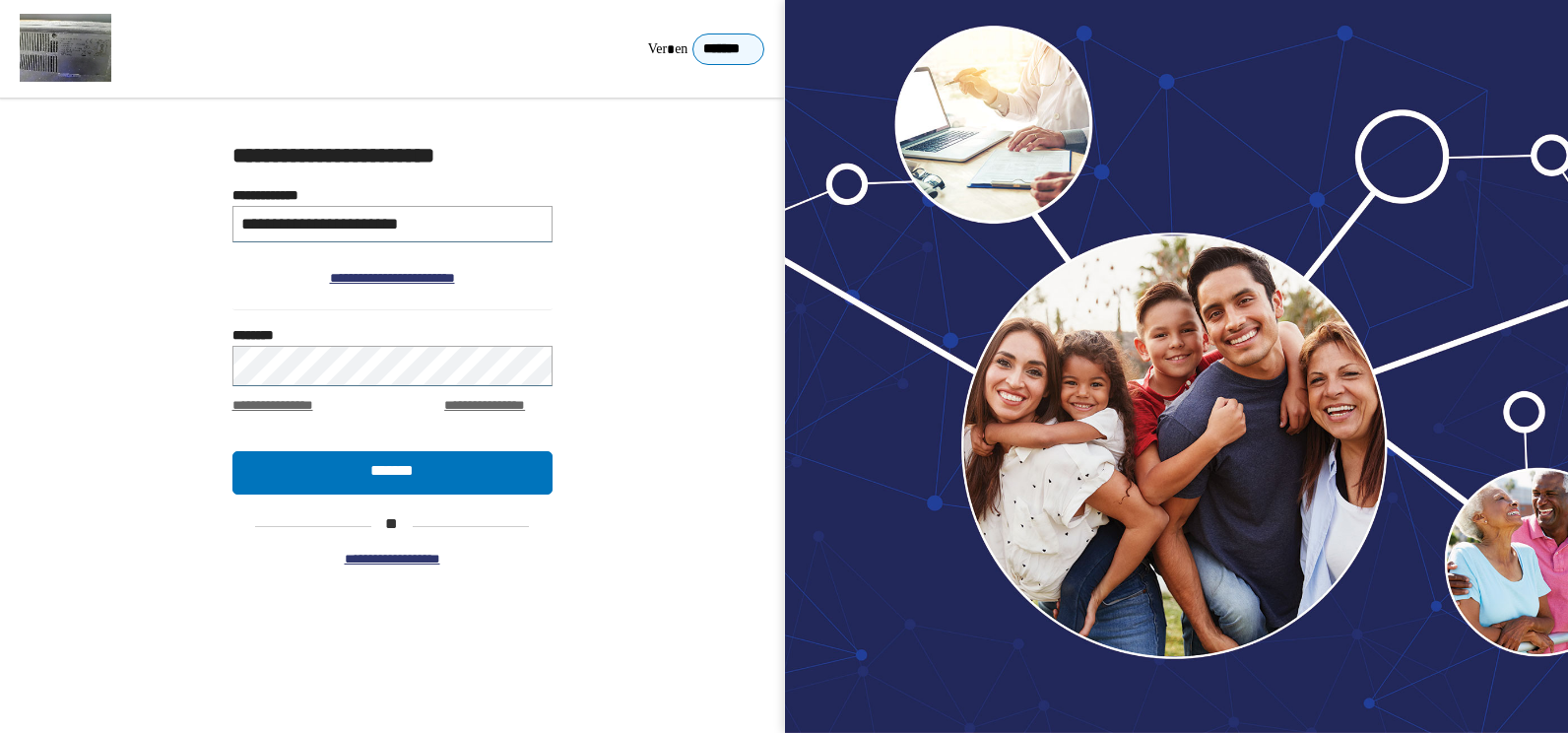click on "**********" at bounding box center (392, 224) 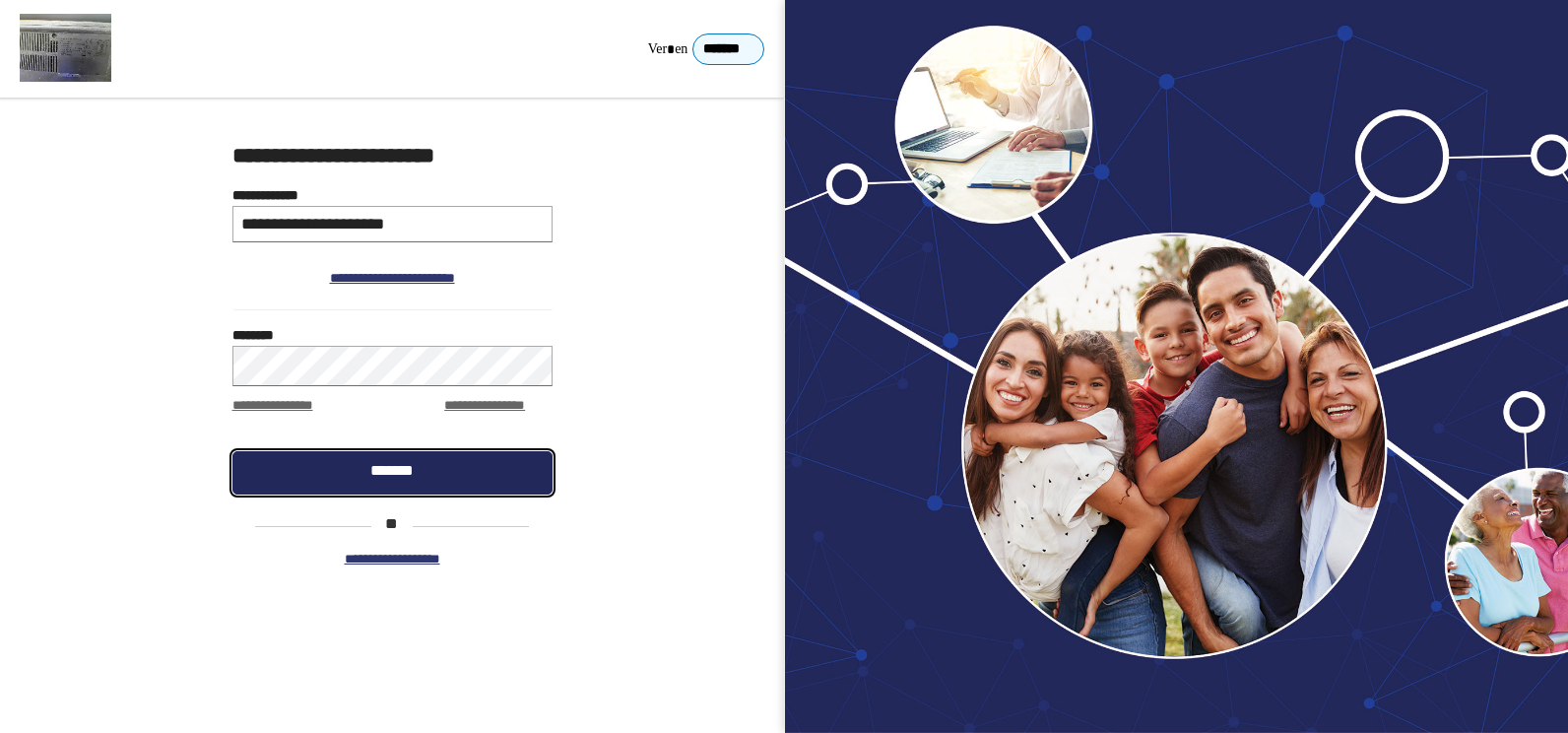 click on "*******" at bounding box center [392, 473] 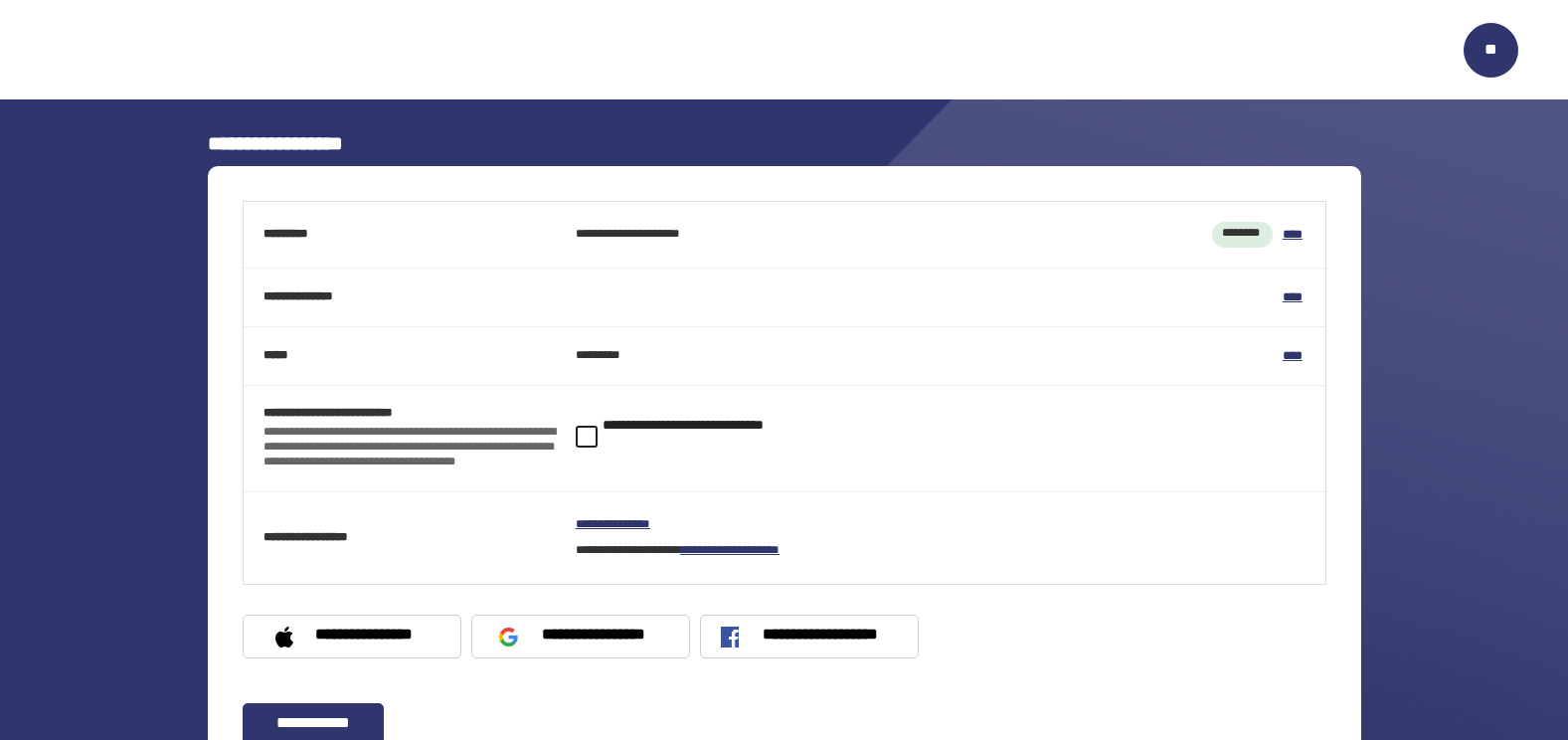 scroll, scrollTop: 0, scrollLeft: 0, axis: both 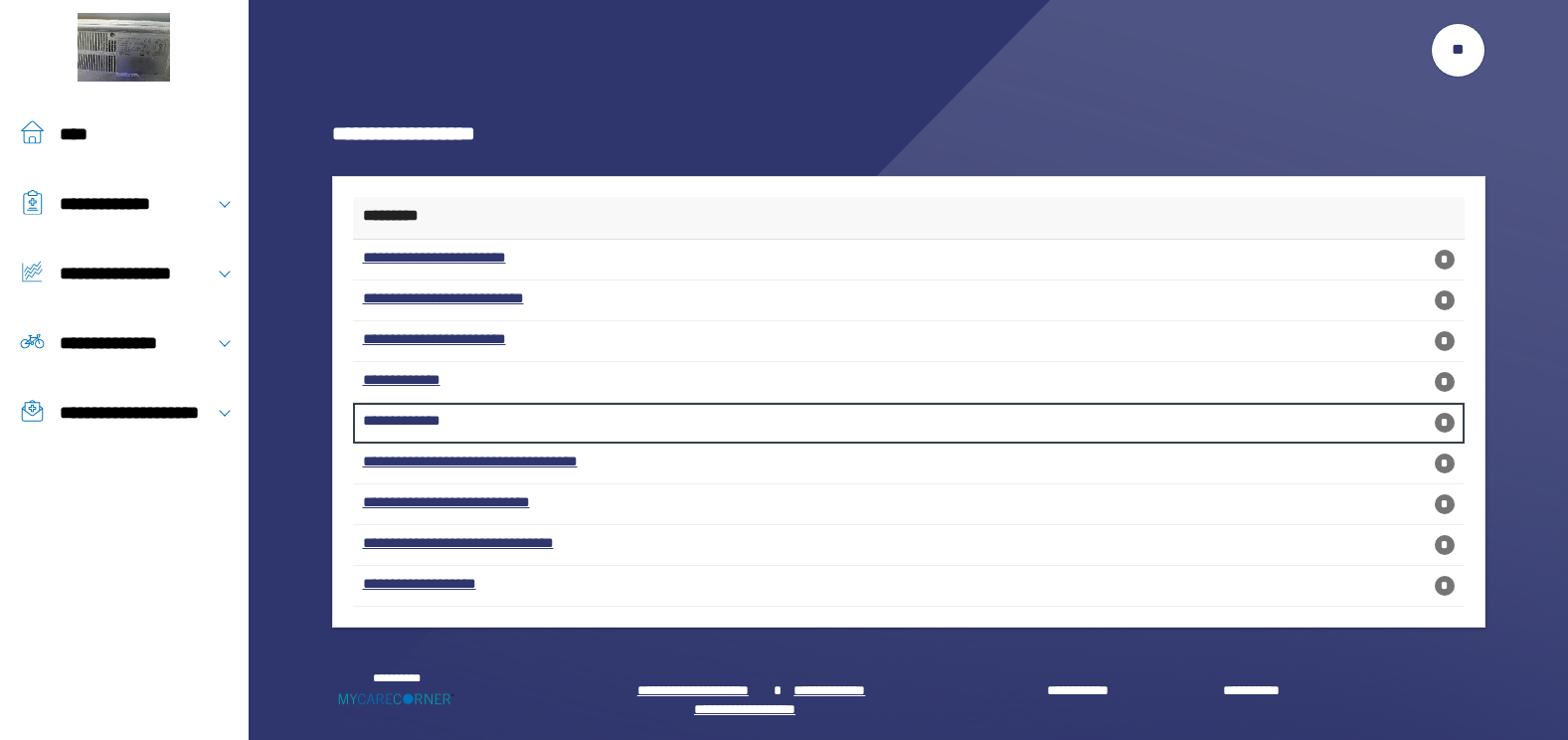 click on "**********" at bounding box center (909, 423) 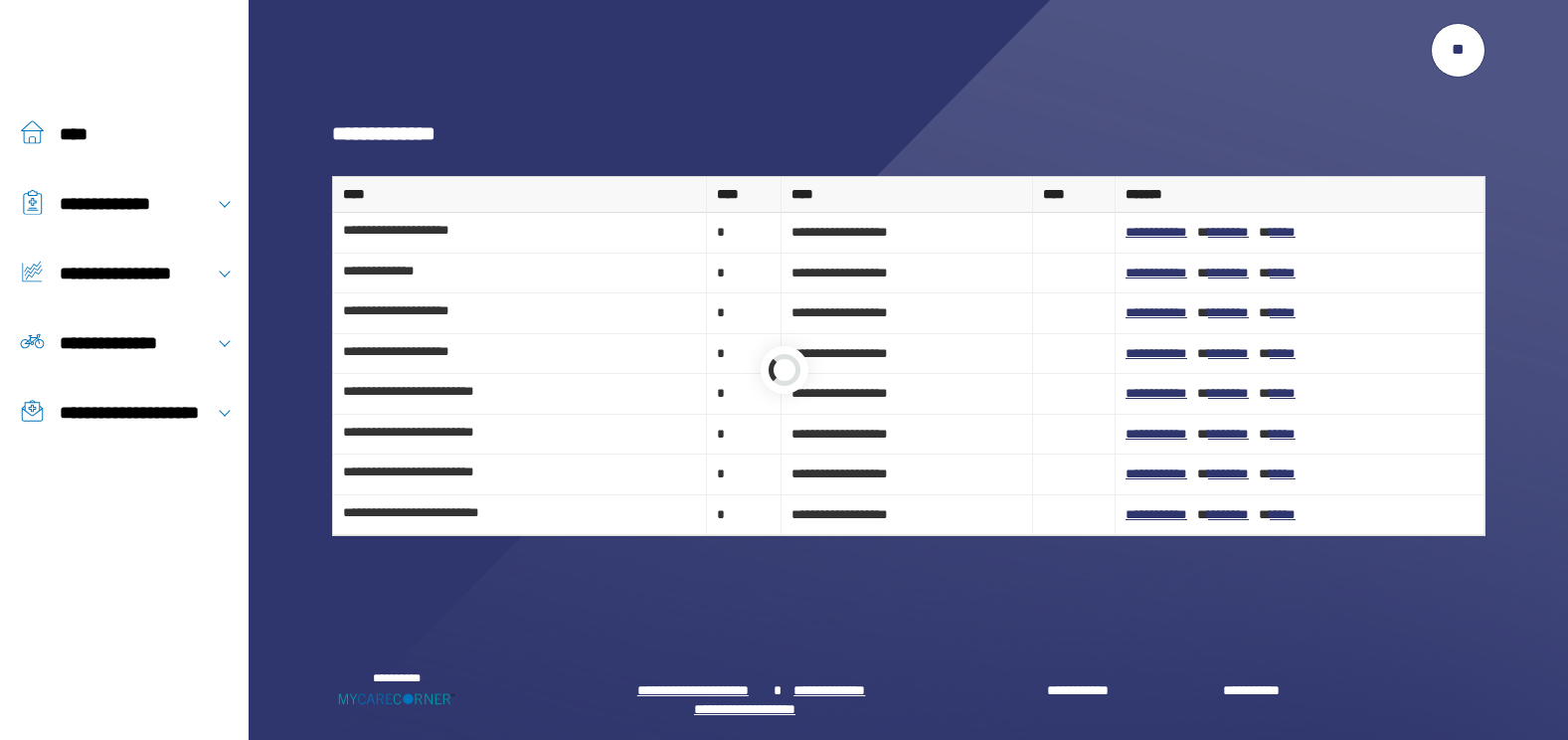 scroll, scrollTop: 0, scrollLeft: 0, axis: both 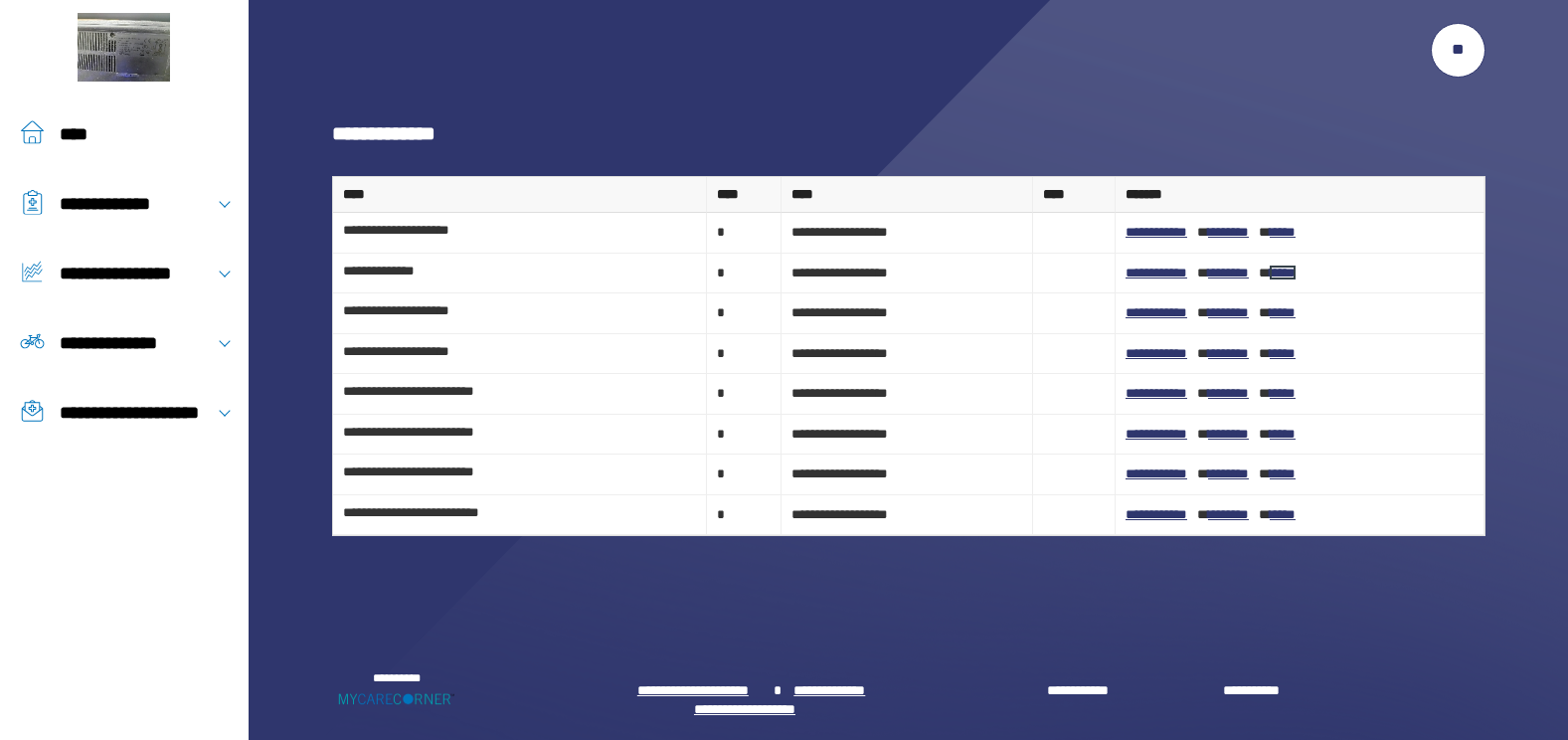 click on "******" at bounding box center [1283, 273] 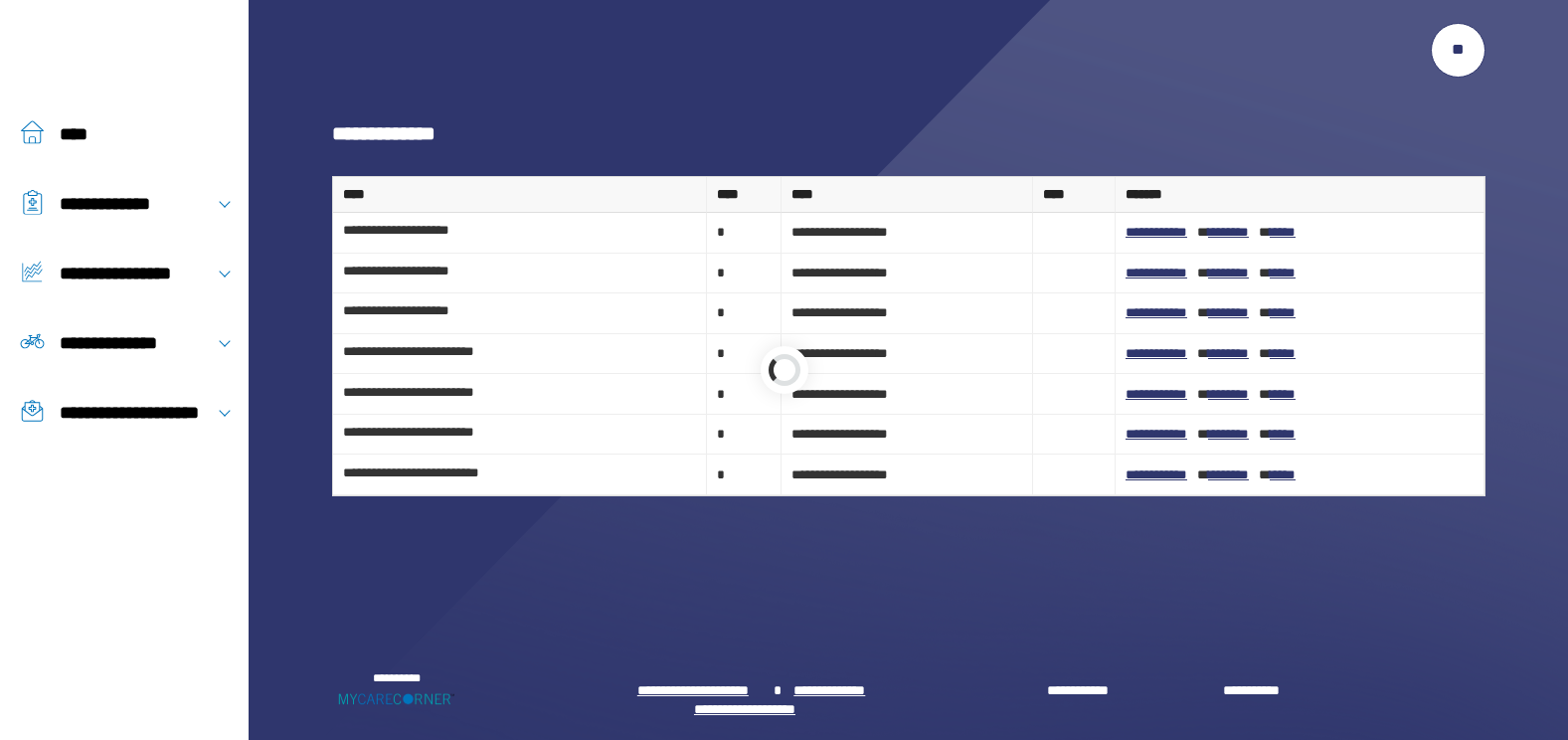 scroll, scrollTop: 0, scrollLeft: 0, axis: both 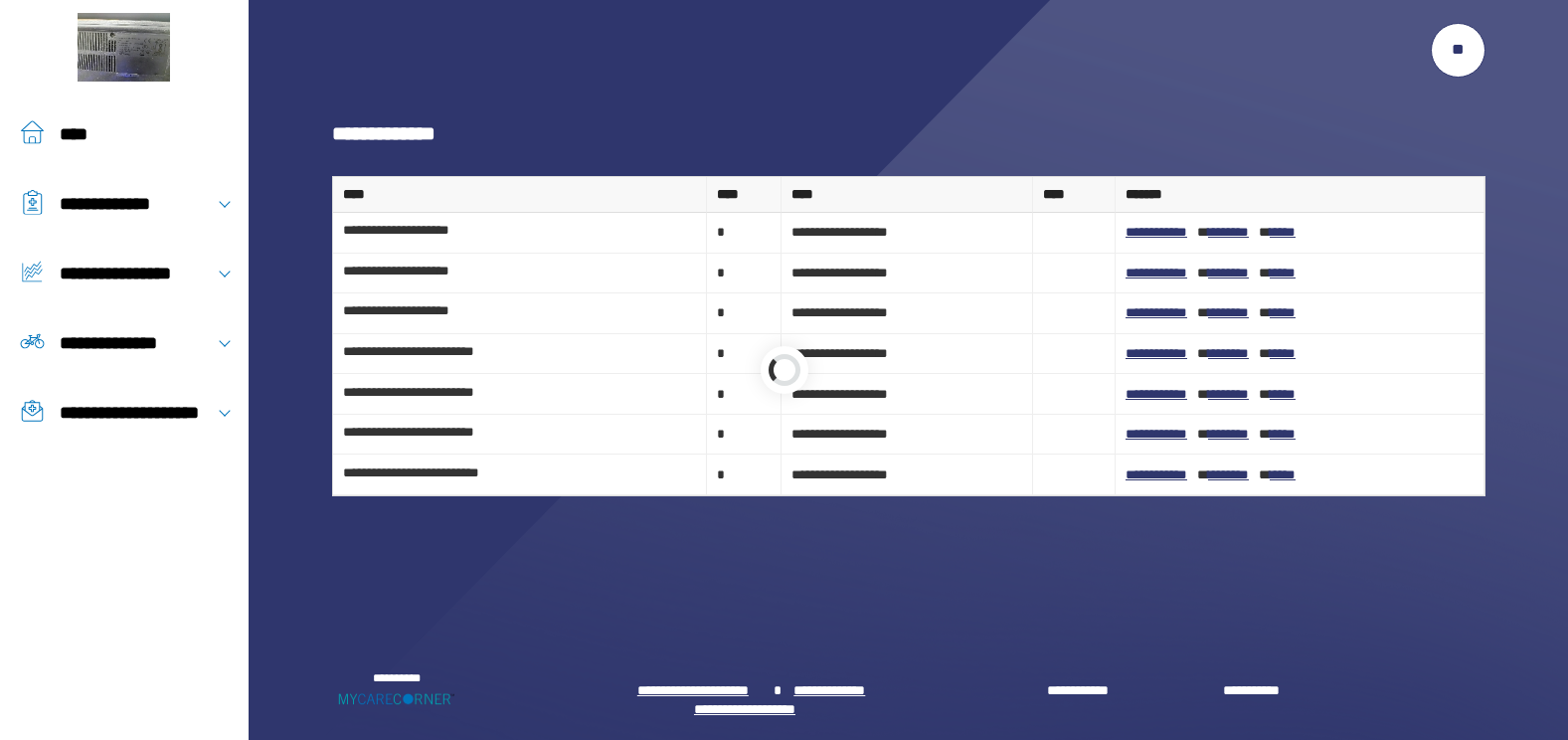 click at bounding box center (784, 370) 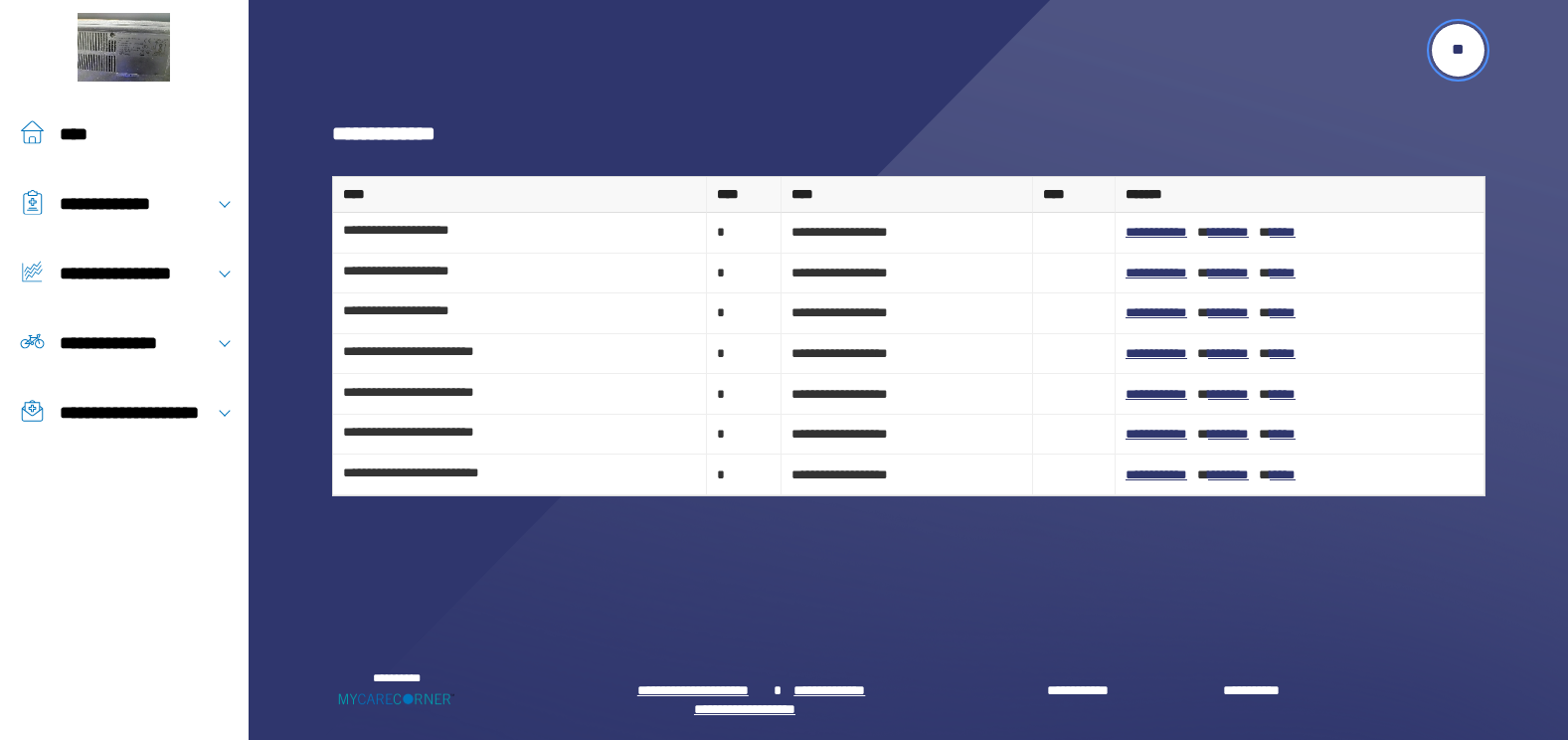 click on "**" at bounding box center [1458, 50] 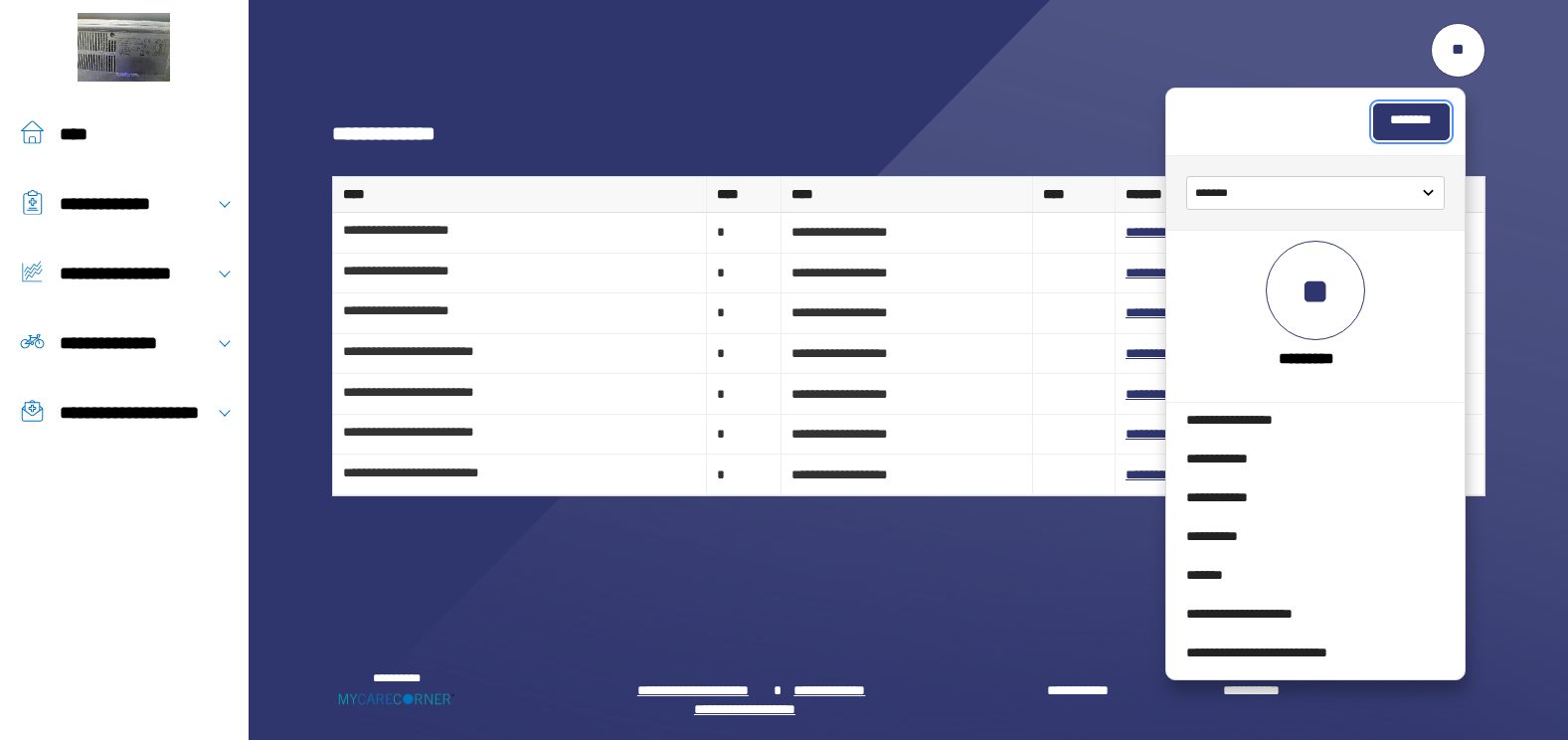 click on "********" at bounding box center [1411, 121] 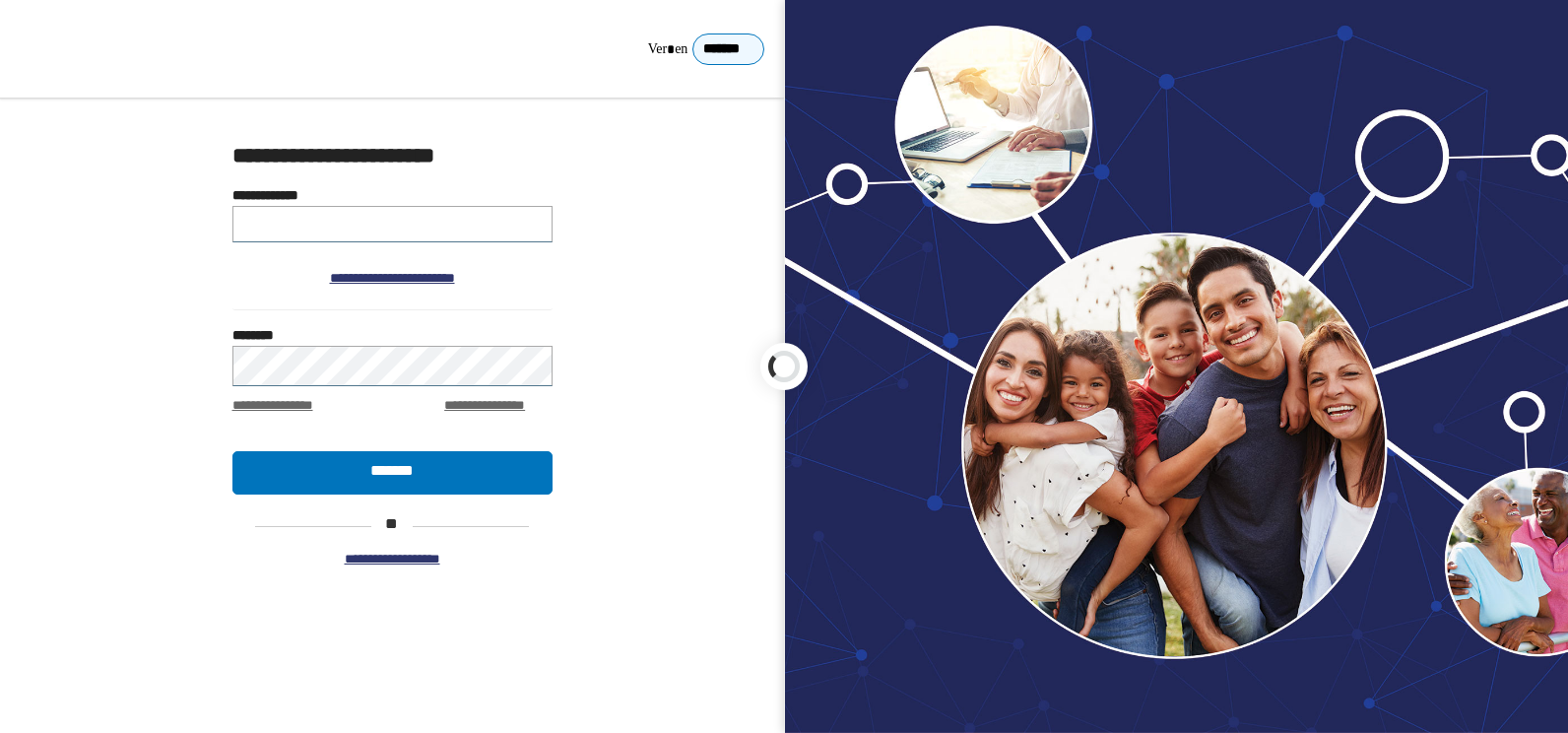 scroll, scrollTop: 0, scrollLeft: 0, axis: both 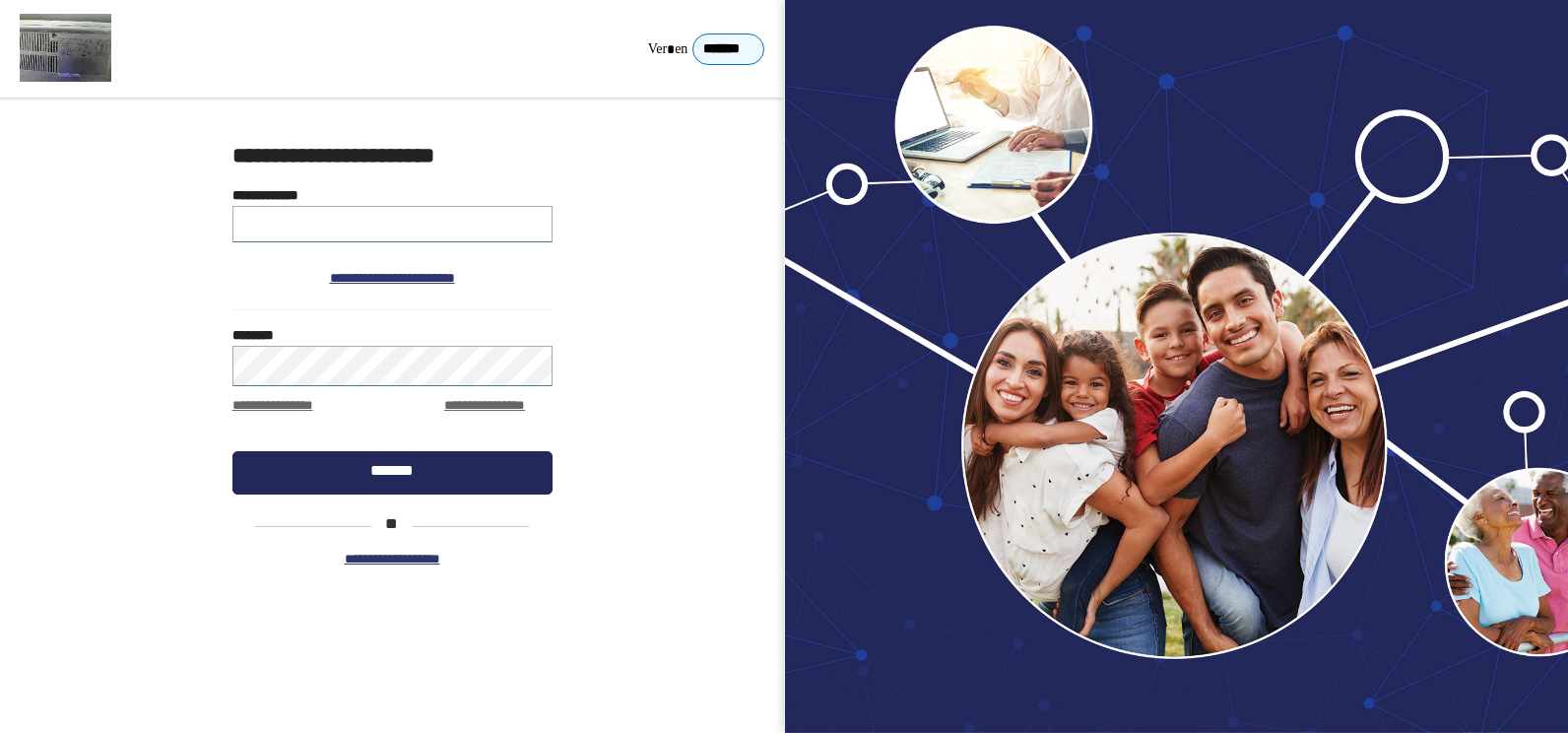 type on "**********" 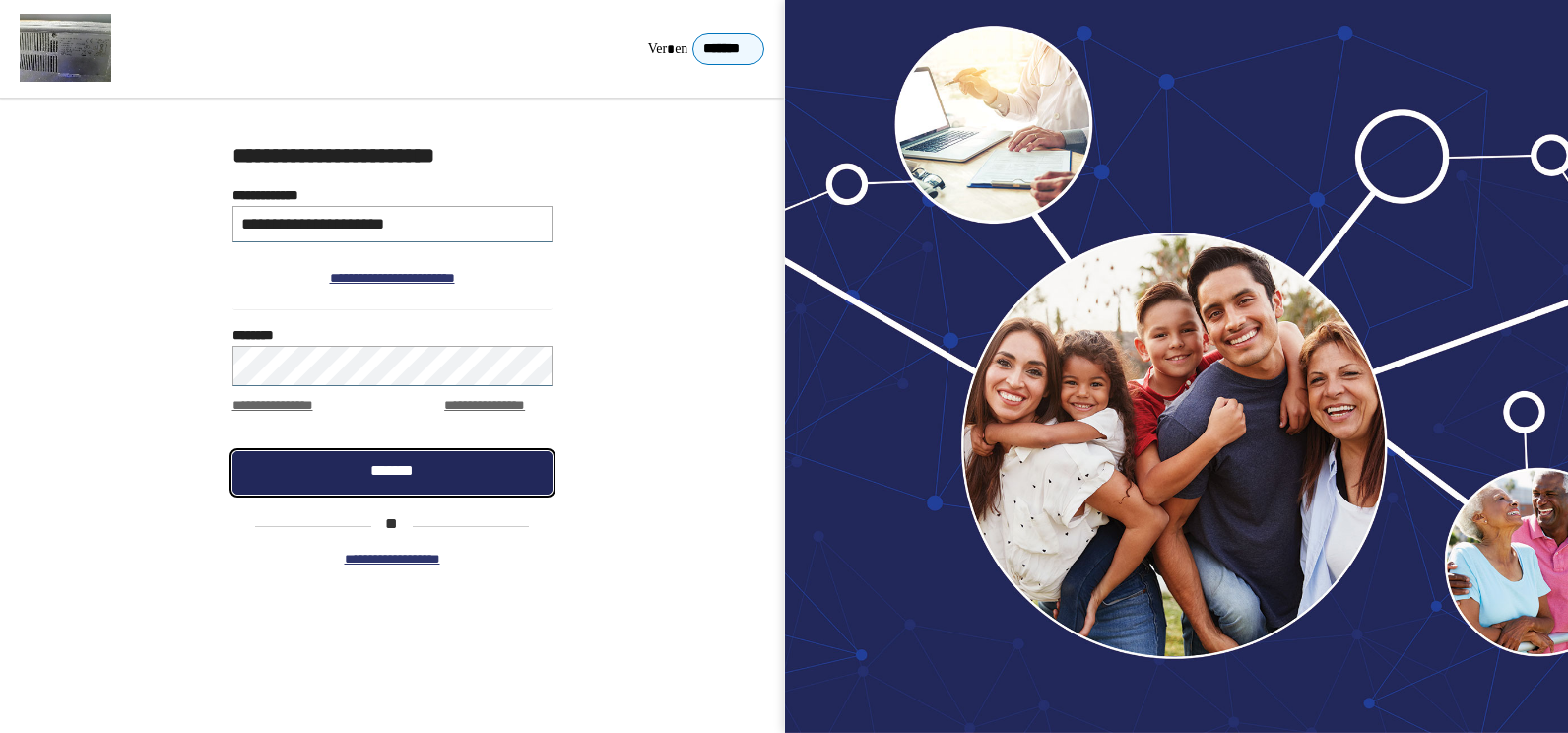 click on "*******" at bounding box center (392, 473) 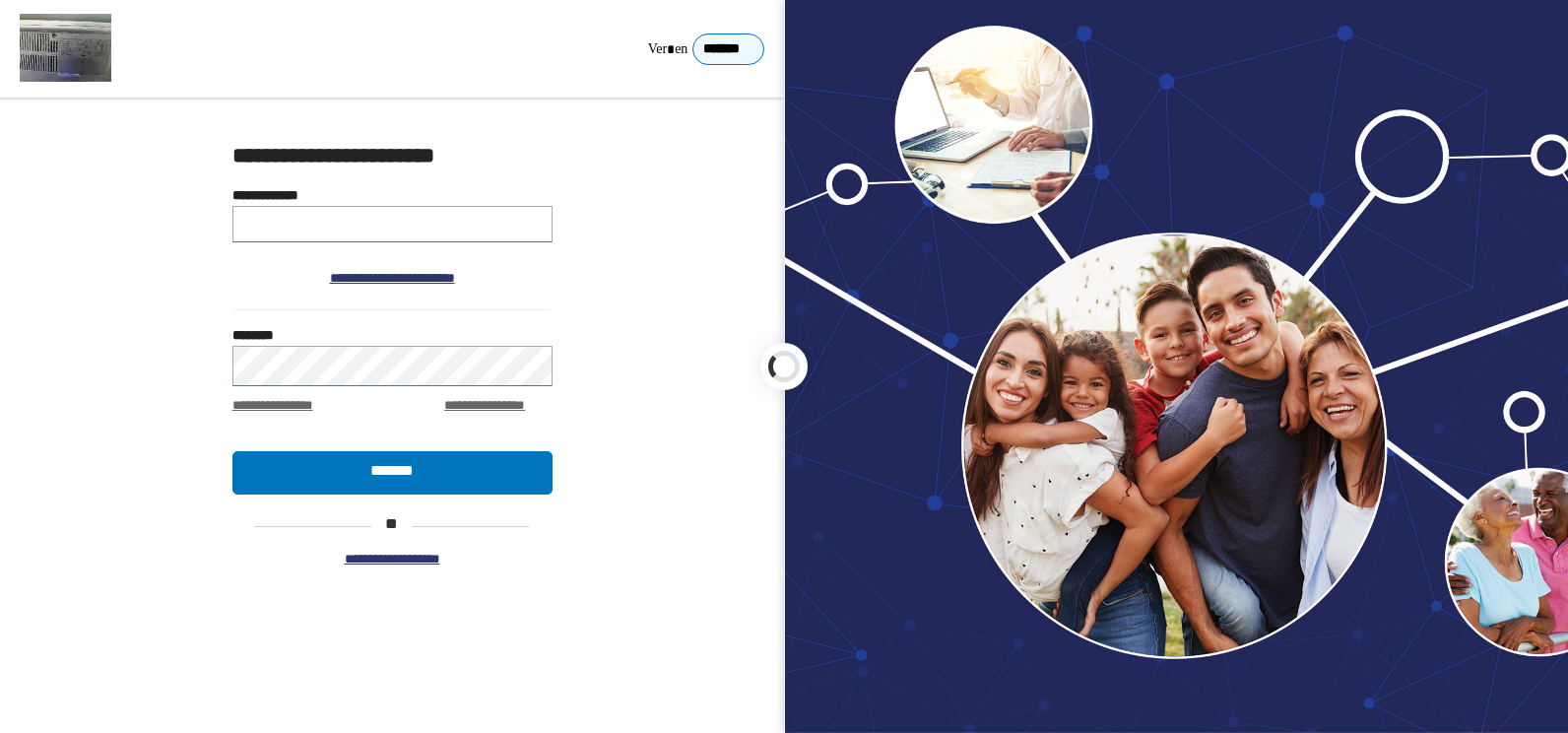 scroll, scrollTop: 0, scrollLeft: 0, axis: both 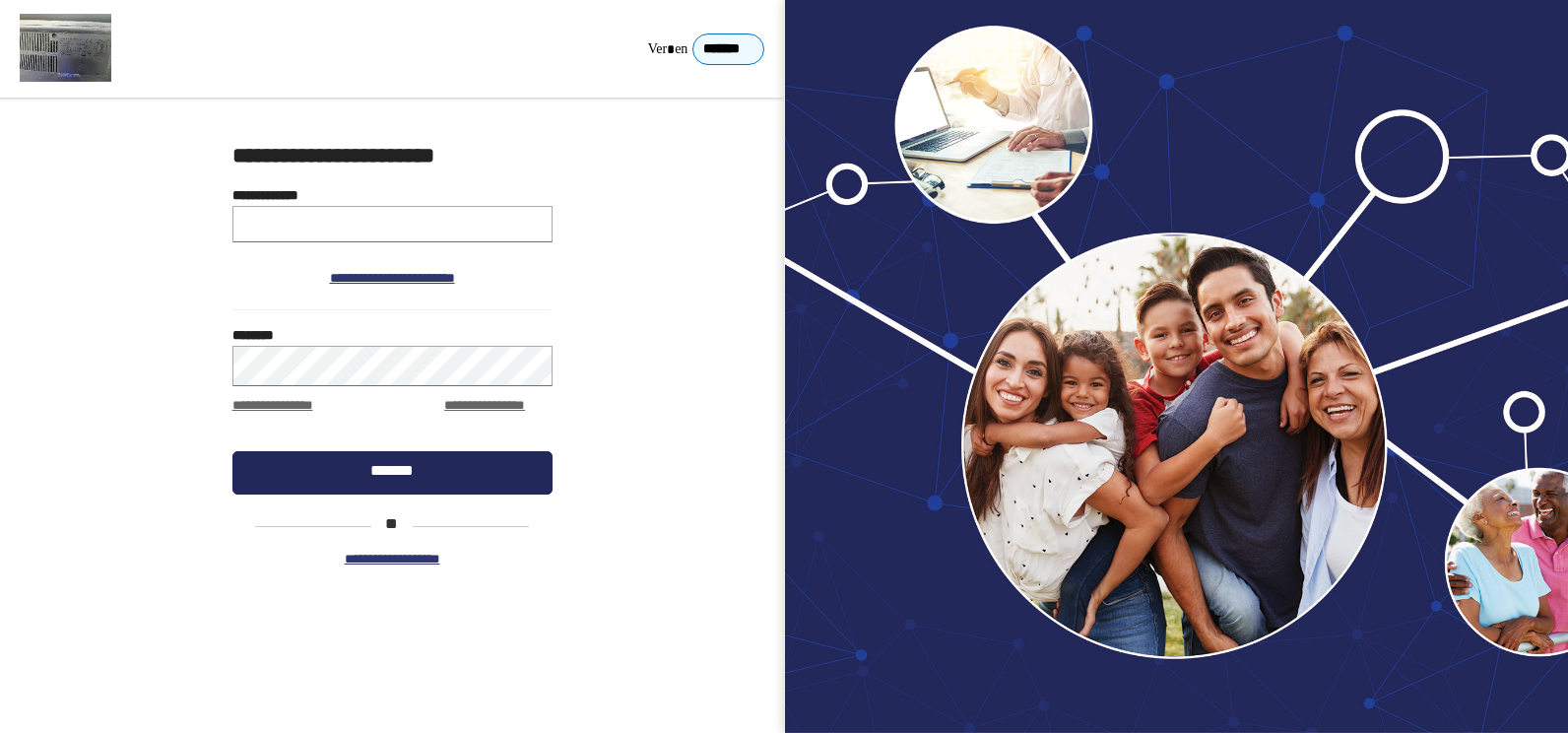 type on "**********" 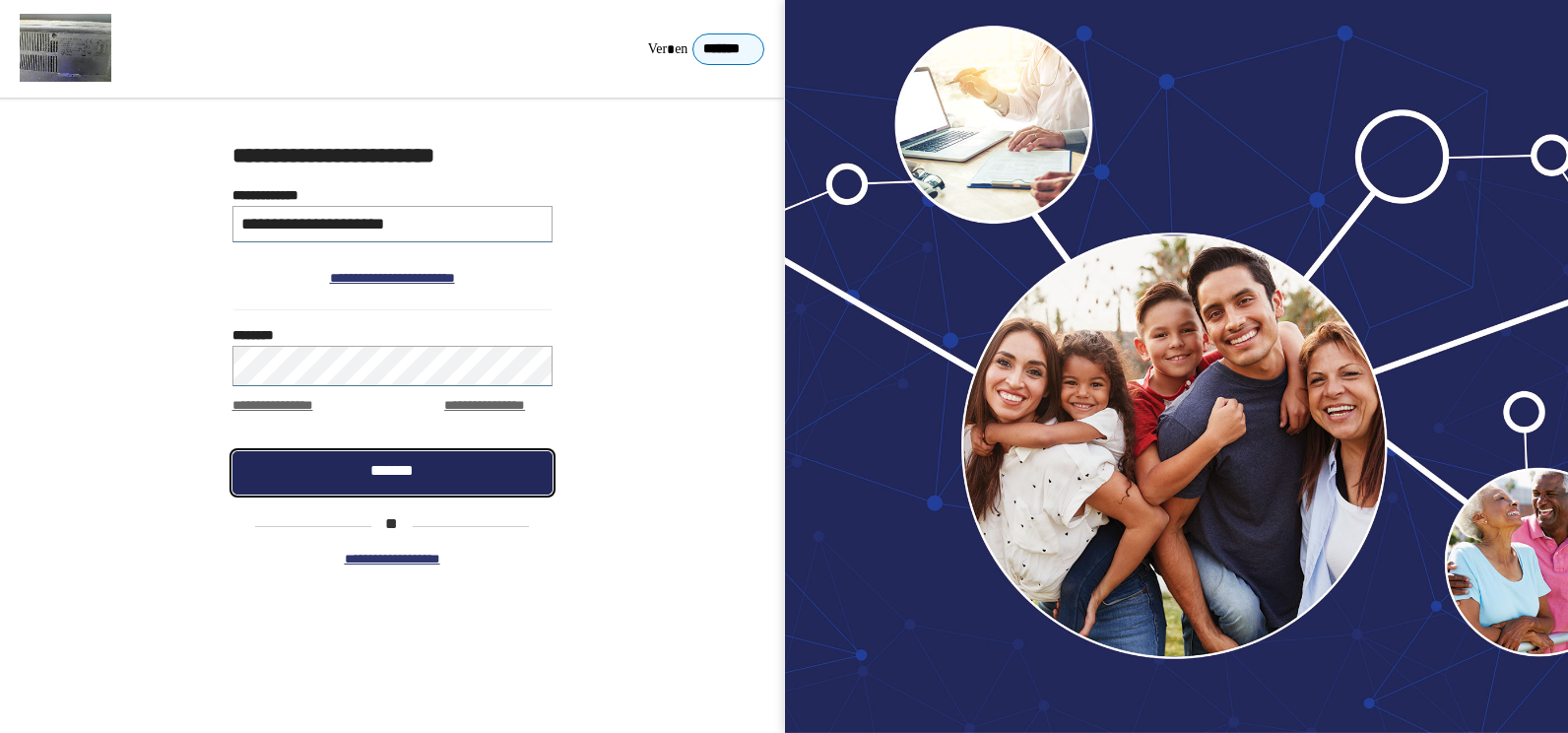 click on "*******" at bounding box center [392, 473] 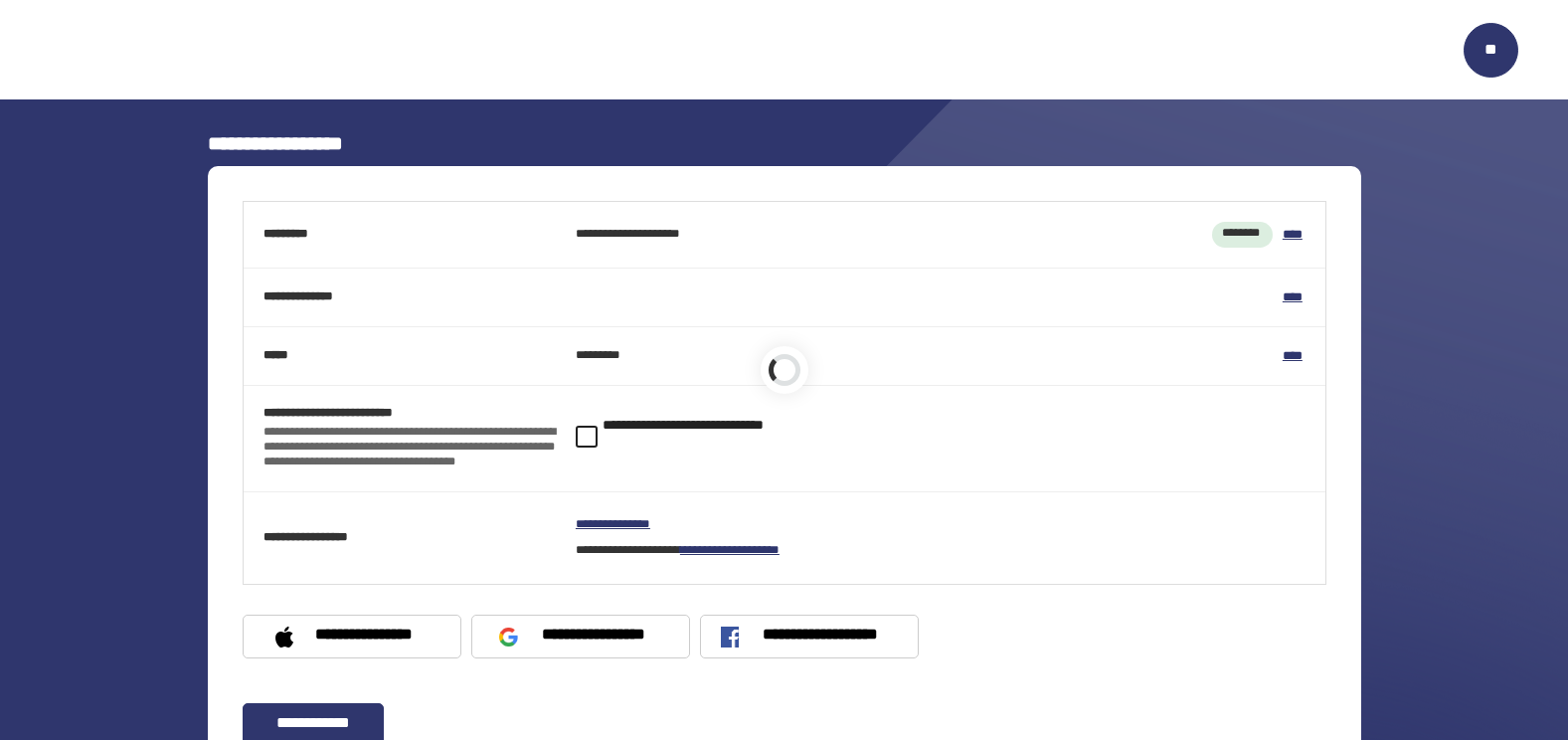 scroll, scrollTop: 0, scrollLeft: 0, axis: both 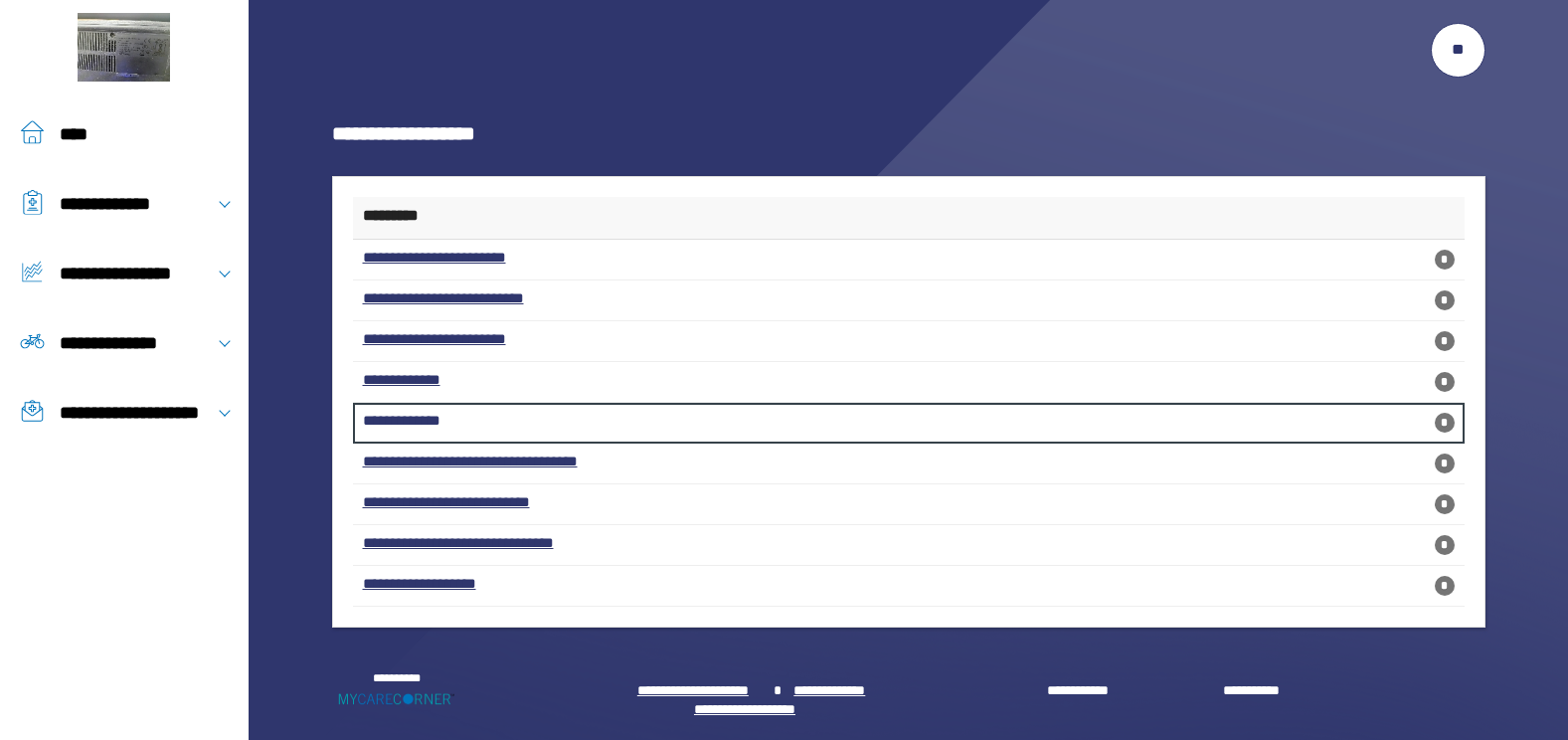 click on "**********" at bounding box center [909, 423] 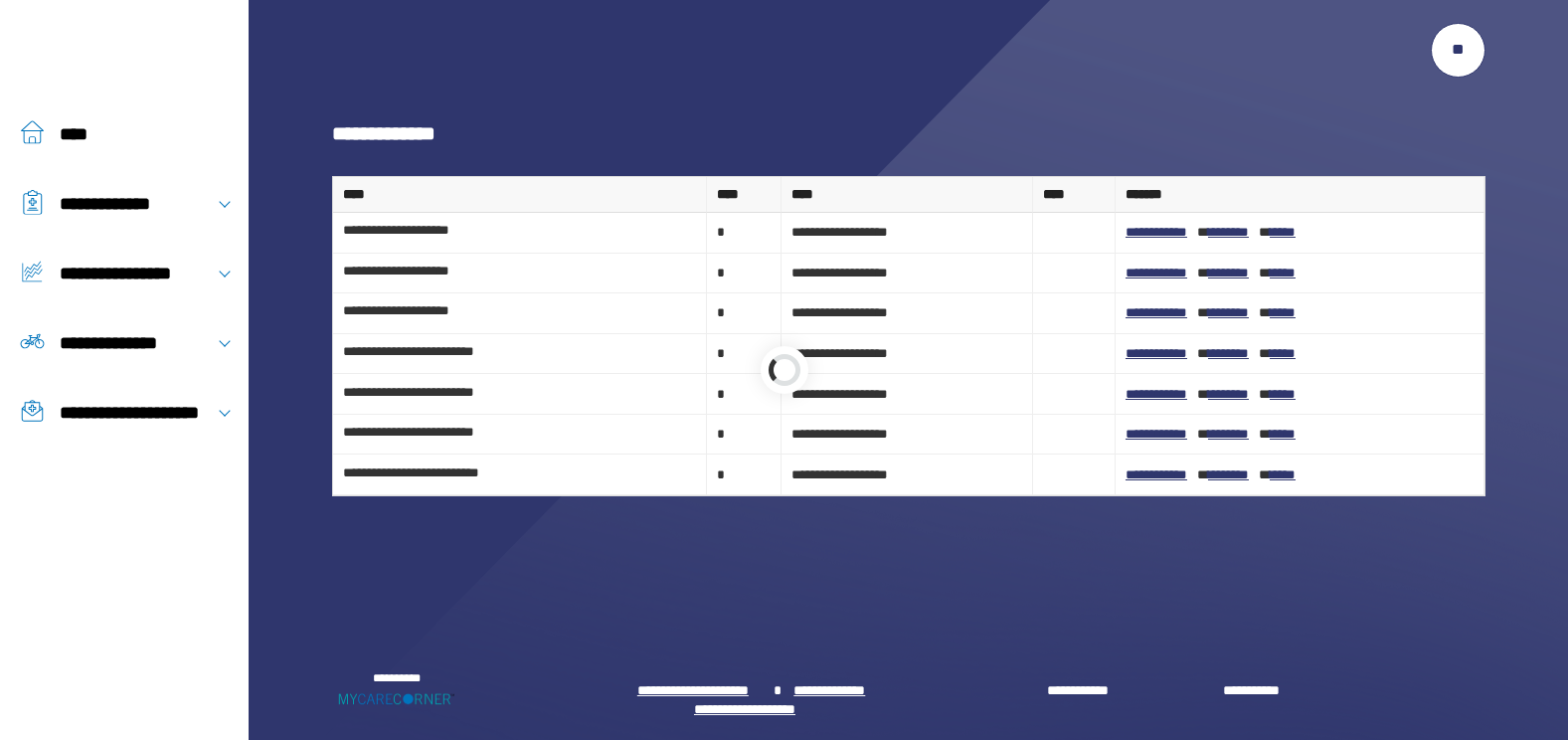 scroll, scrollTop: 0, scrollLeft: 0, axis: both 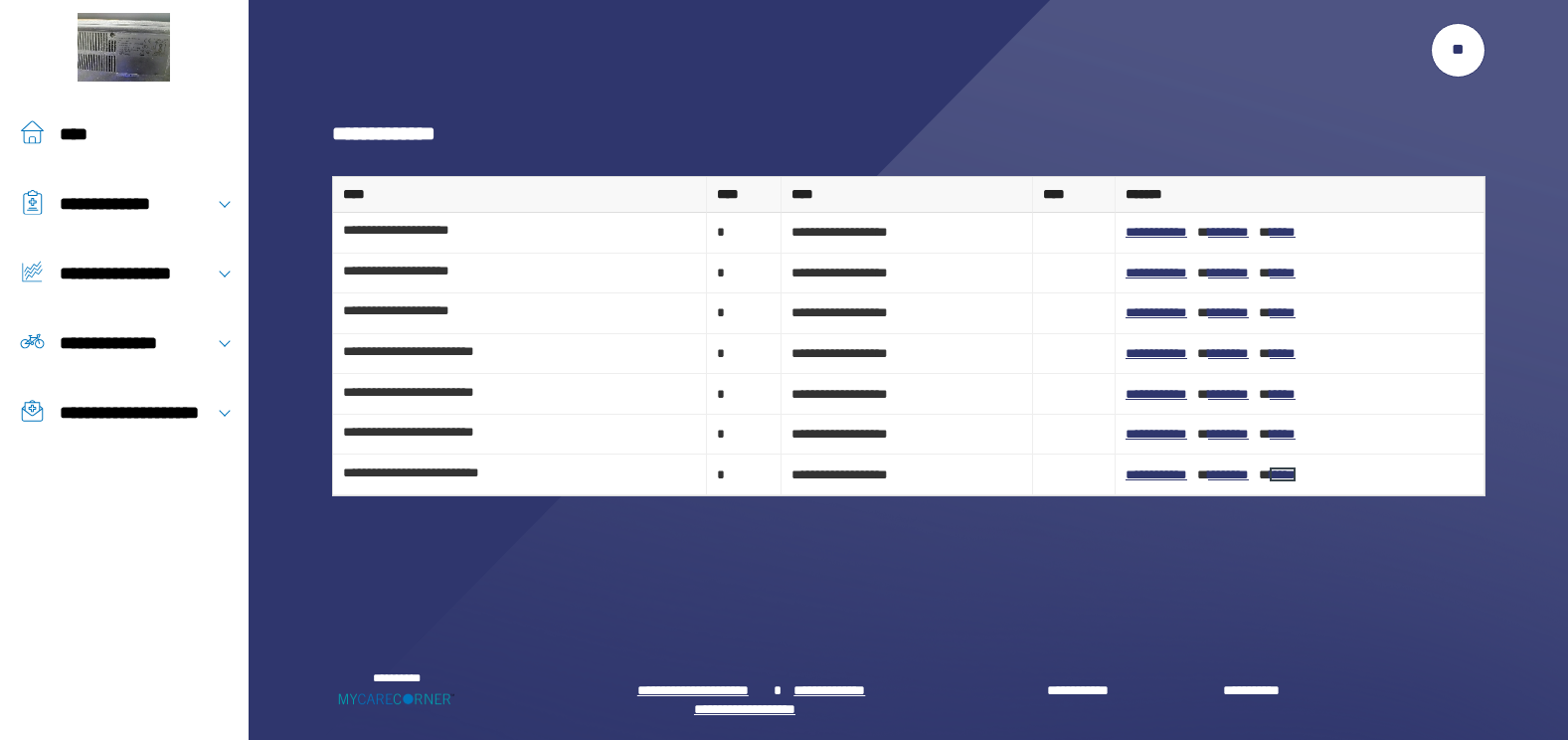 click on "******" at bounding box center [1283, 474] 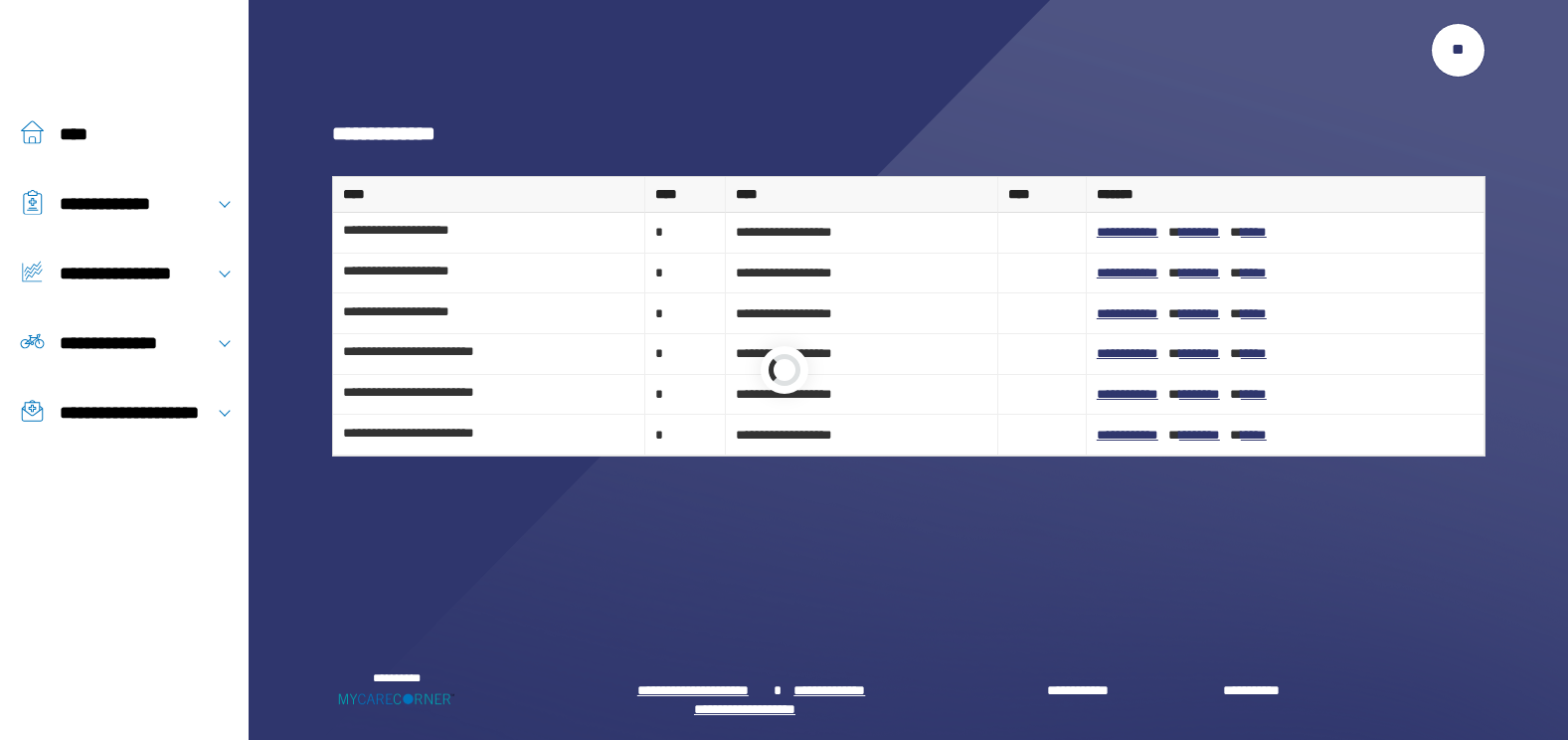 scroll, scrollTop: 0, scrollLeft: 0, axis: both 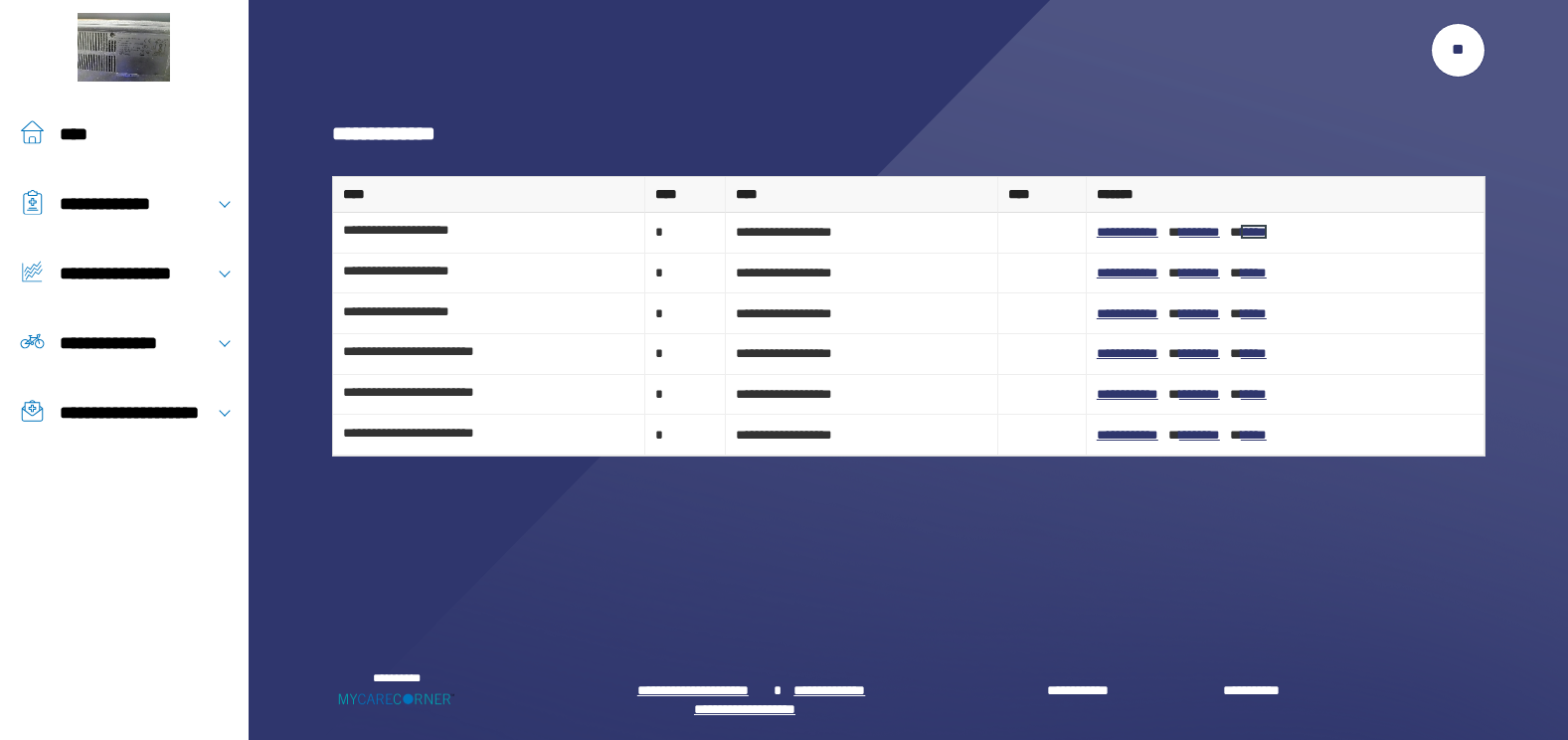 click on "******" at bounding box center [1254, 232] 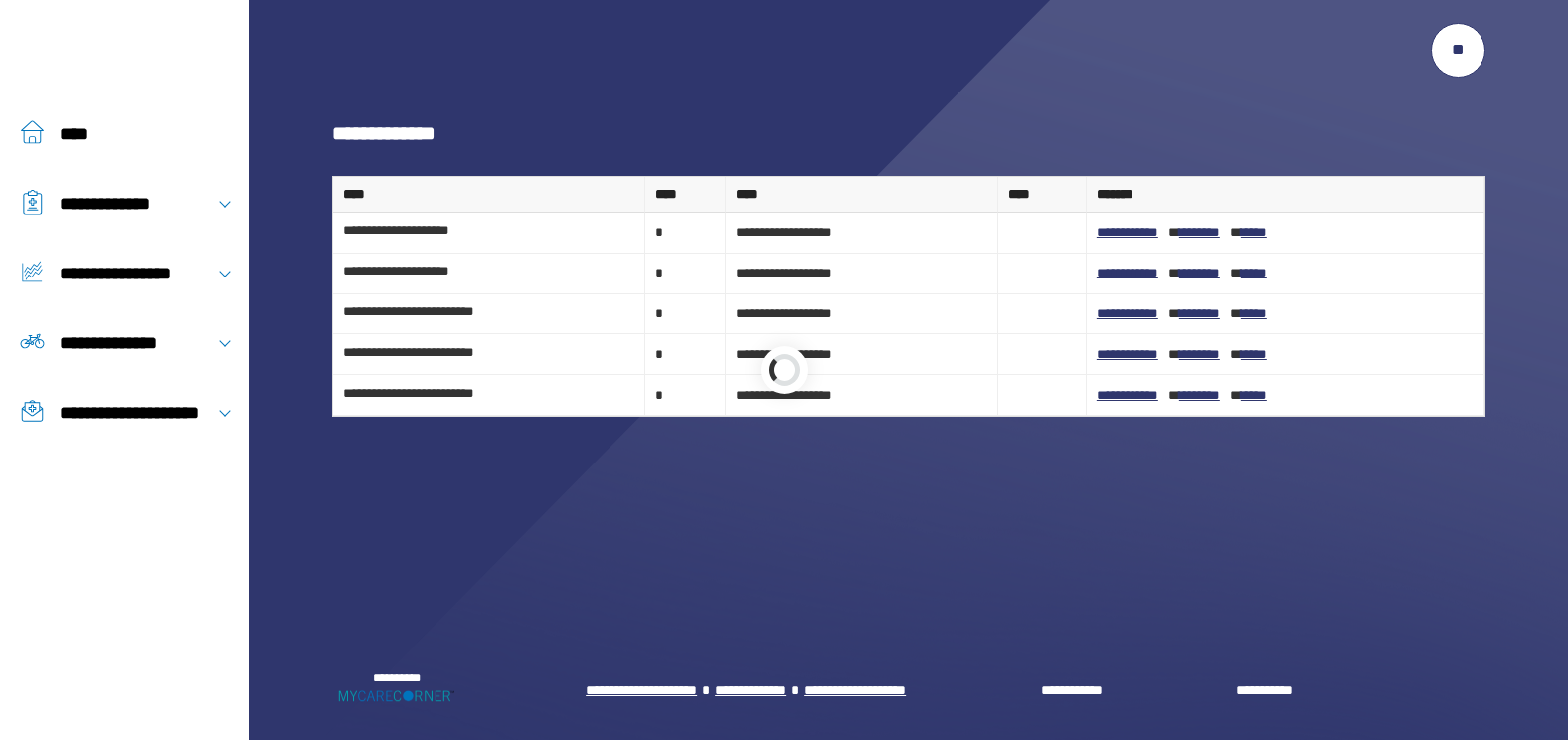 scroll, scrollTop: 0, scrollLeft: 0, axis: both 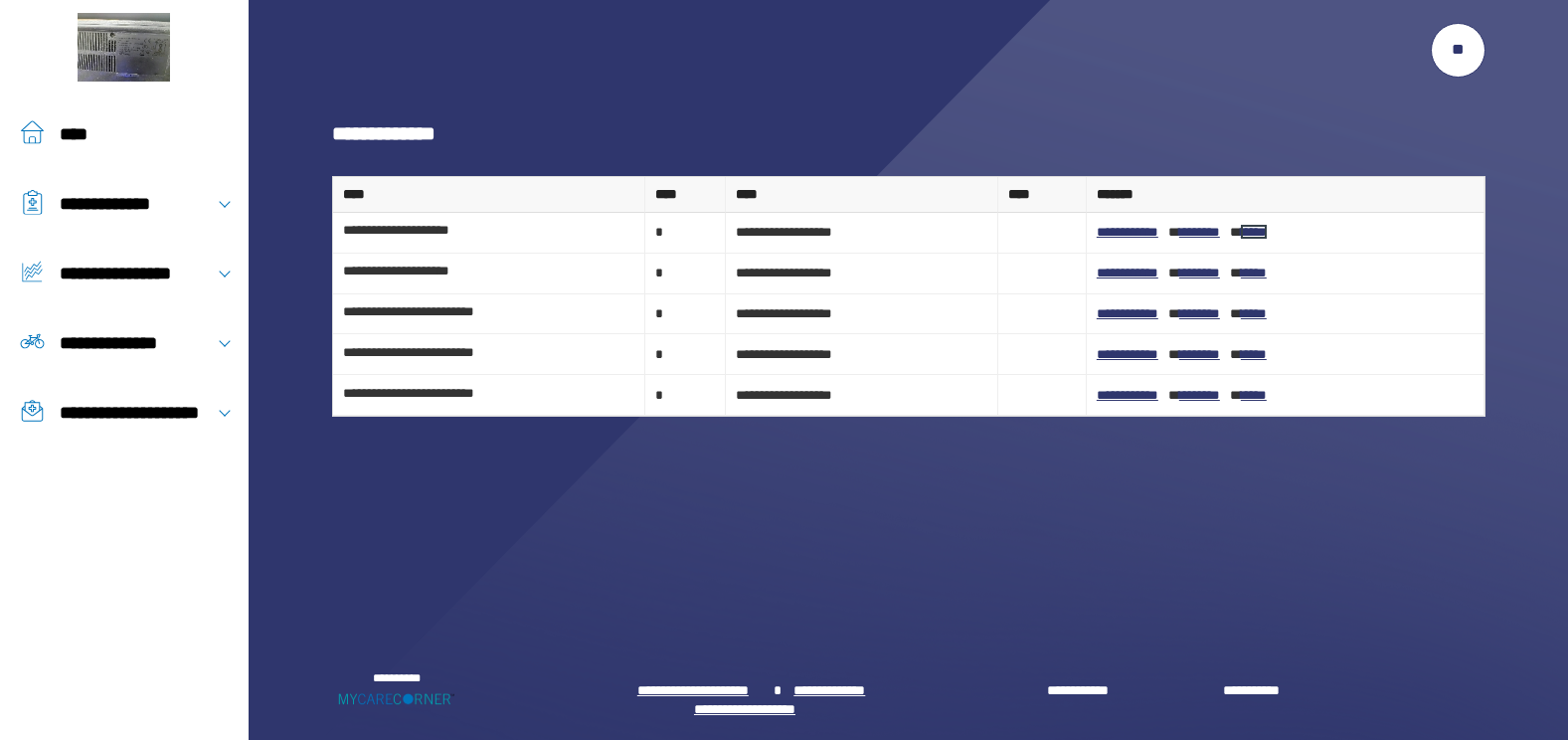 click on "******" at bounding box center (1254, 232) 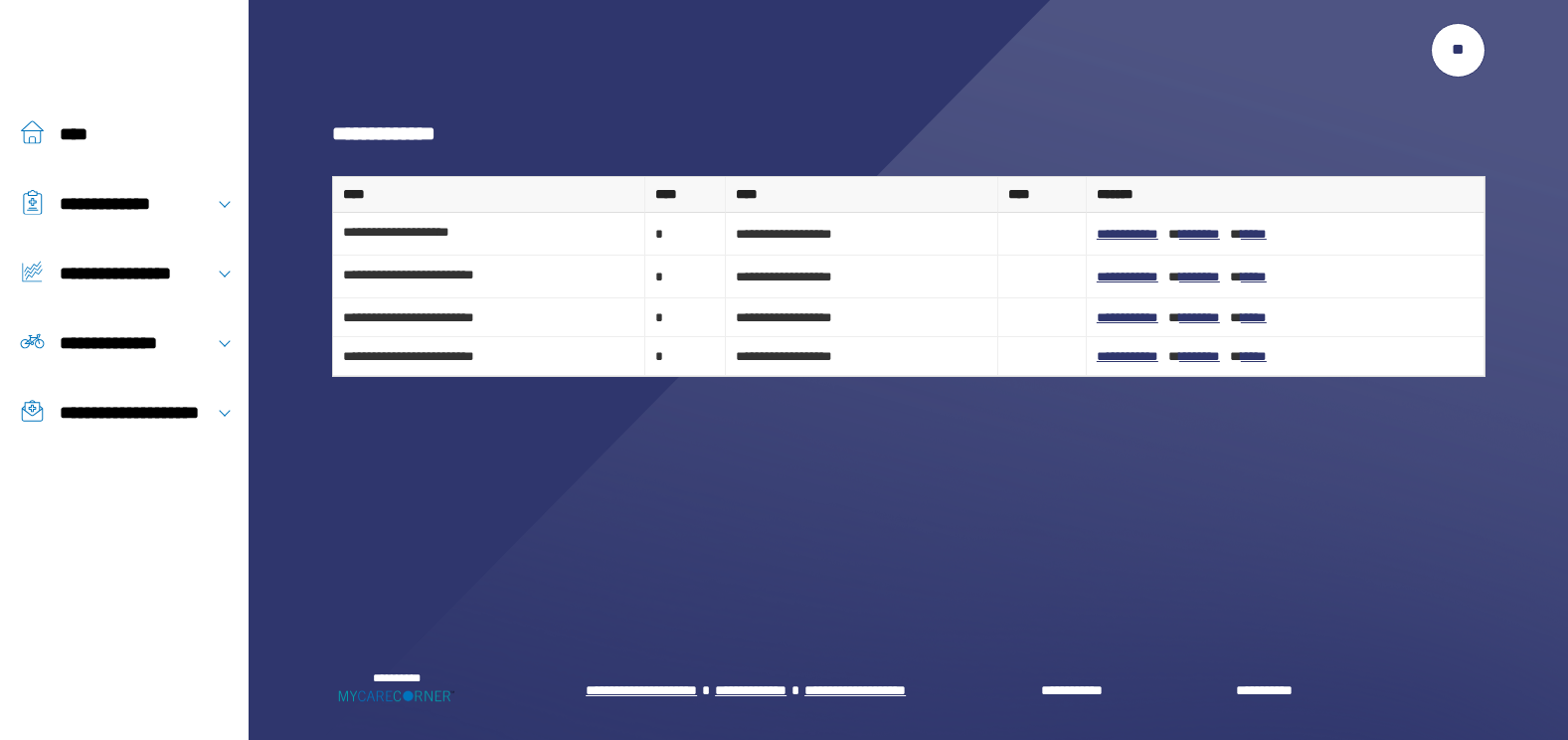 scroll, scrollTop: 0, scrollLeft: 0, axis: both 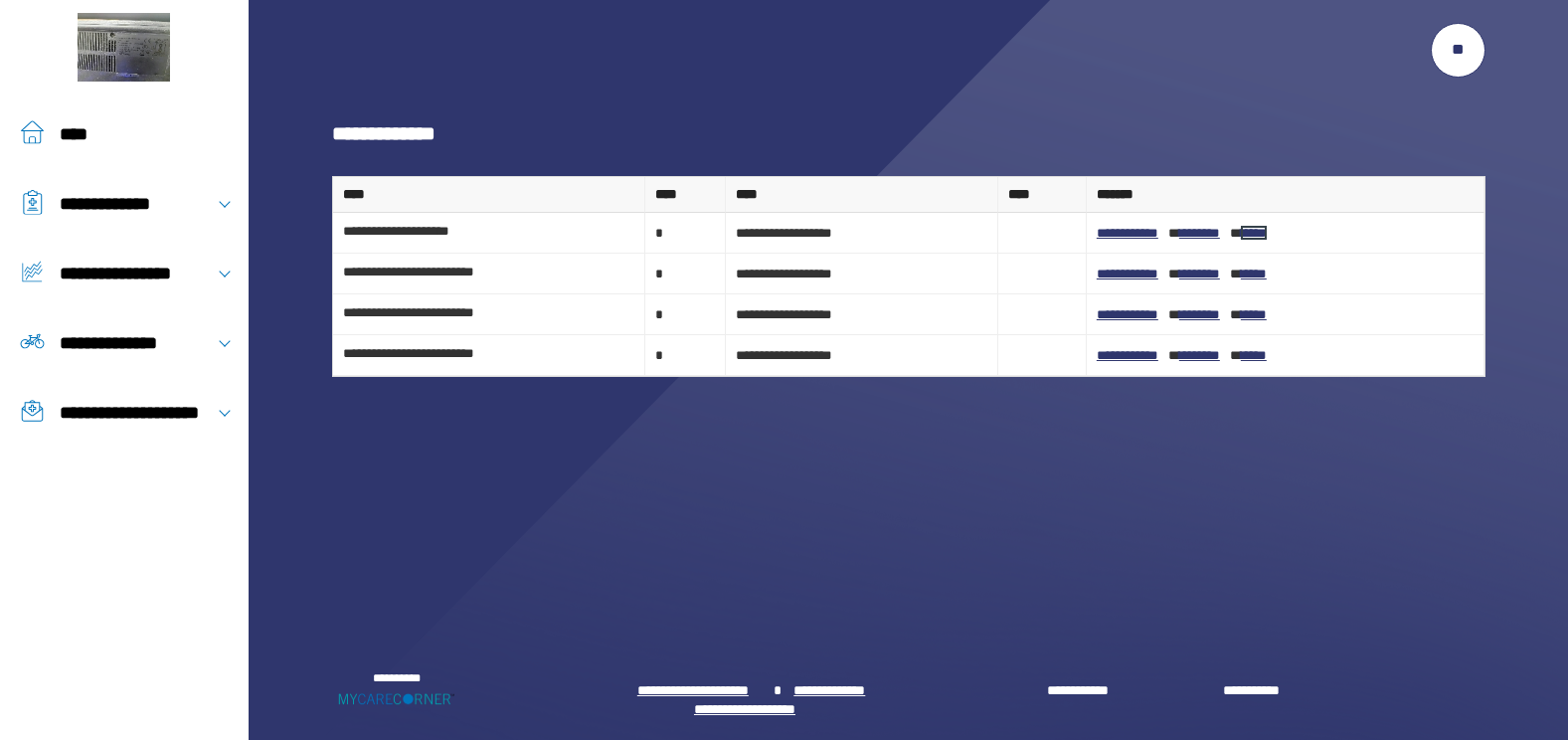 click on "******" at bounding box center (1254, 233) 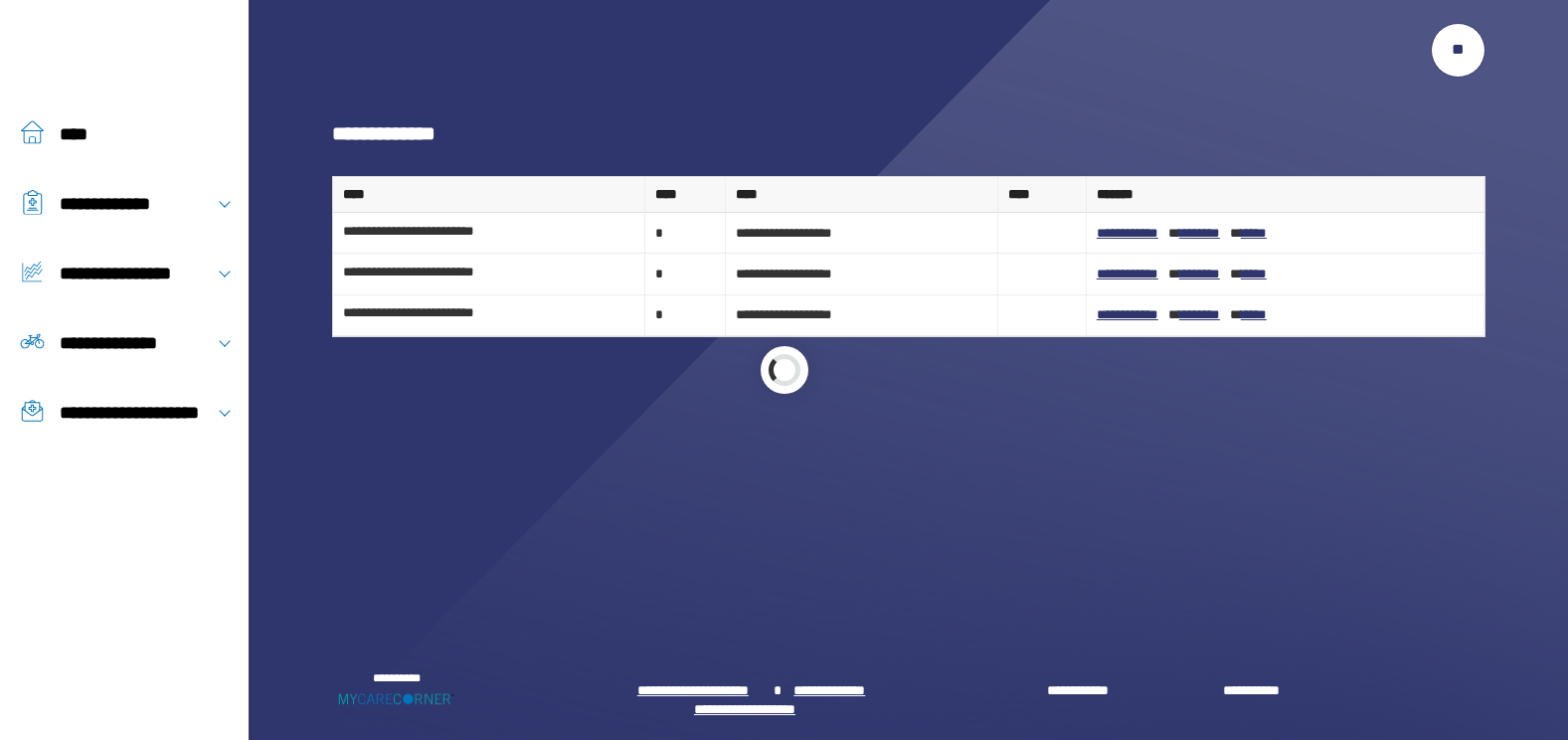 scroll, scrollTop: 0, scrollLeft: 0, axis: both 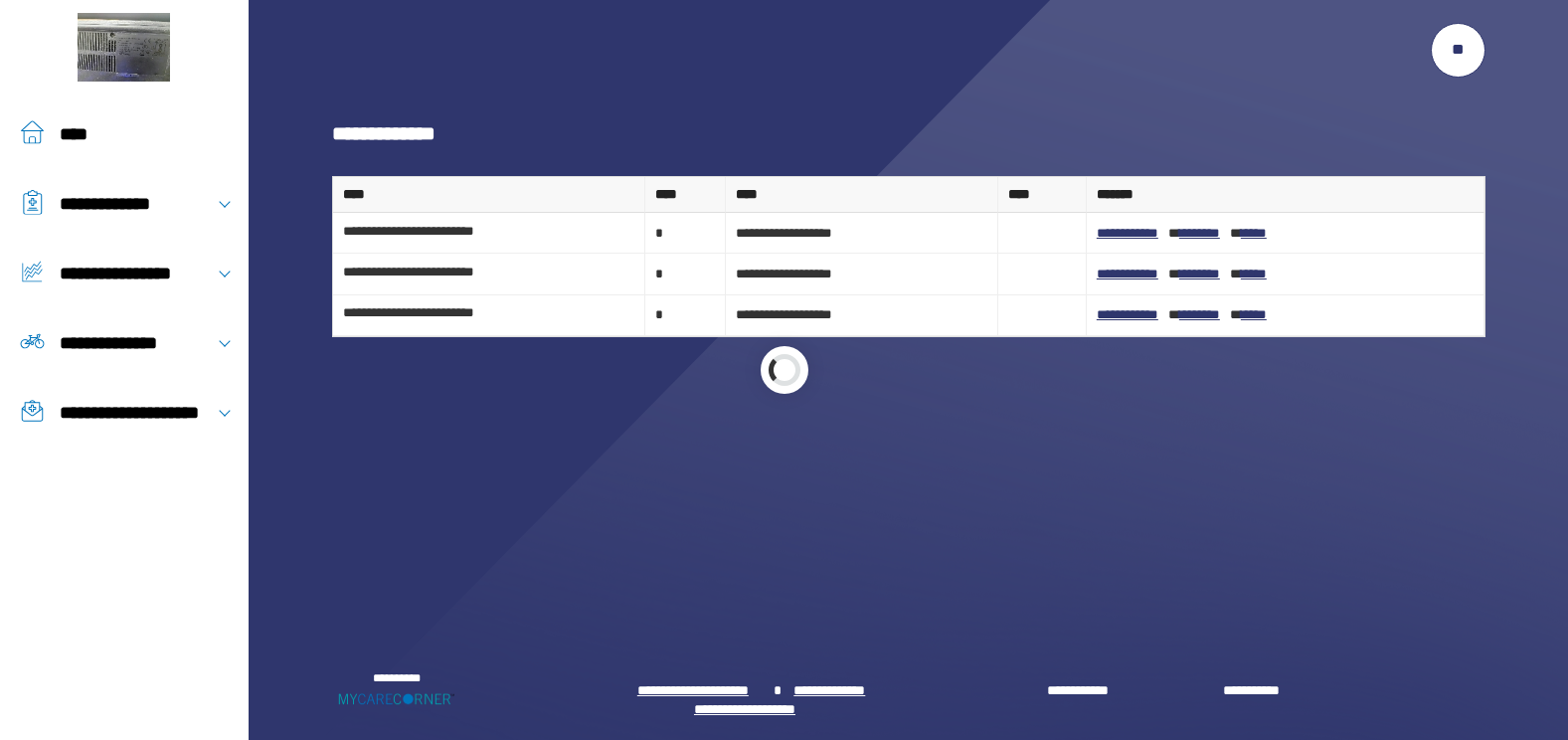 click at bounding box center (784, 370) 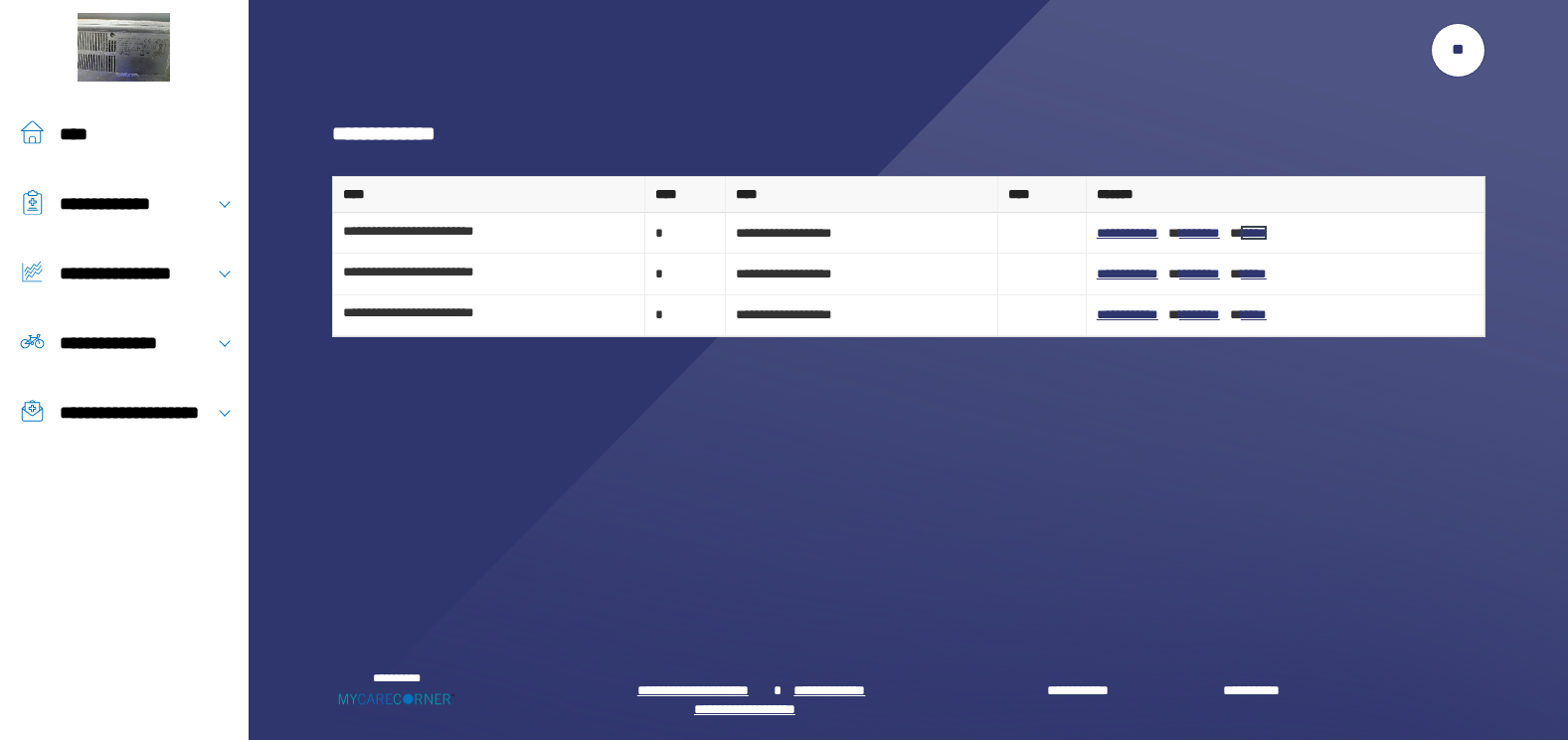 click on "******" at bounding box center (1254, 233) 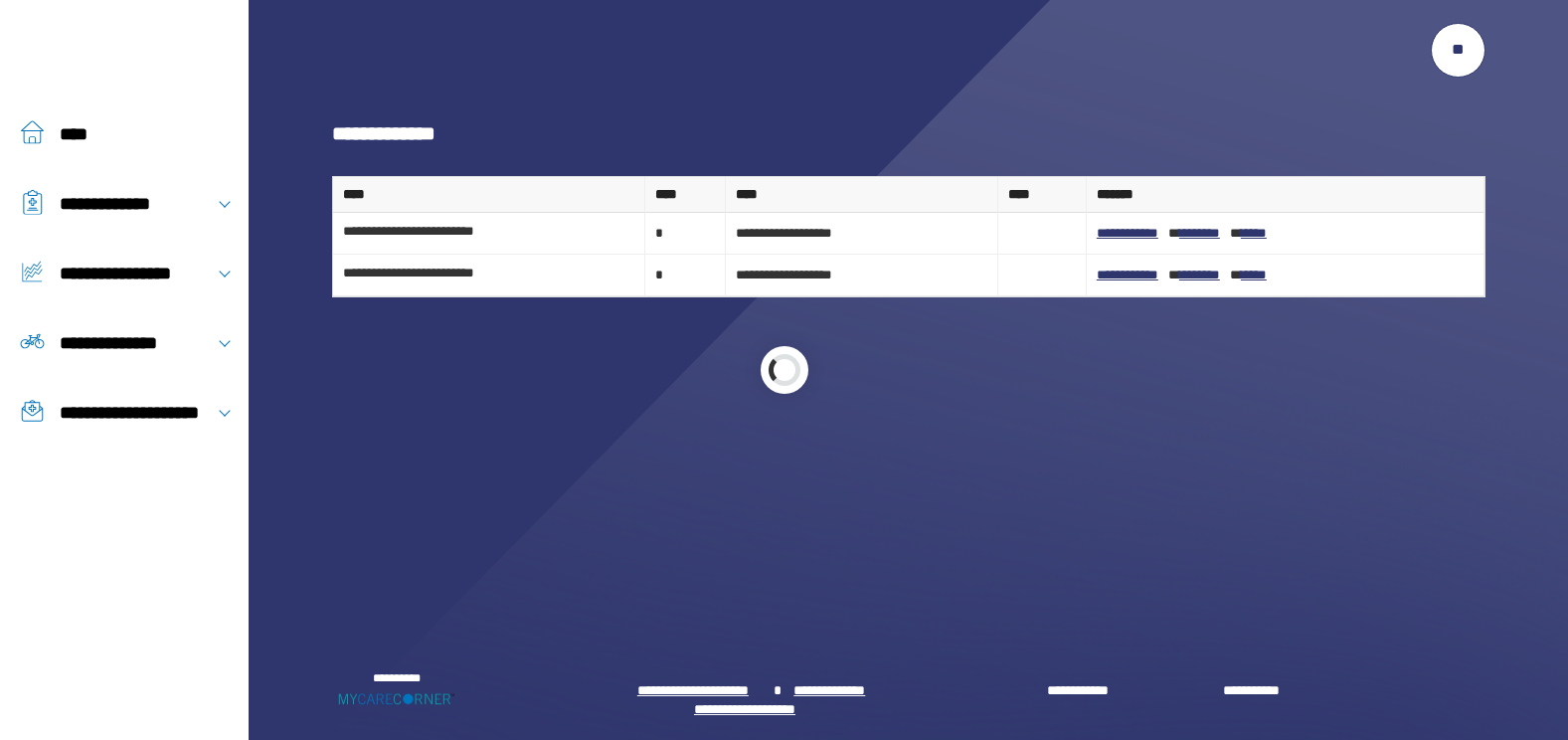 scroll, scrollTop: 0, scrollLeft: 0, axis: both 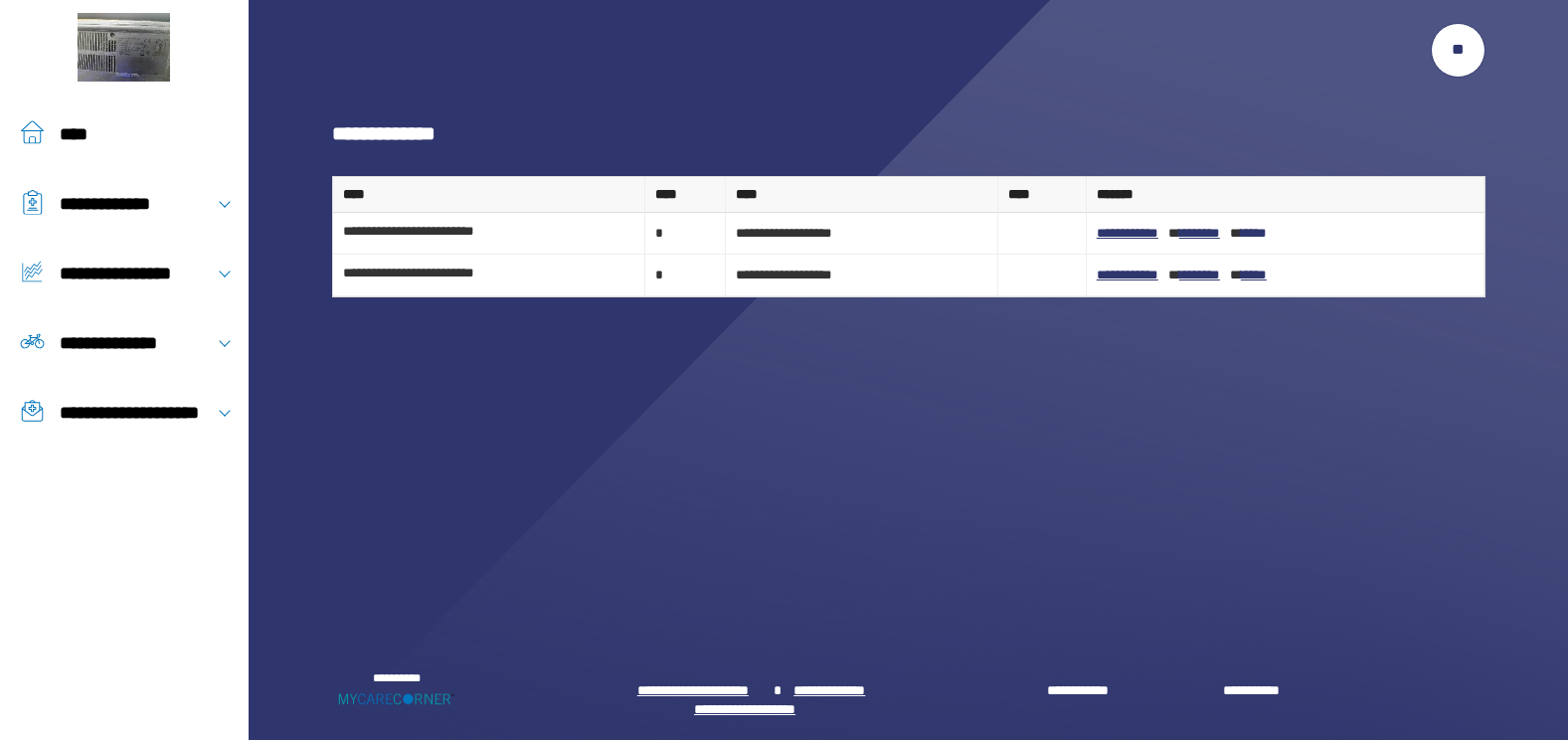 drag, startPoint x: 0, startPoint y: 0, endPoint x: 1277, endPoint y: 232, distance: 1297.9033 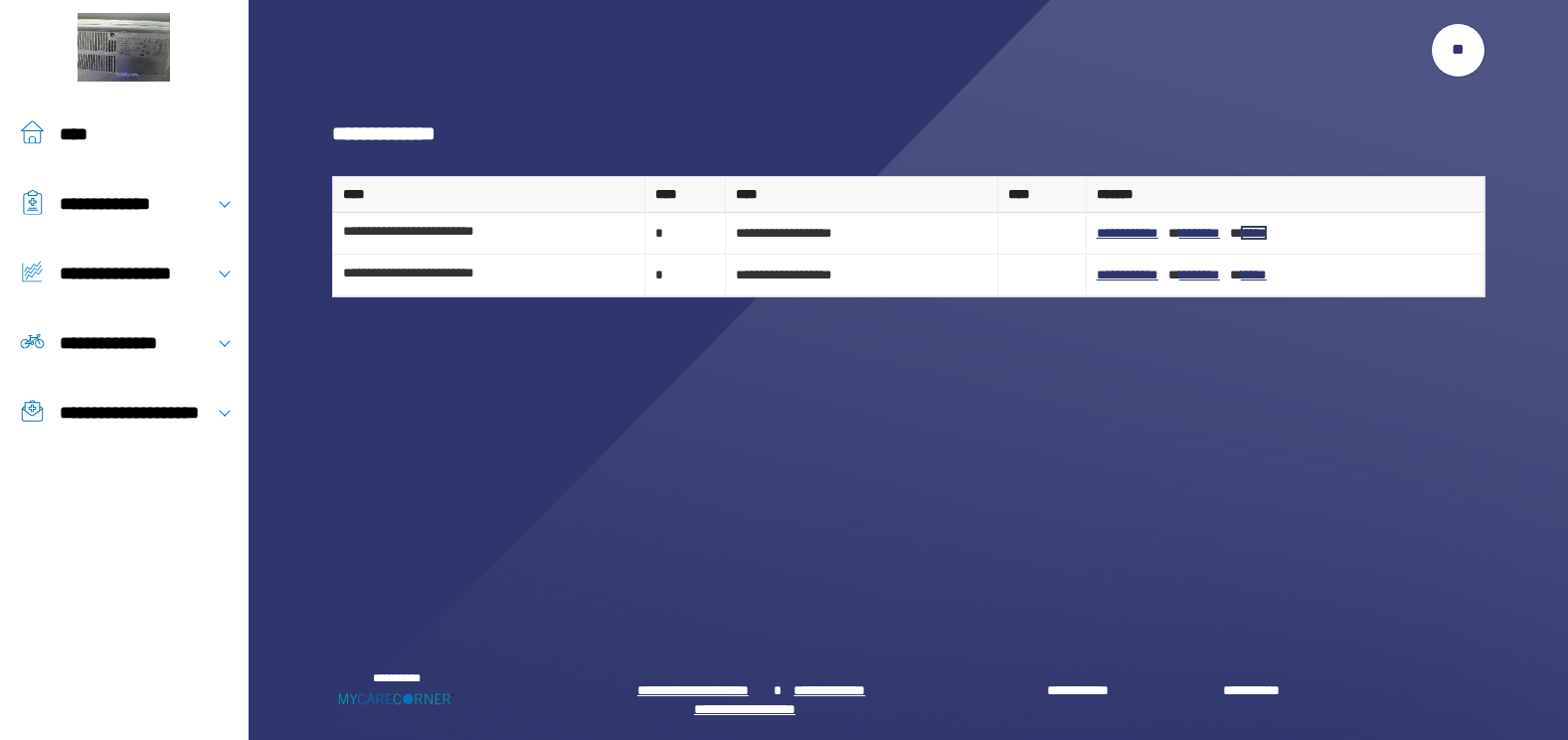 click on "******" at bounding box center [1254, 233] 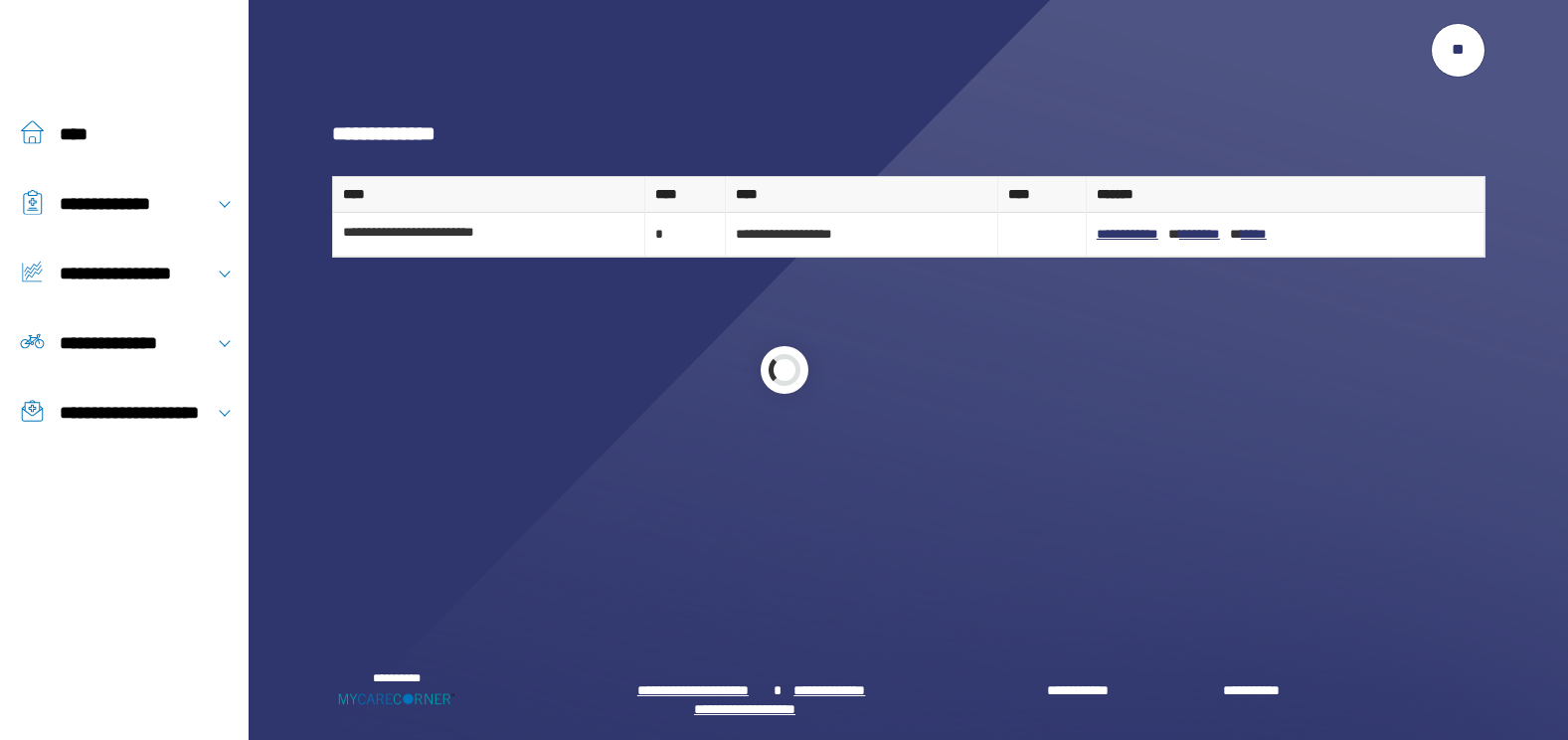 scroll, scrollTop: 0, scrollLeft: 0, axis: both 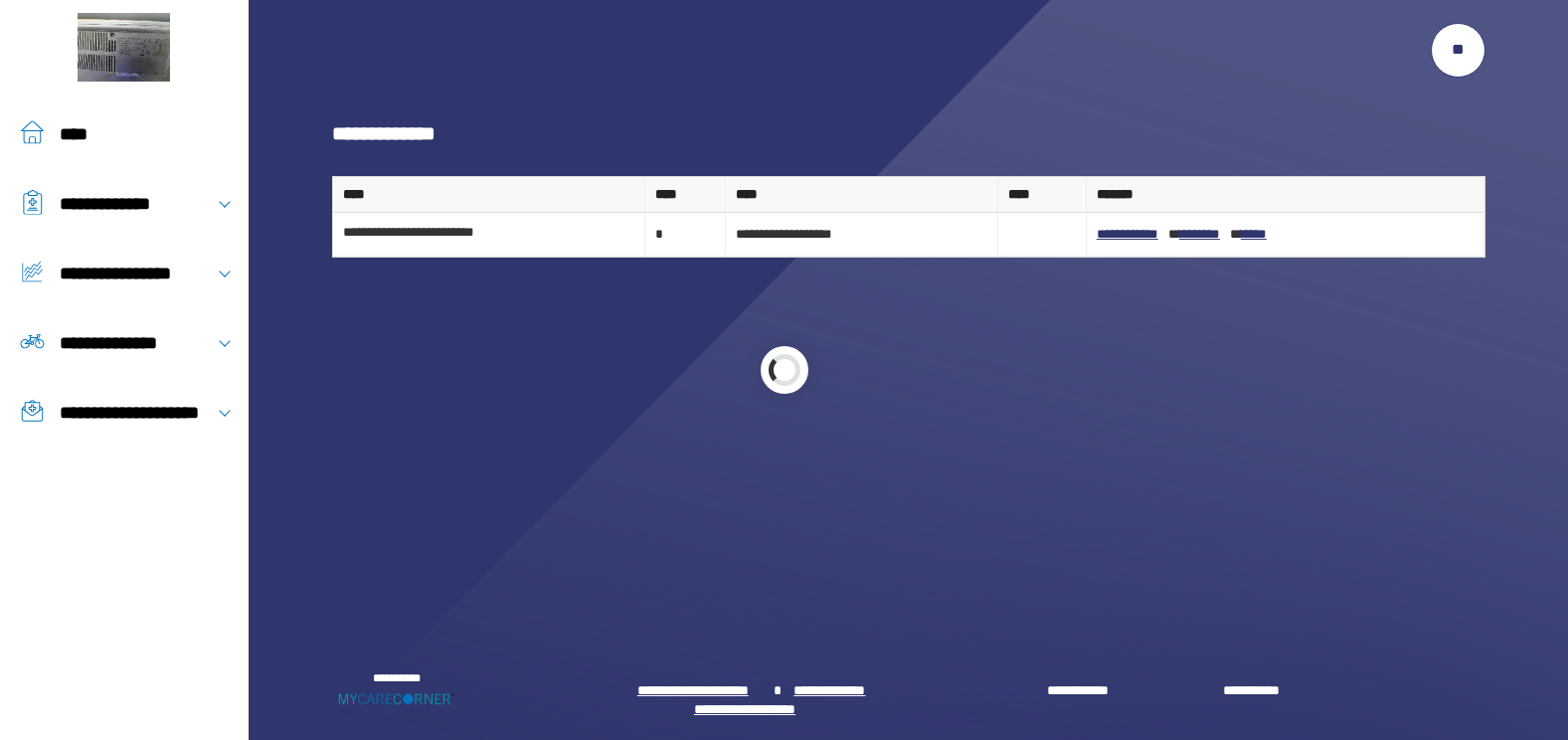 click at bounding box center (784, 370) 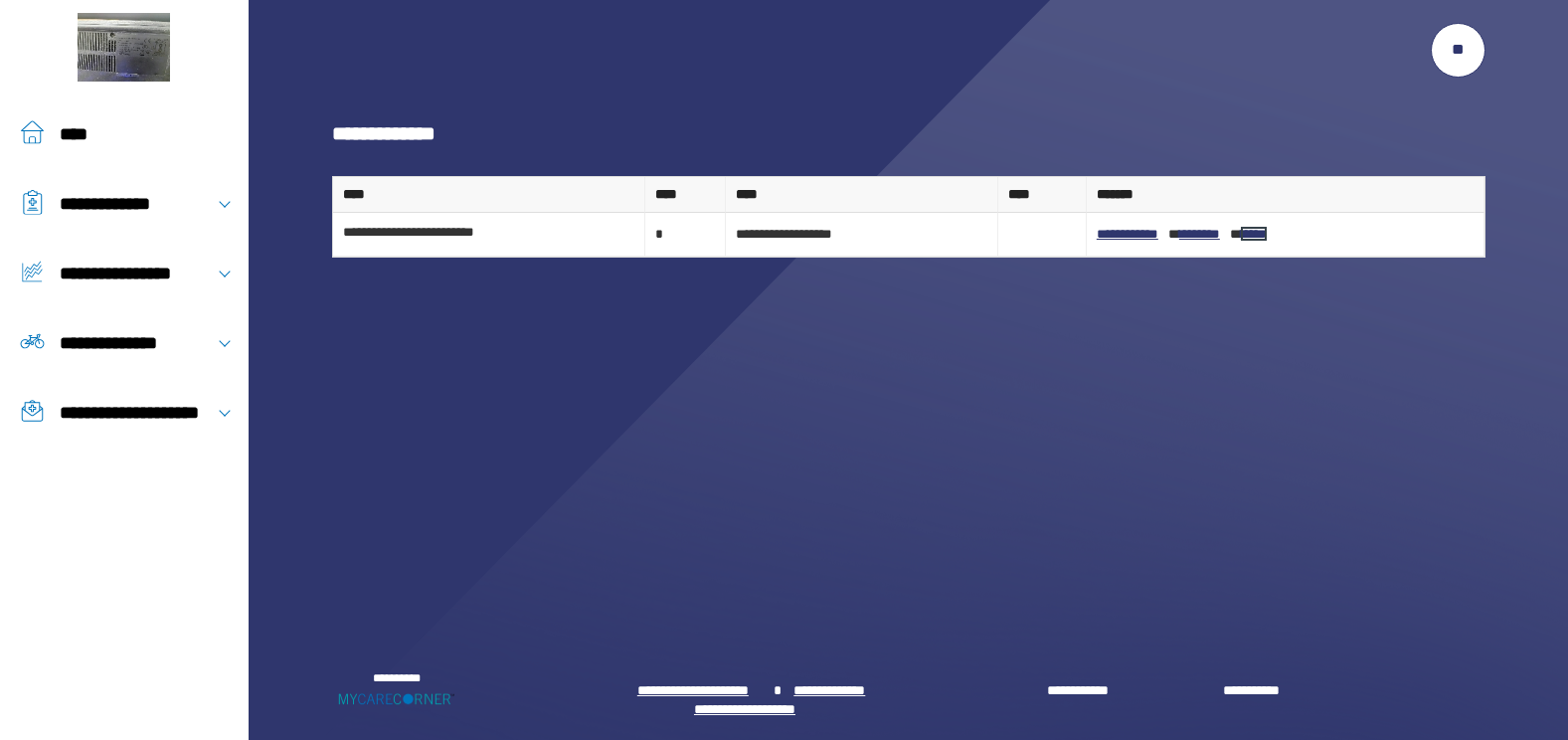 click on "******" at bounding box center (1254, 234) 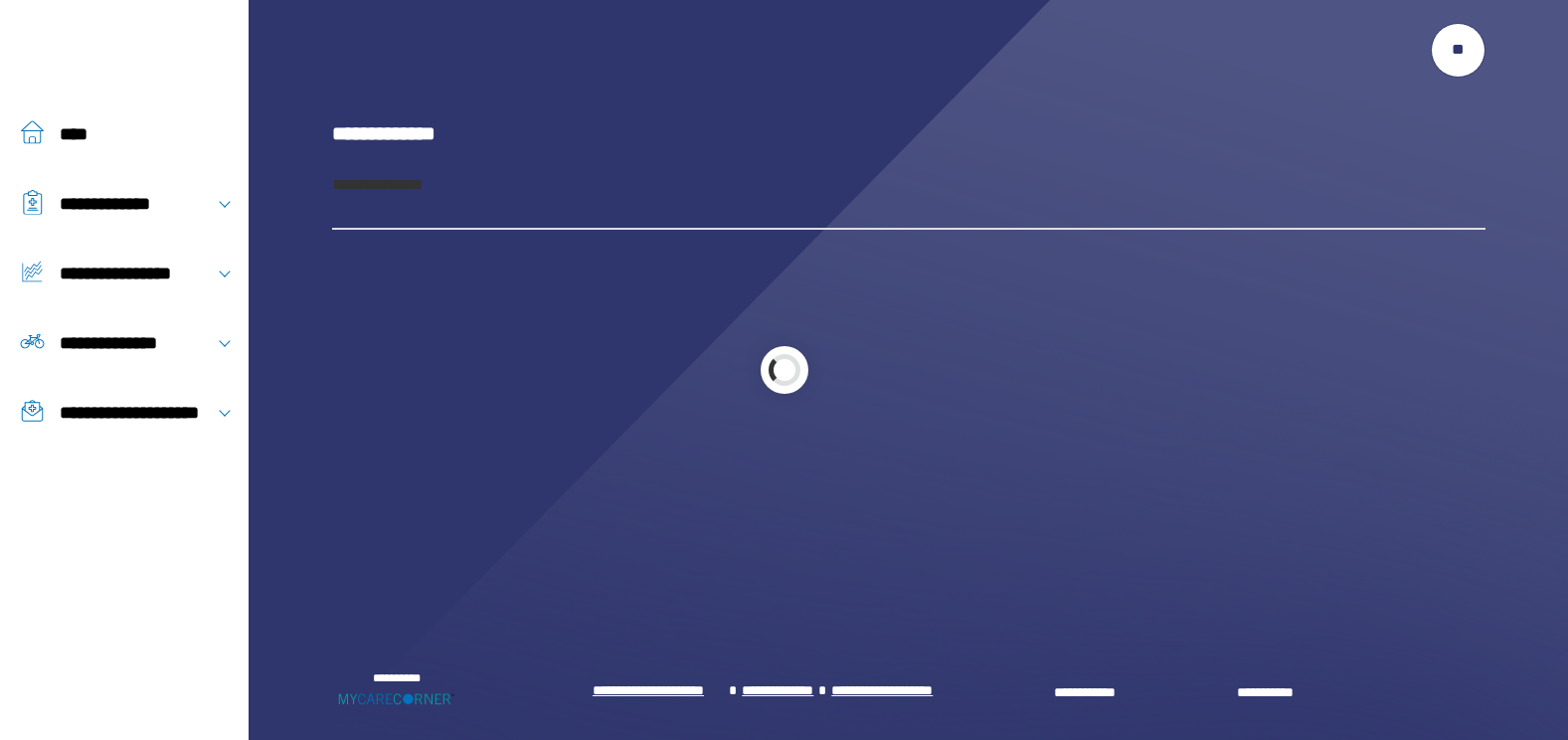 scroll, scrollTop: 0, scrollLeft: 0, axis: both 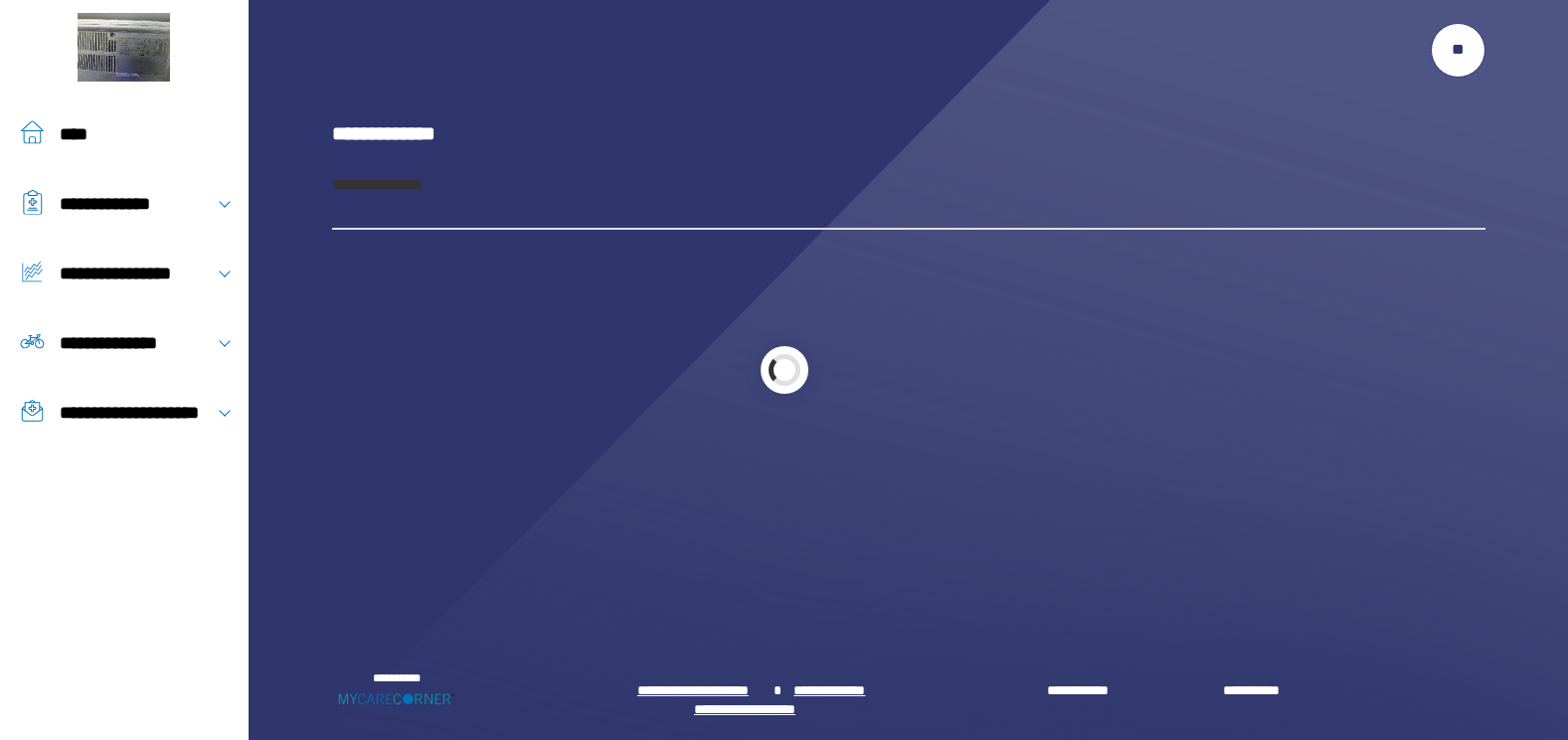 click at bounding box center [784, 370] 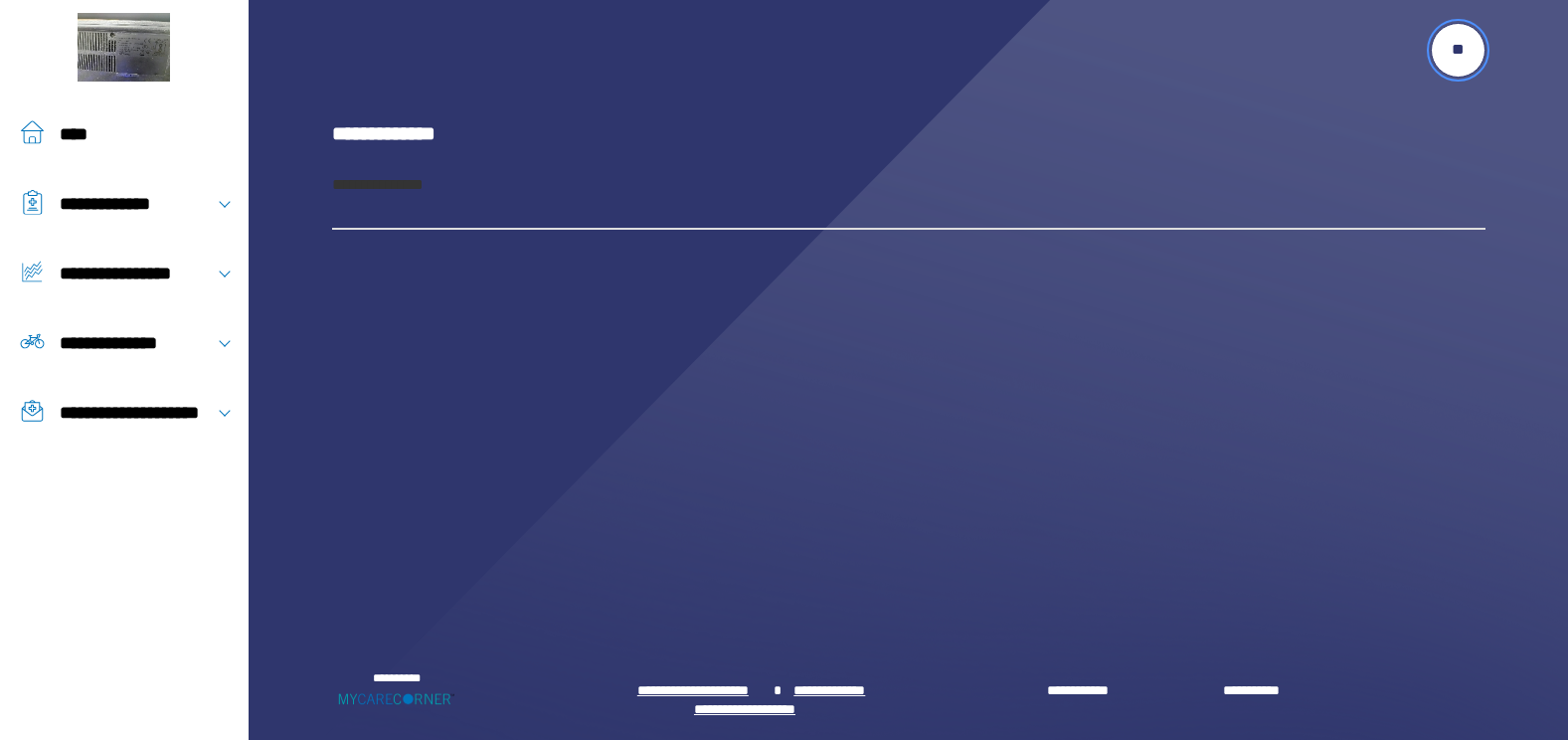 click on "**" at bounding box center [1458, 50] 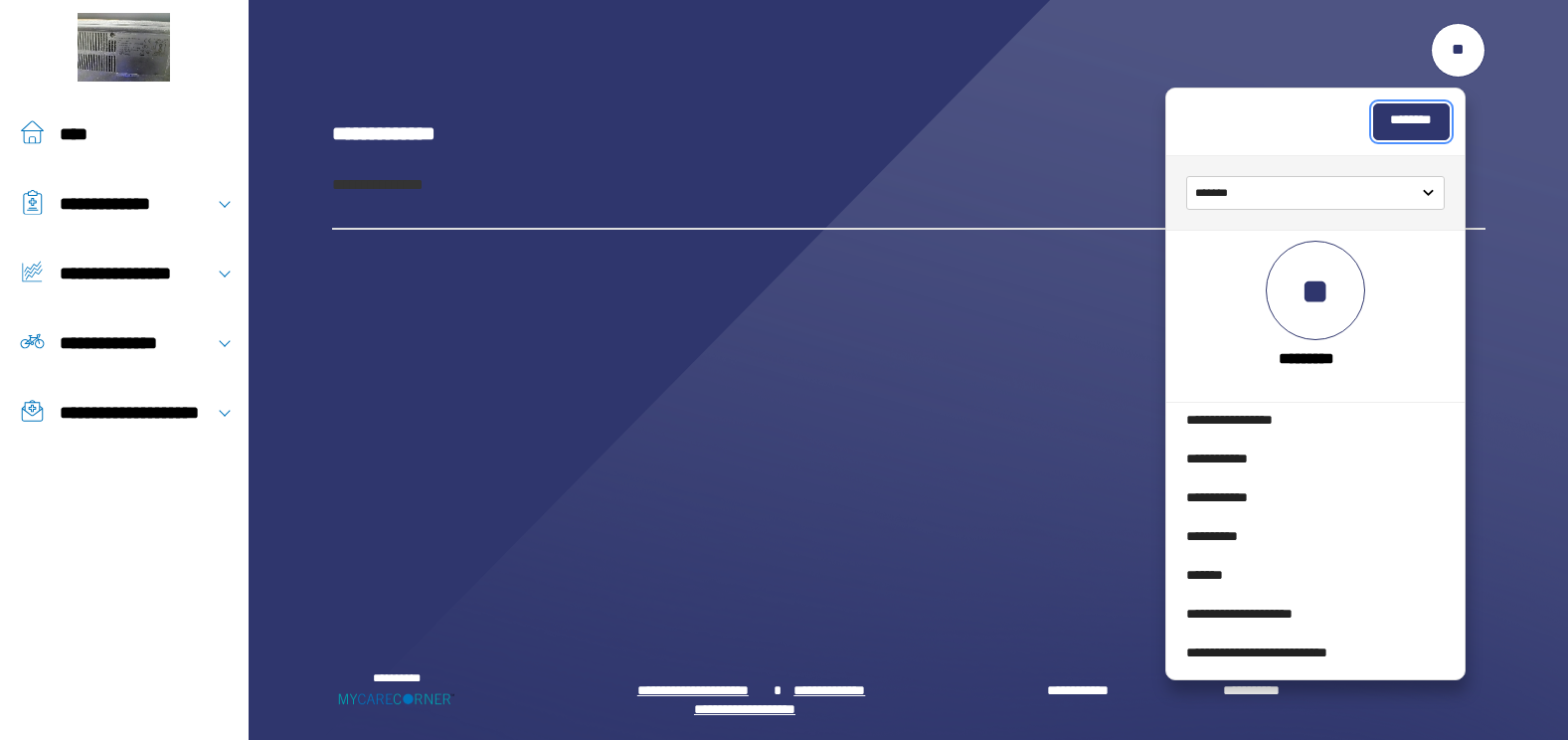 click on "********" at bounding box center (1411, 121) 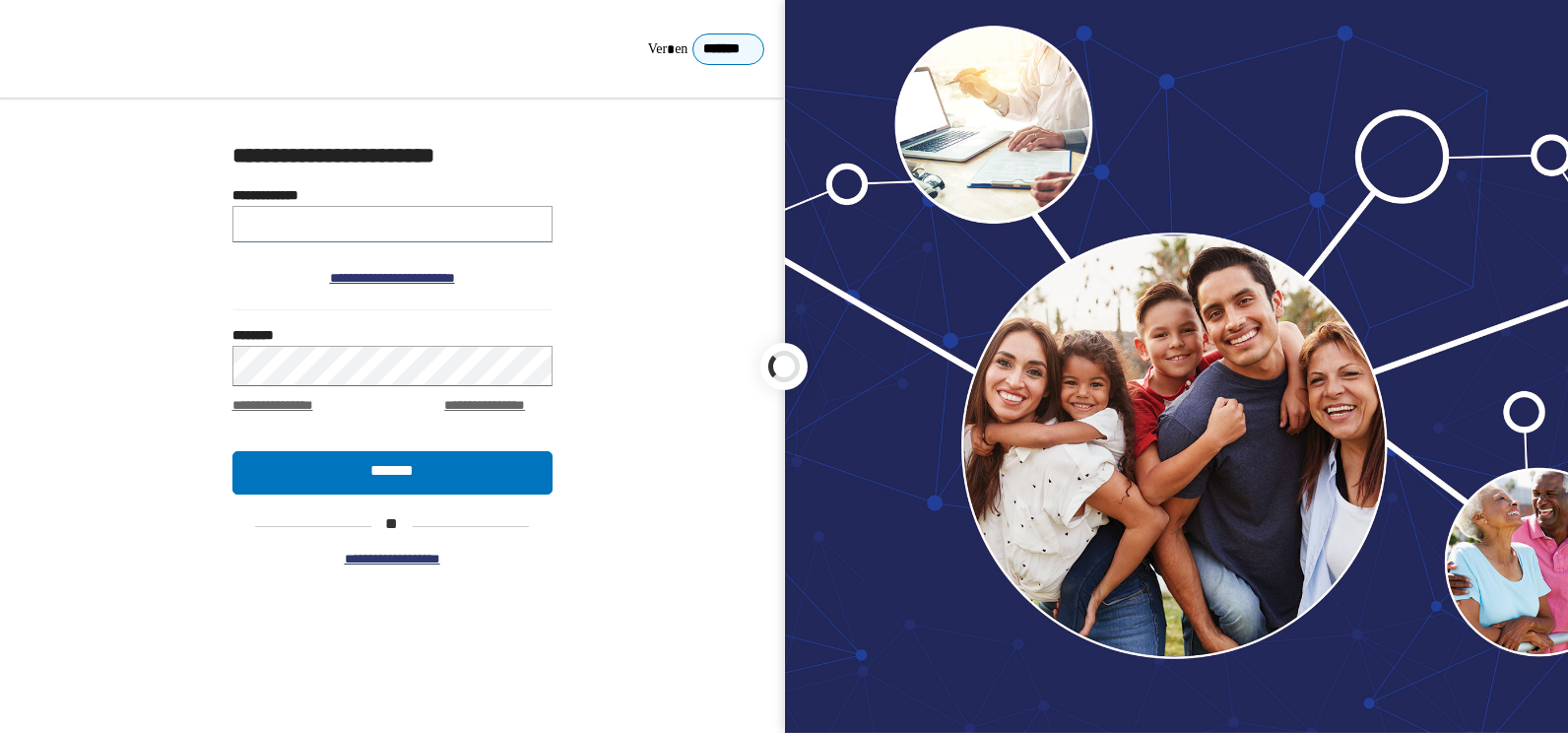scroll, scrollTop: 0, scrollLeft: 0, axis: both 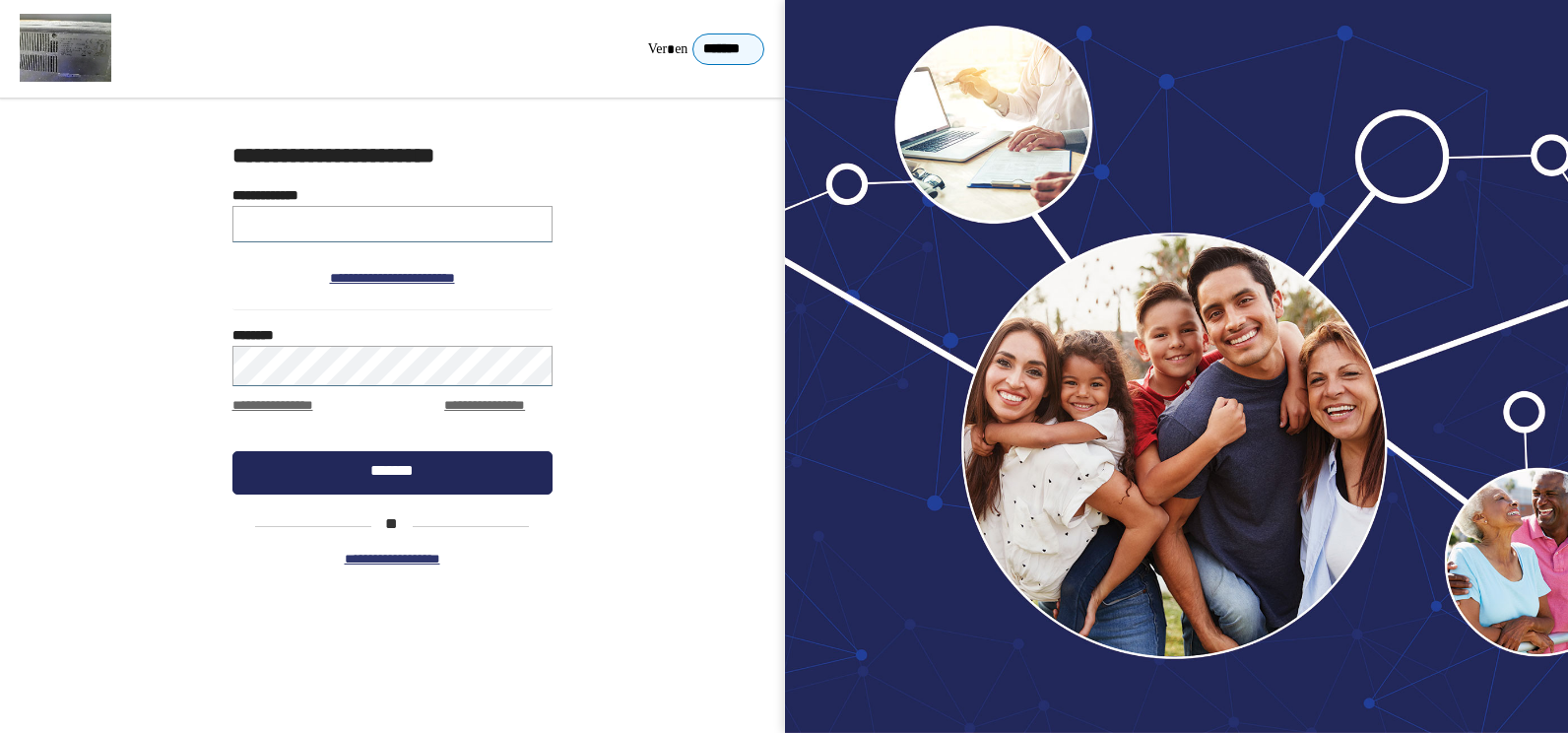 type on "**********" 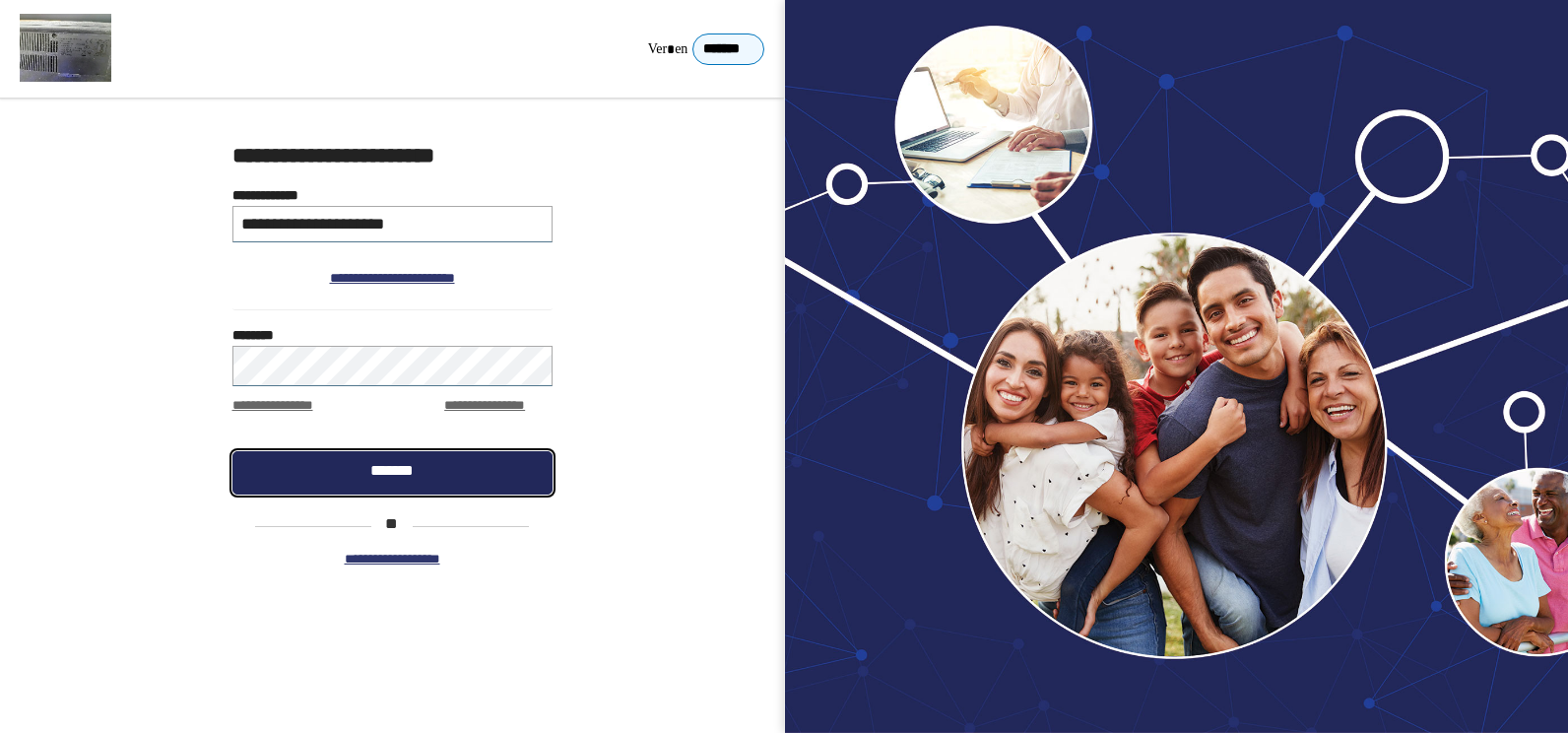 click on "*******" at bounding box center (392, 473) 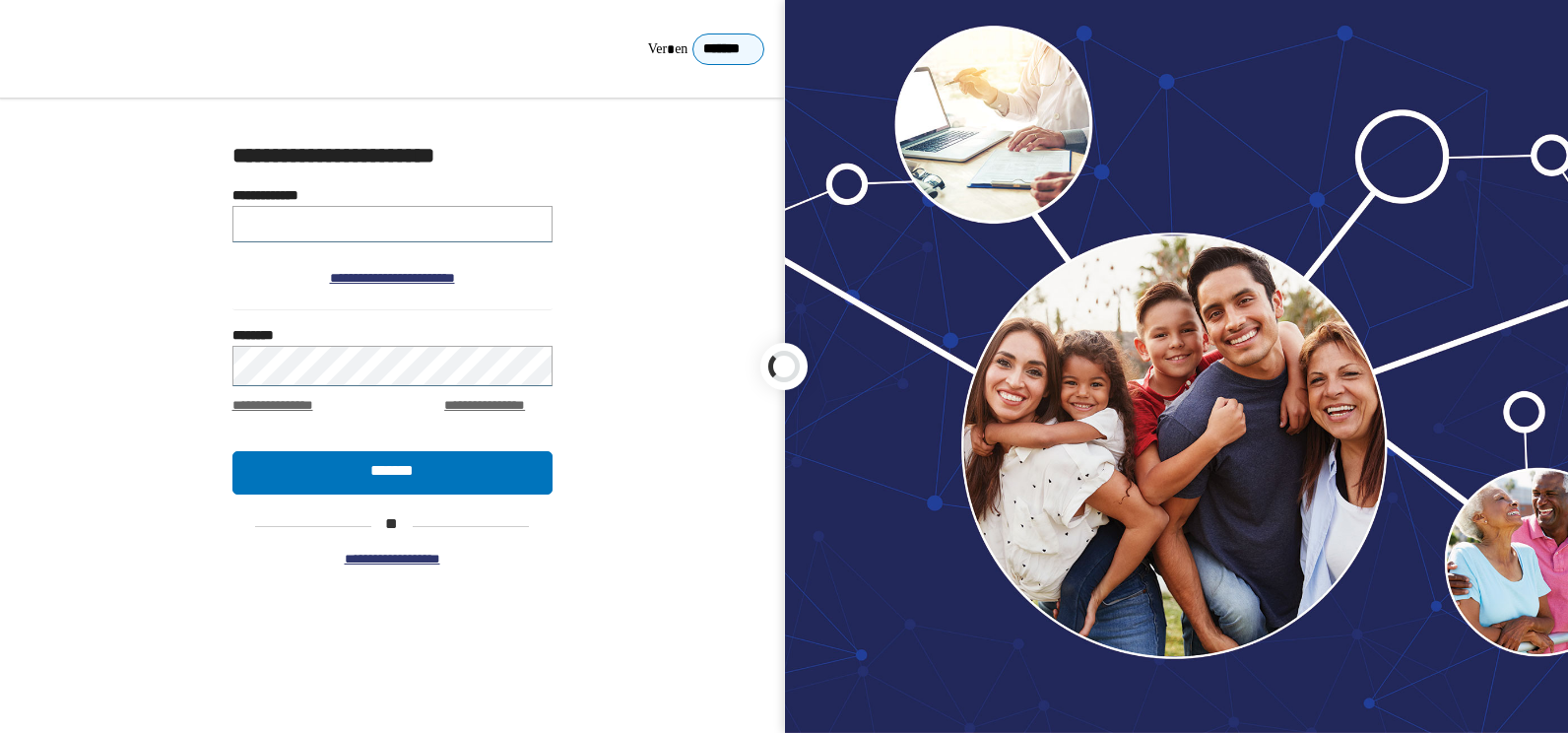 scroll, scrollTop: 0, scrollLeft: 0, axis: both 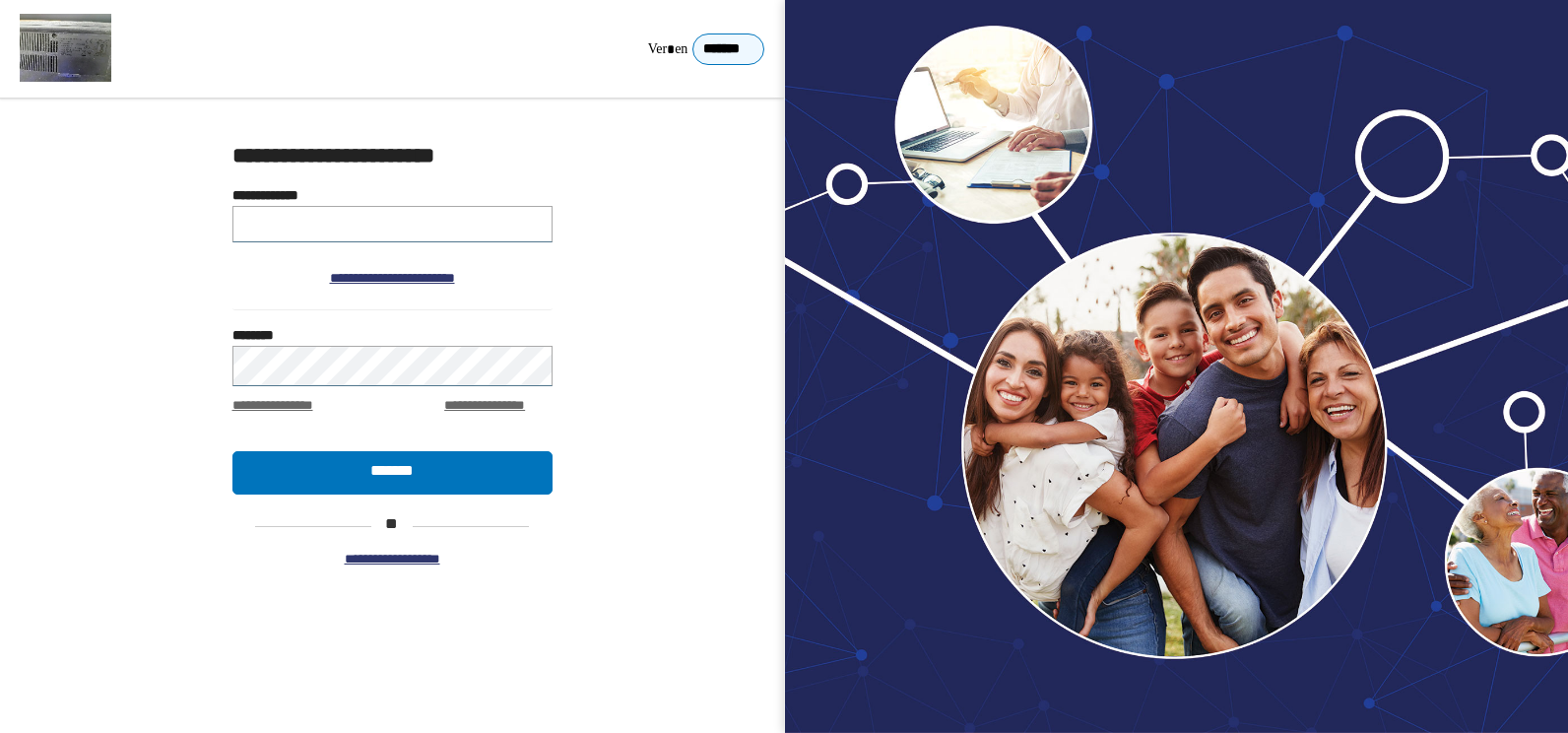 type on "**********" 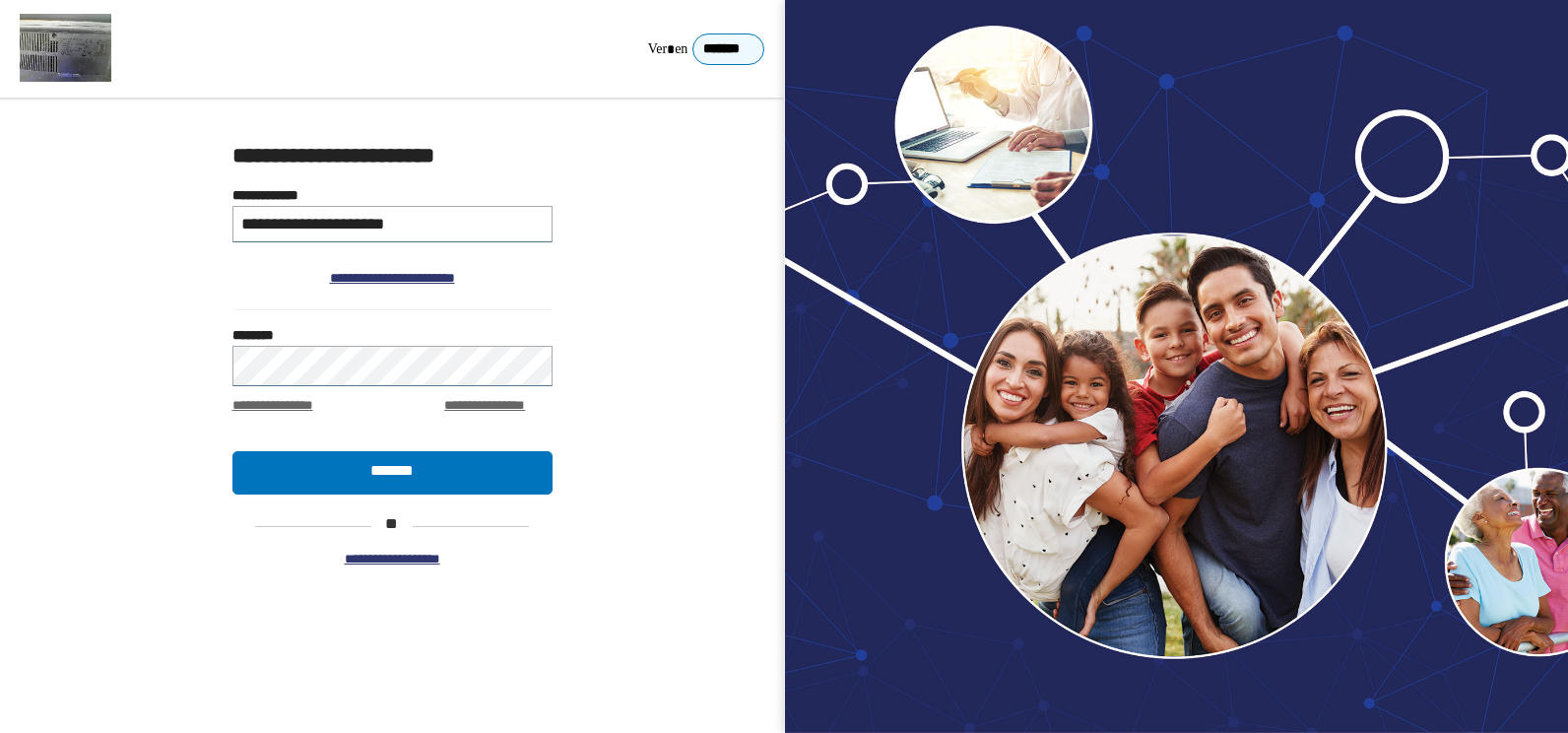 click on "**********" at bounding box center [392, 224] 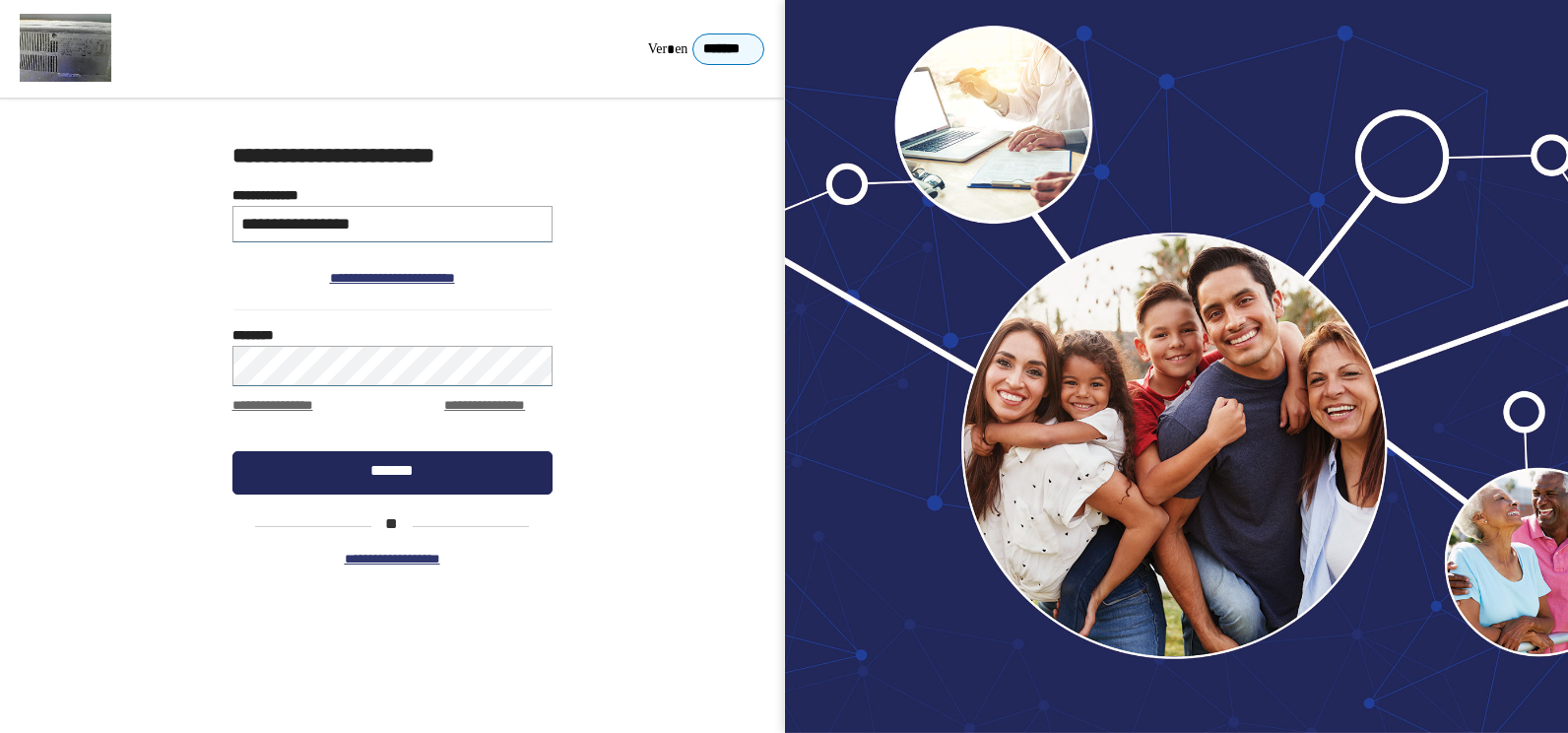 type on "**********" 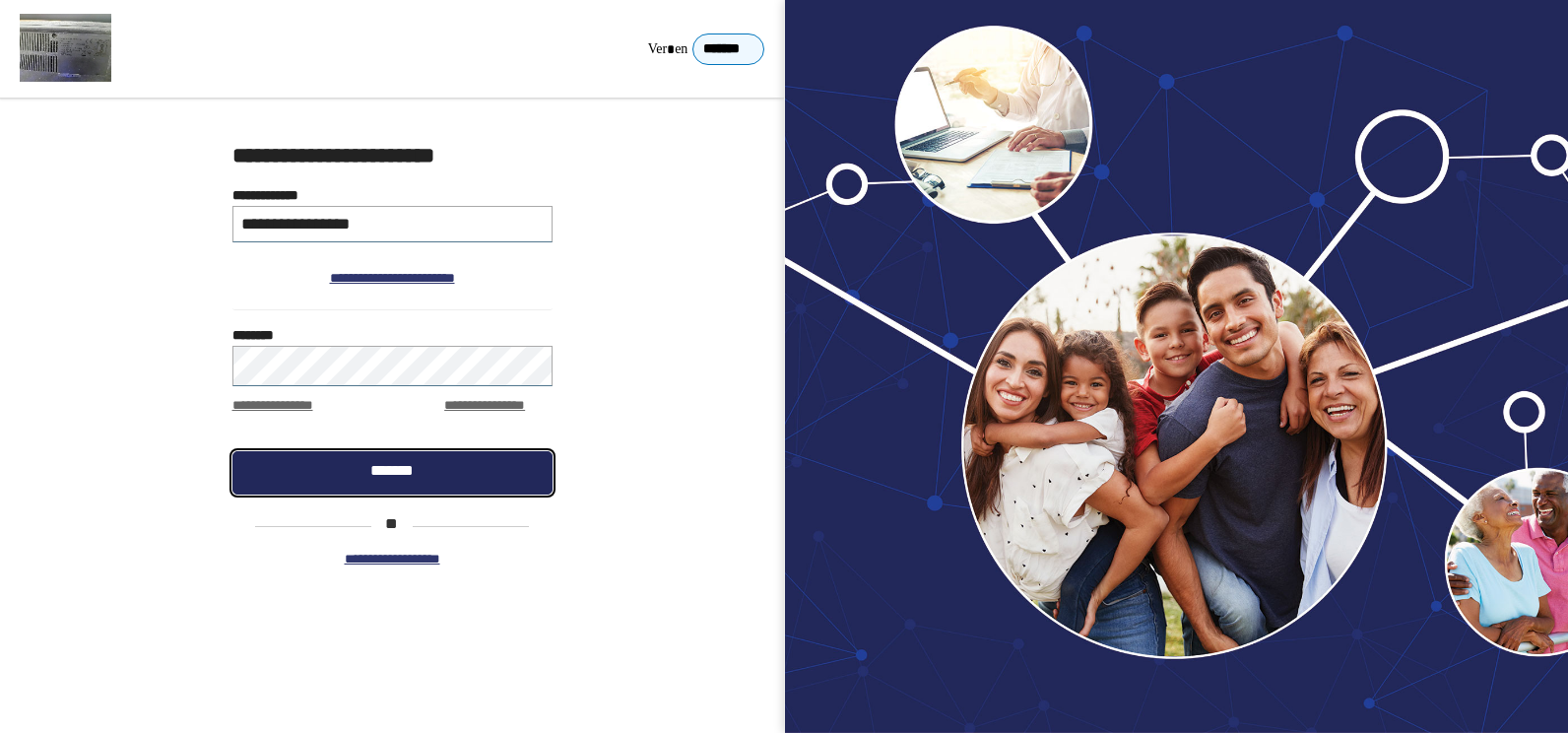 click on "*******" at bounding box center (392, 473) 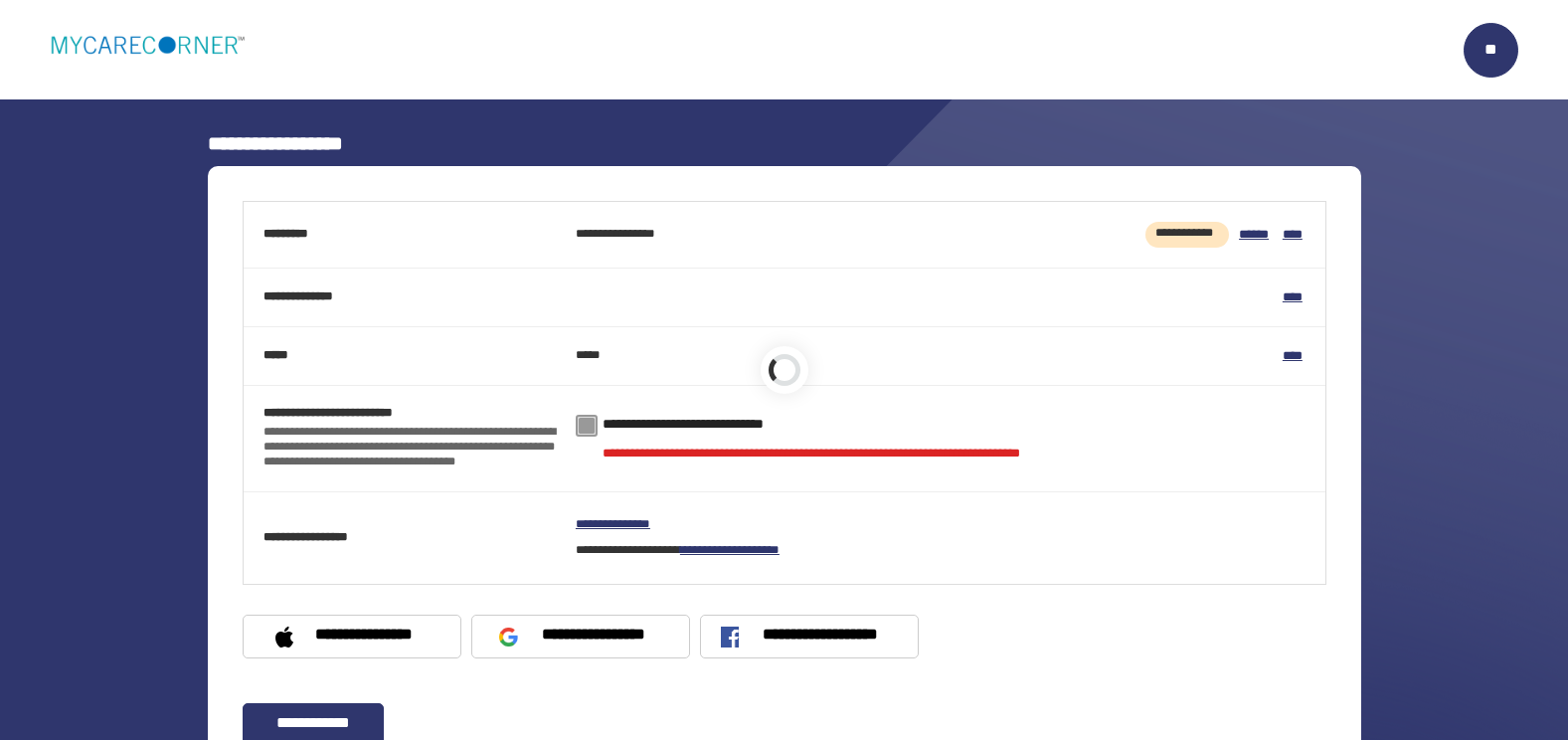scroll, scrollTop: 0, scrollLeft: 0, axis: both 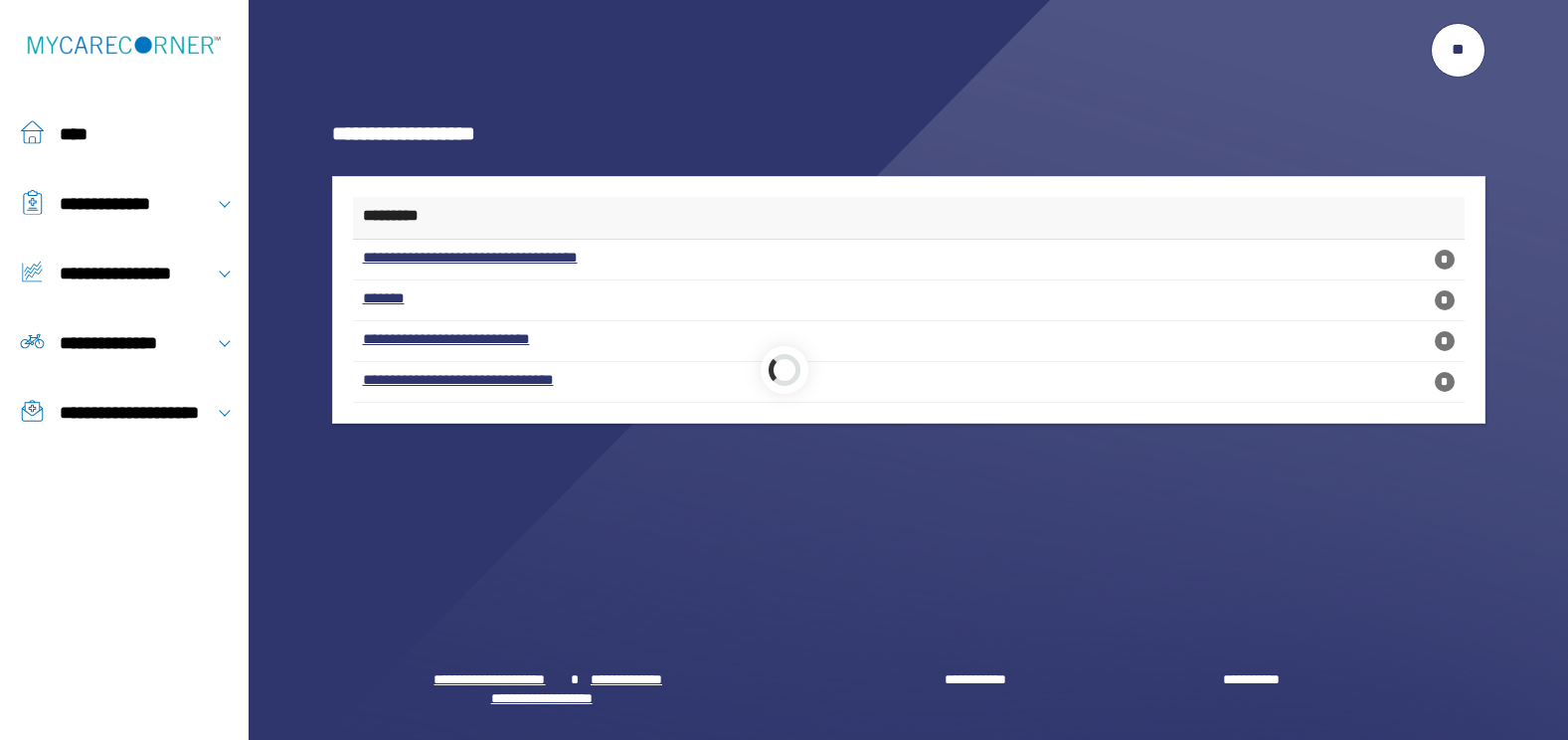 click at bounding box center (784, 370) 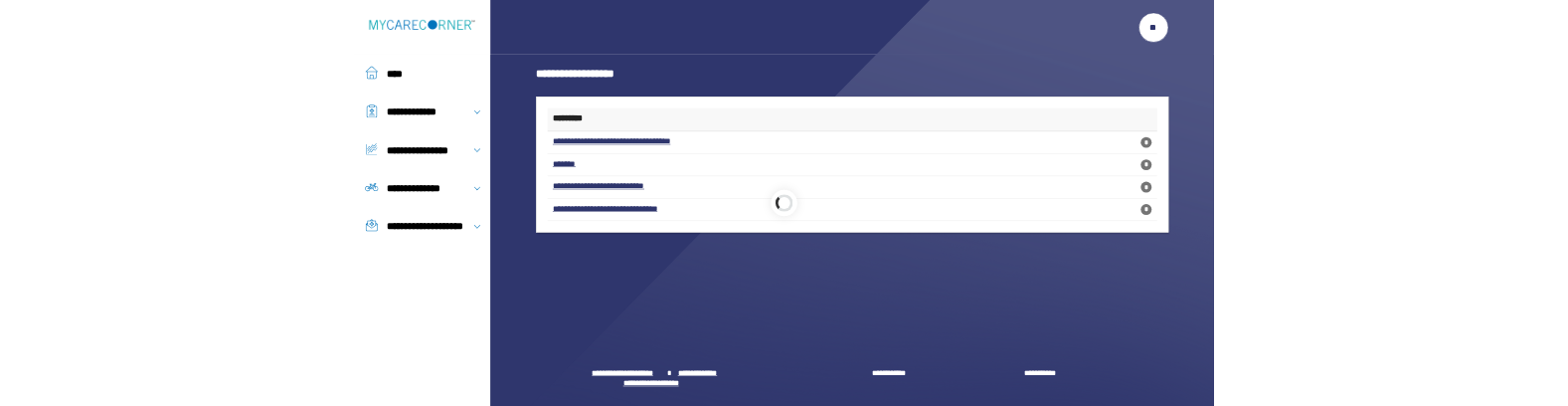 scroll, scrollTop: 0, scrollLeft: 0, axis: both 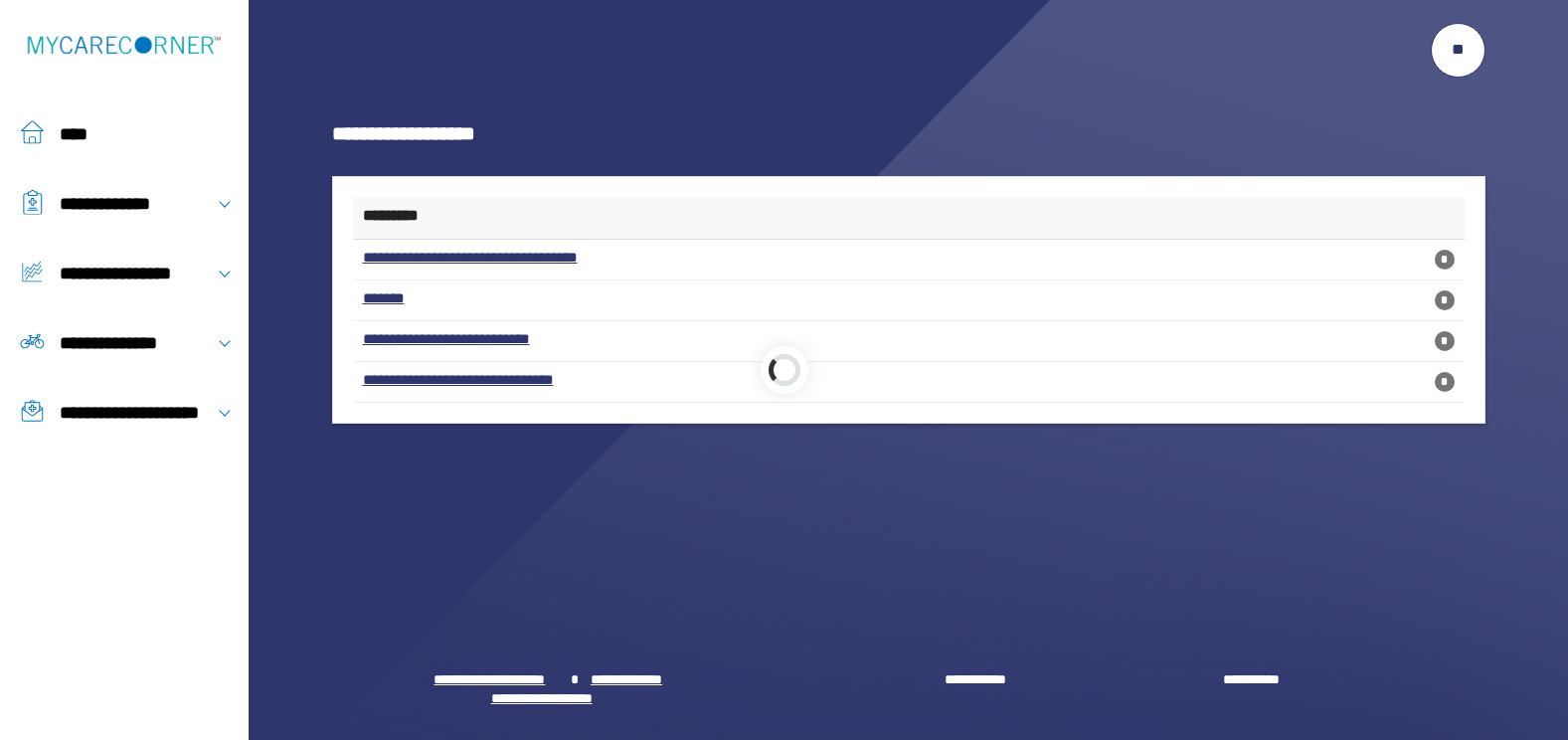 click at bounding box center (784, 370) 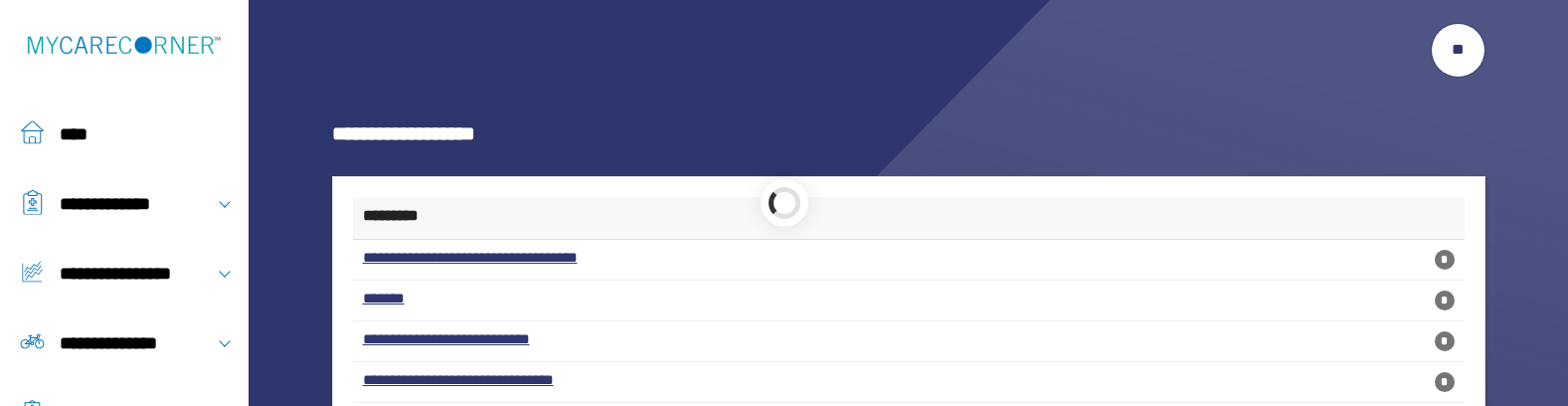 scroll, scrollTop: 0, scrollLeft: 0, axis: both 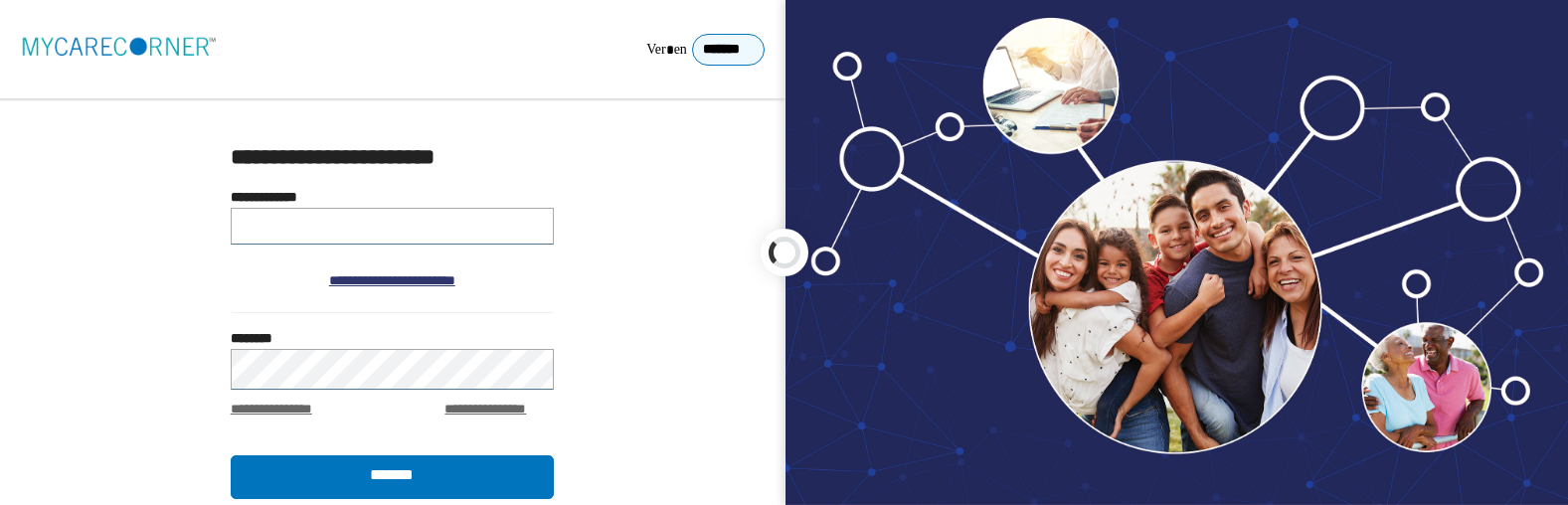 type on "**********" 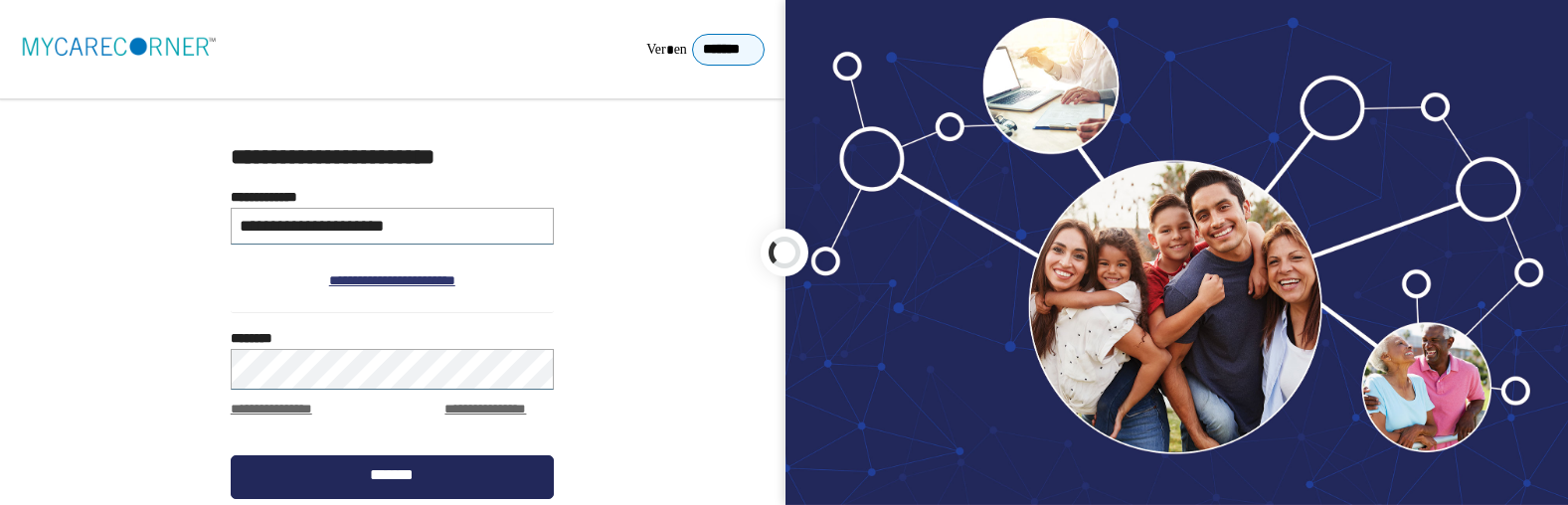 drag, startPoint x: 0, startPoint y: 0, endPoint x: 431, endPoint y: 480, distance: 645.105 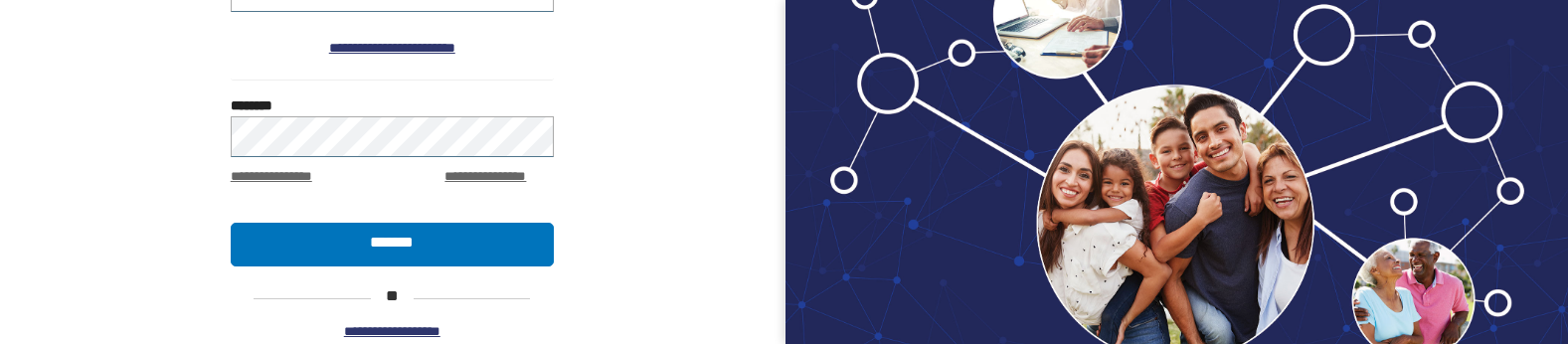 scroll, scrollTop: 261, scrollLeft: 0, axis: vertical 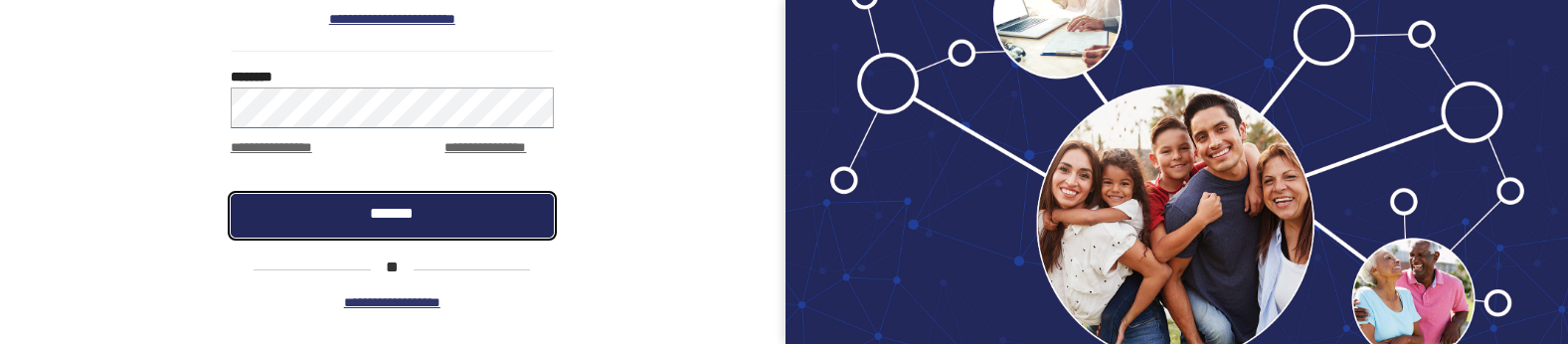 click on "*******" at bounding box center [392, 216] 